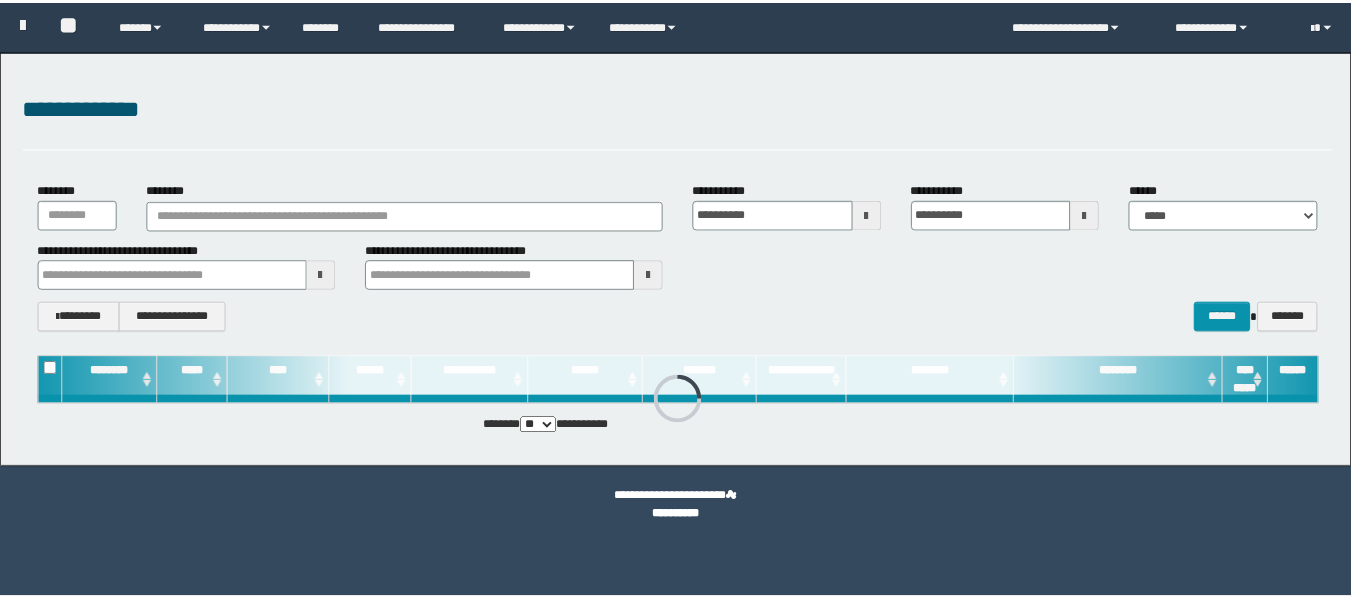 scroll, scrollTop: 0, scrollLeft: 0, axis: both 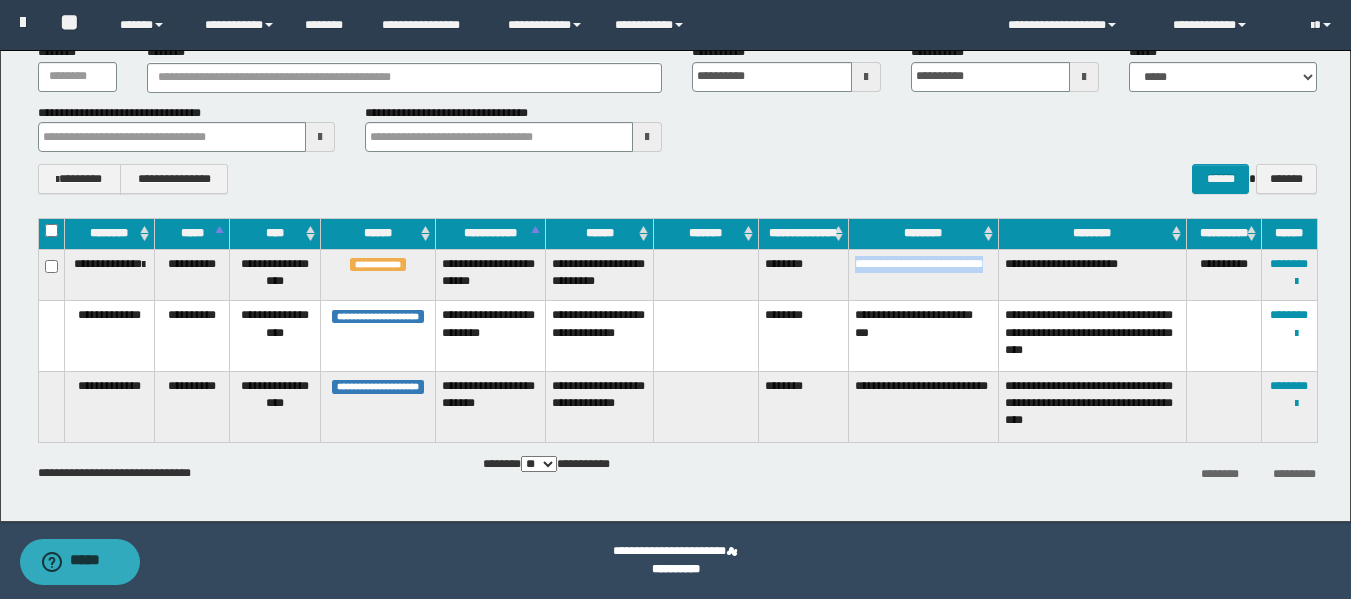 drag, startPoint x: 850, startPoint y: 259, endPoint x: 918, endPoint y: 282, distance: 71.7844 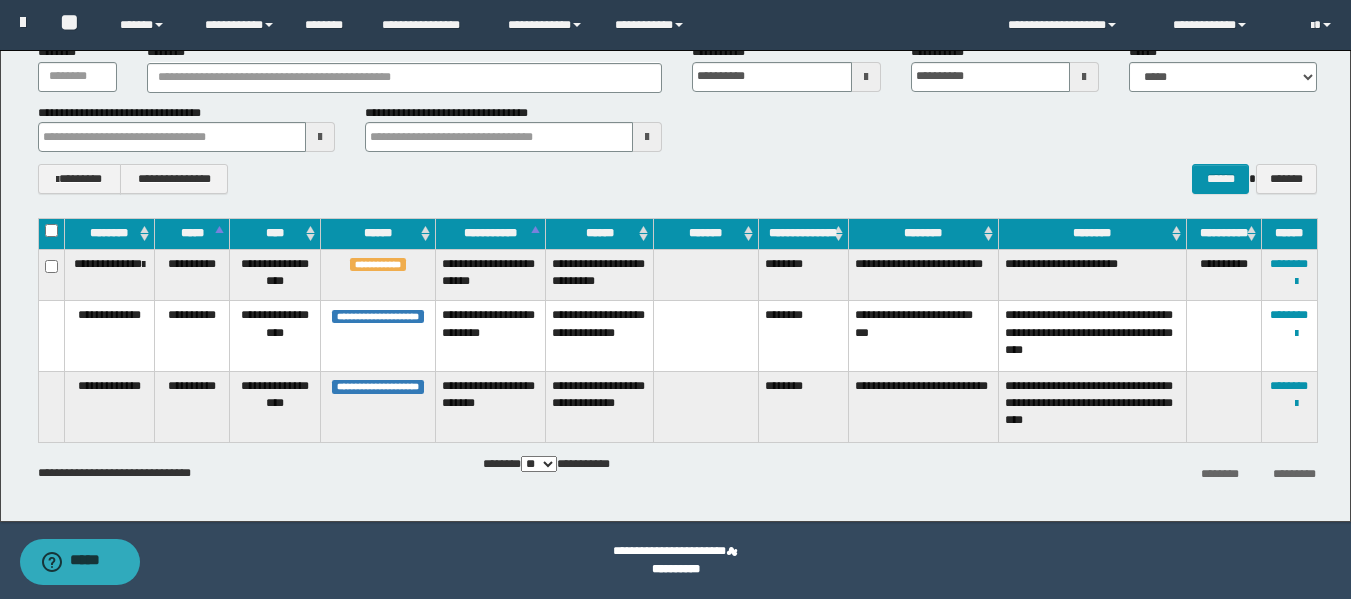 click on "********" at bounding box center (803, 275) 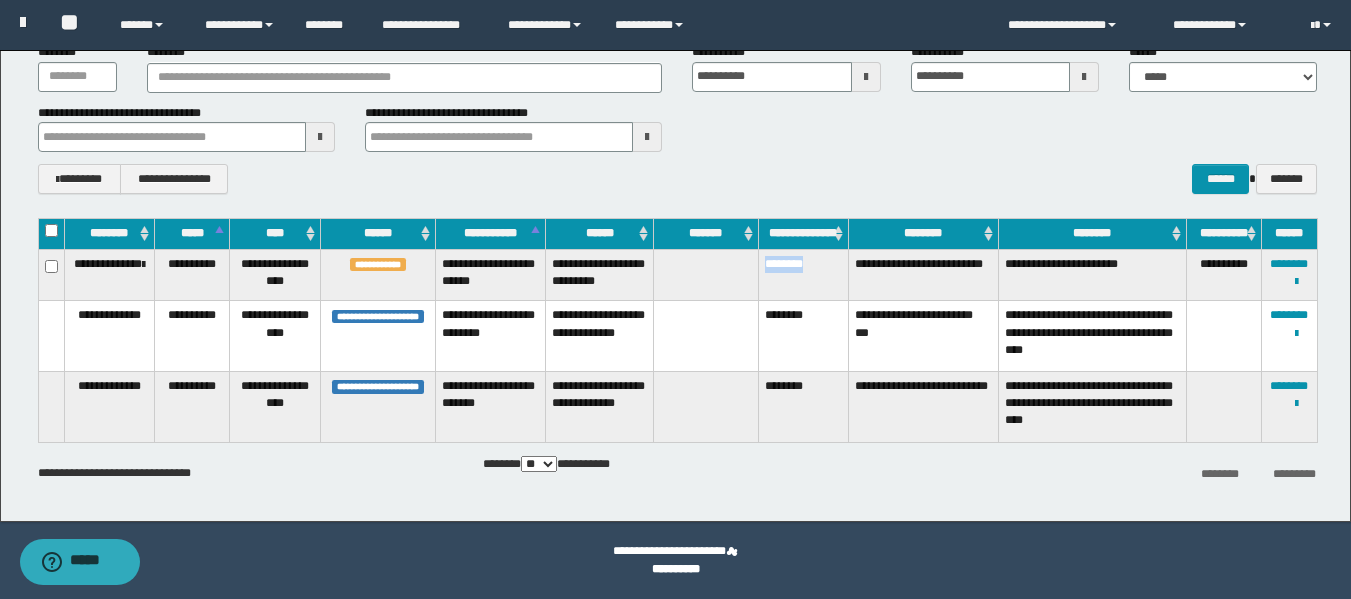 click on "********" at bounding box center (803, 275) 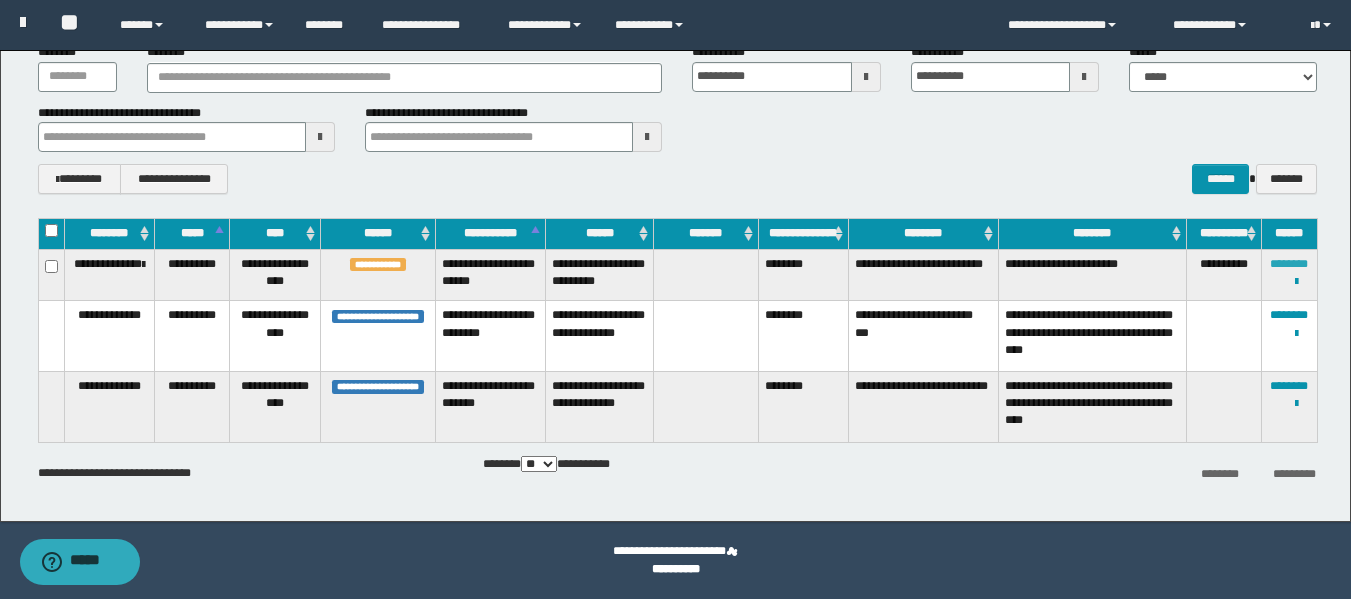 click on "********" at bounding box center [1289, 264] 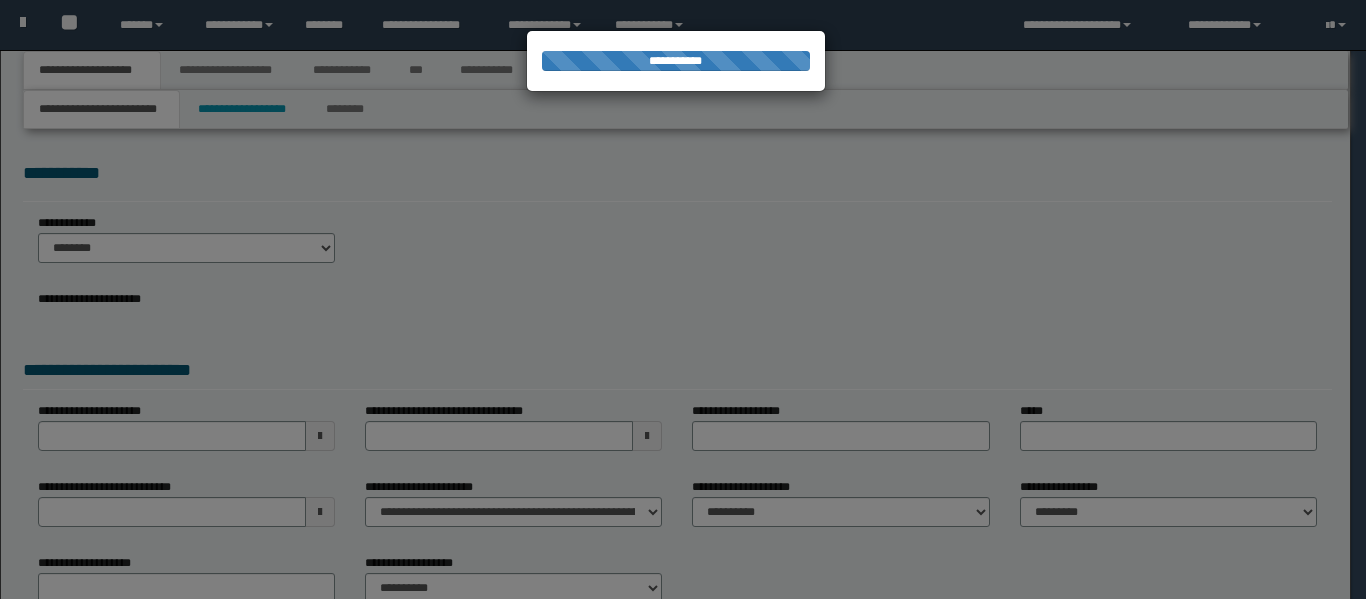 scroll, scrollTop: 0, scrollLeft: 0, axis: both 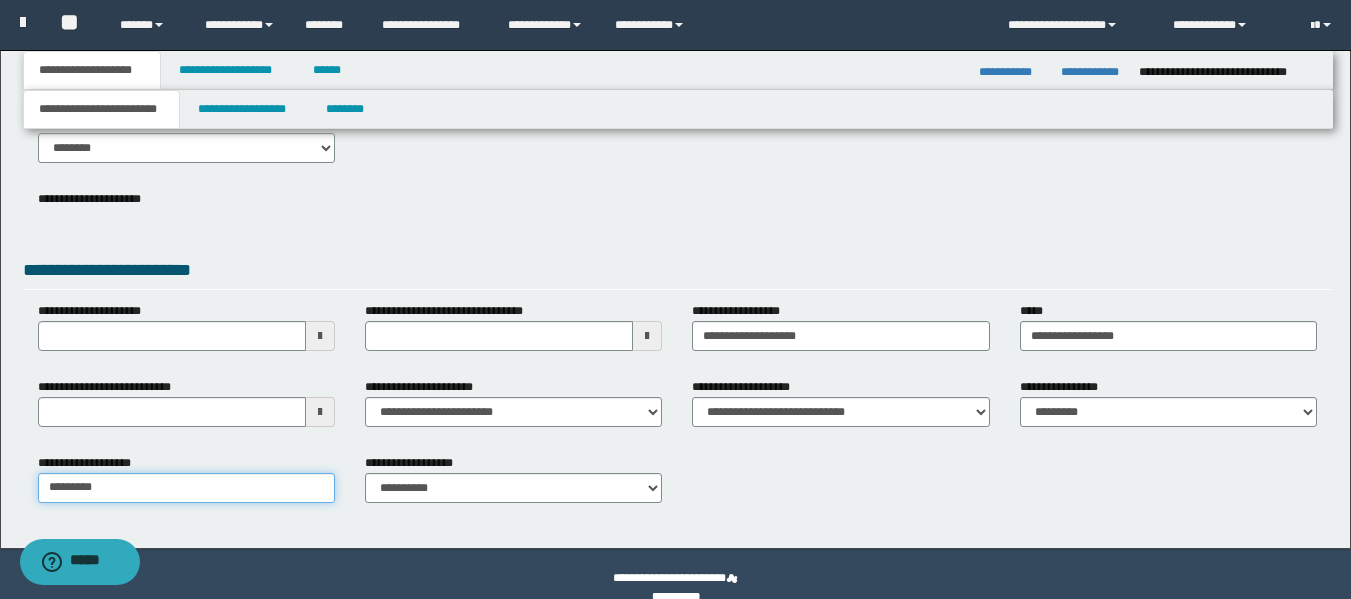 click on "*********" at bounding box center (186, 488) 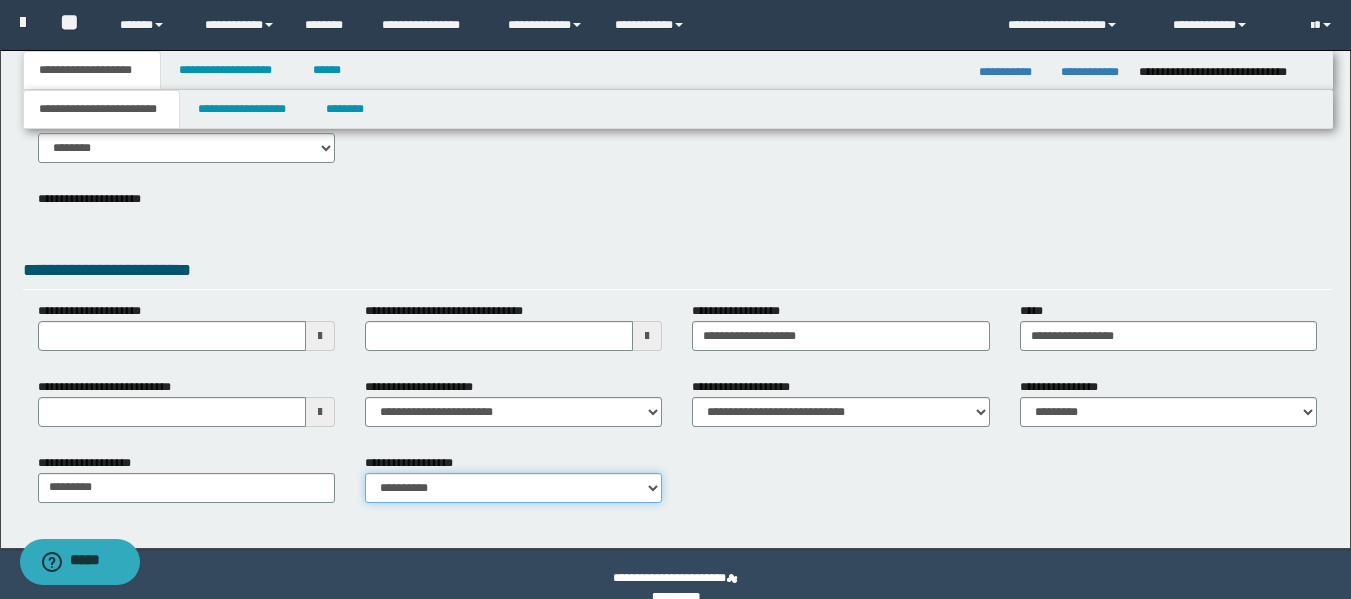 click on "**********" at bounding box center (513, 488) 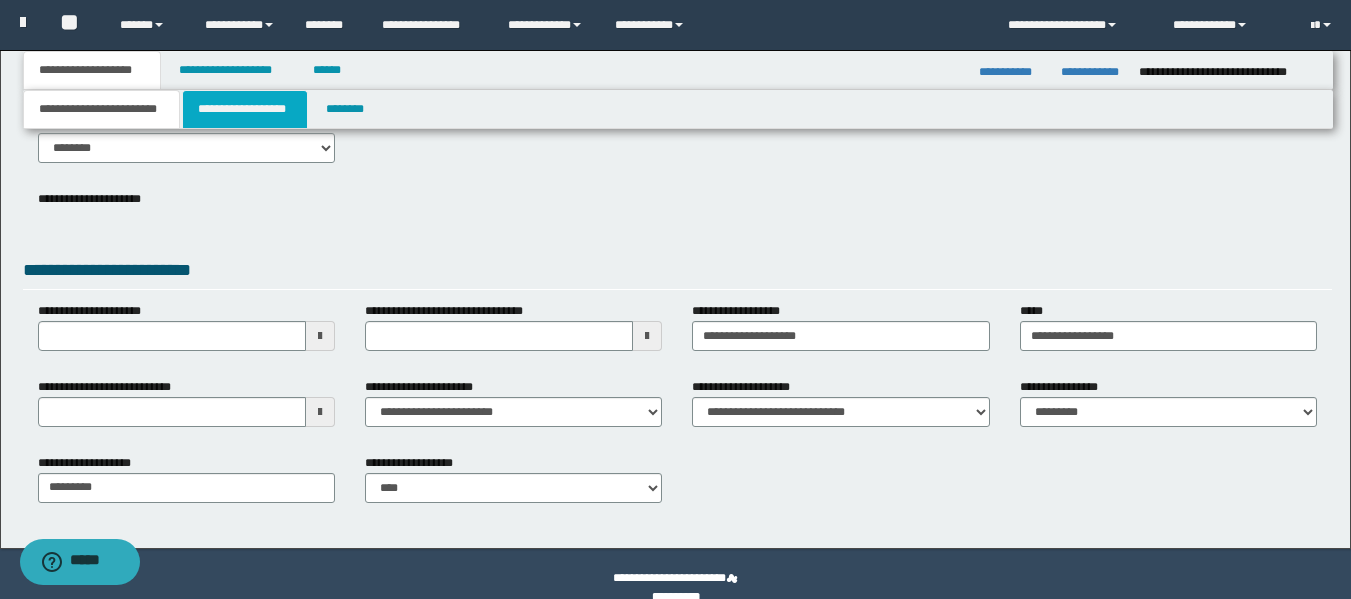 click on "**********" at bounding box center (245, 109) 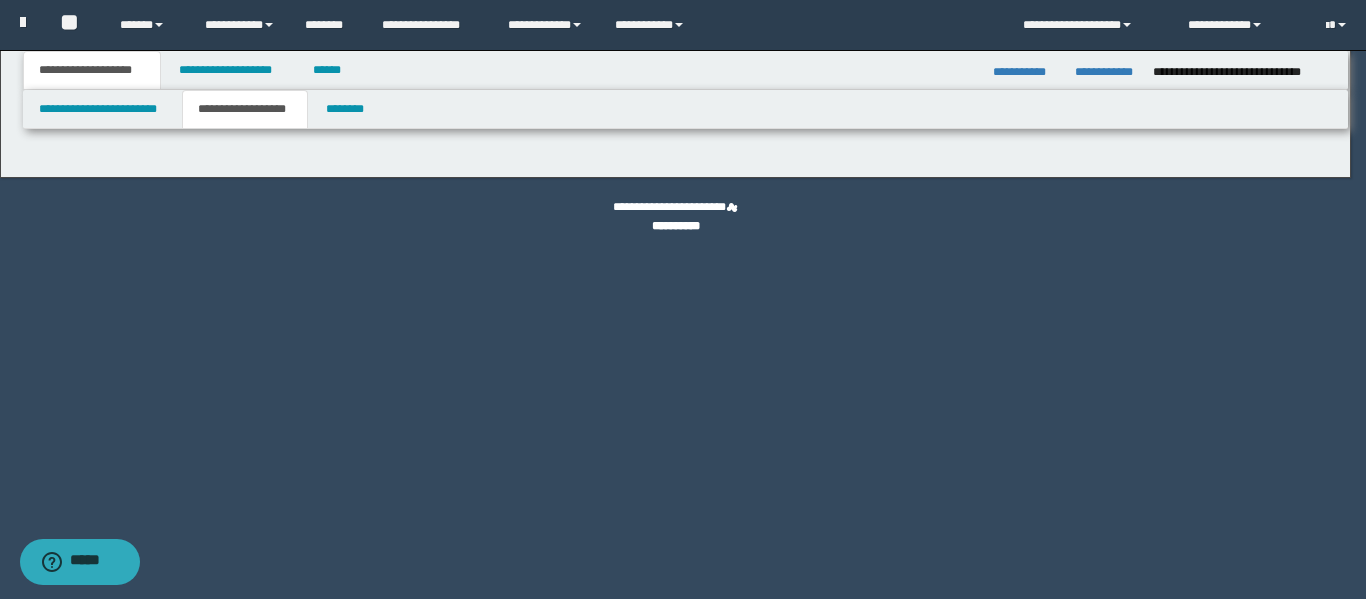 type on "********" 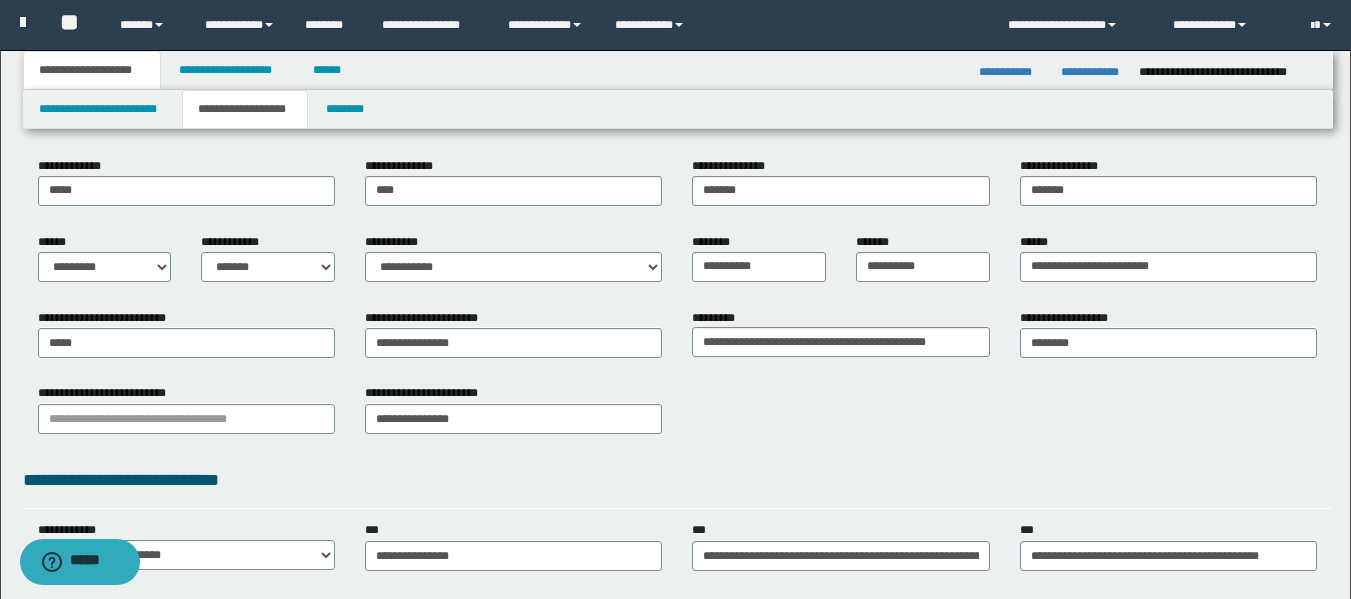 scroll, scrollTop: 0, scrollLeft: 0, axis: both 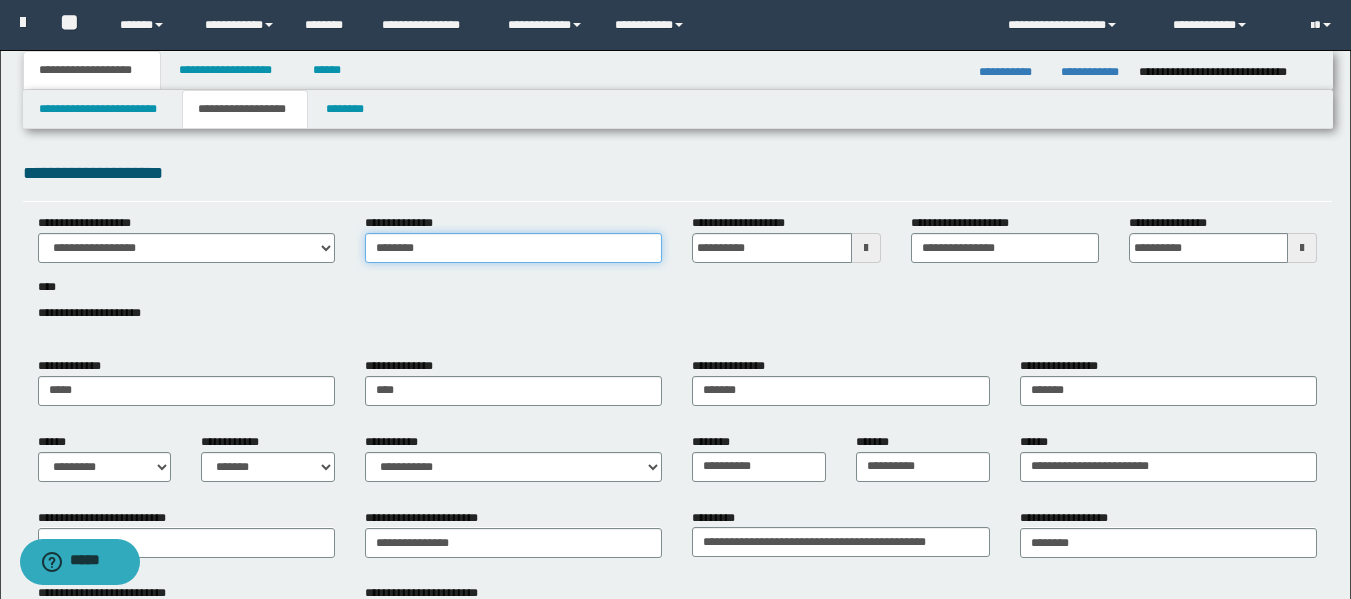 click on "********" at bounding box center [513, 248] 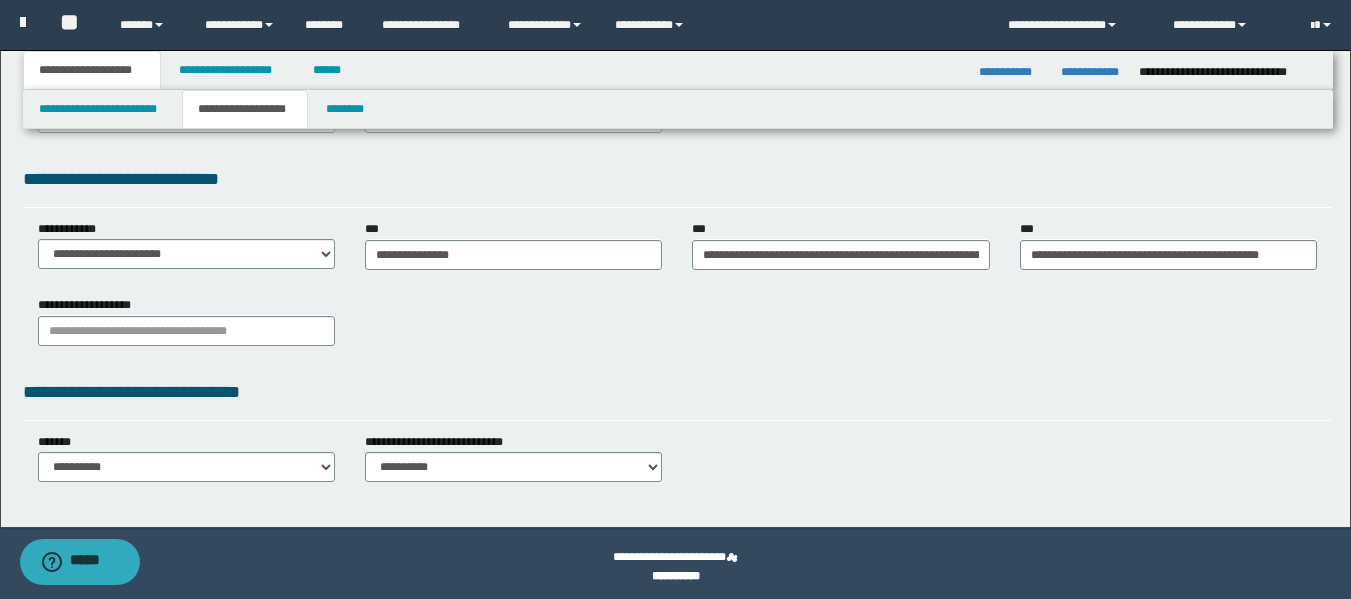 scroll, scrollTop: 508, scrollLeft: 0, axis: vertical 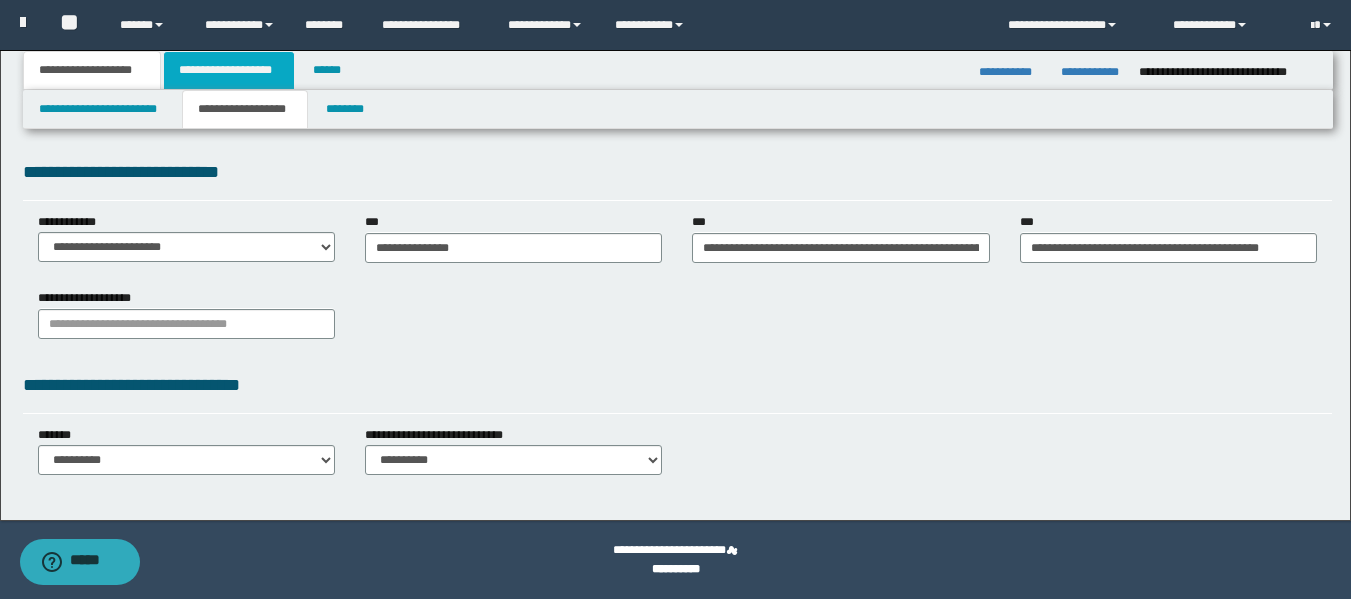 click on "**********" at bounding box center [229, 70] 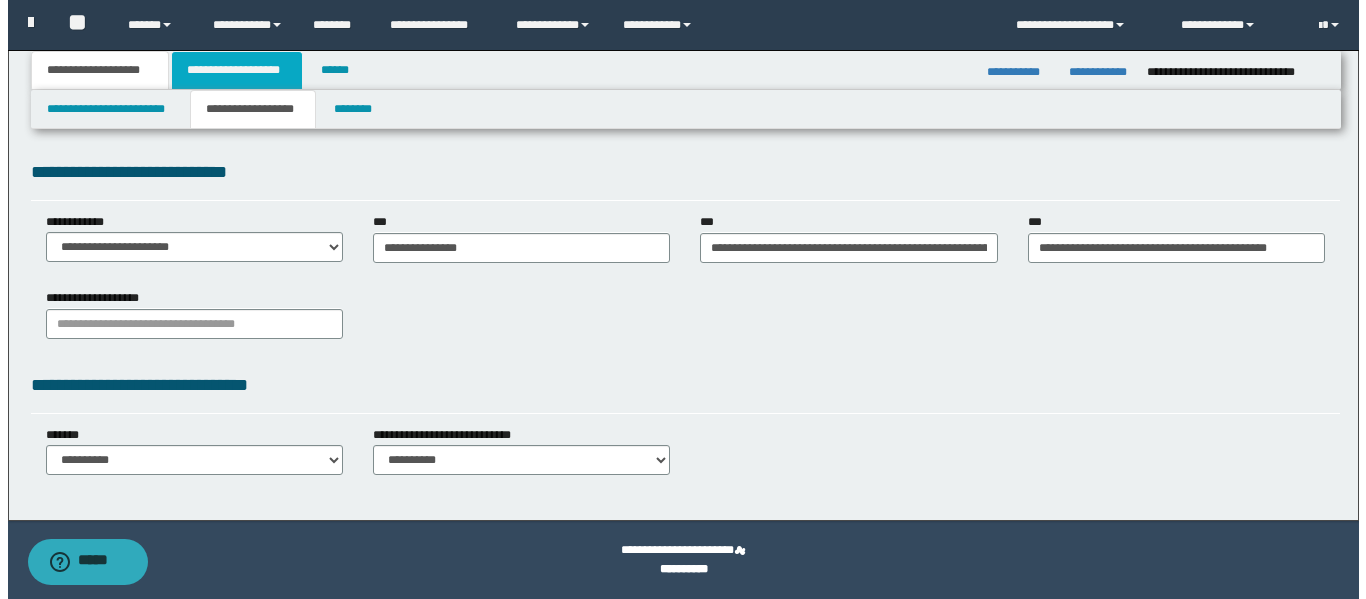 scroll, scrollTop: 0, scrollLeft: 0, axis: both 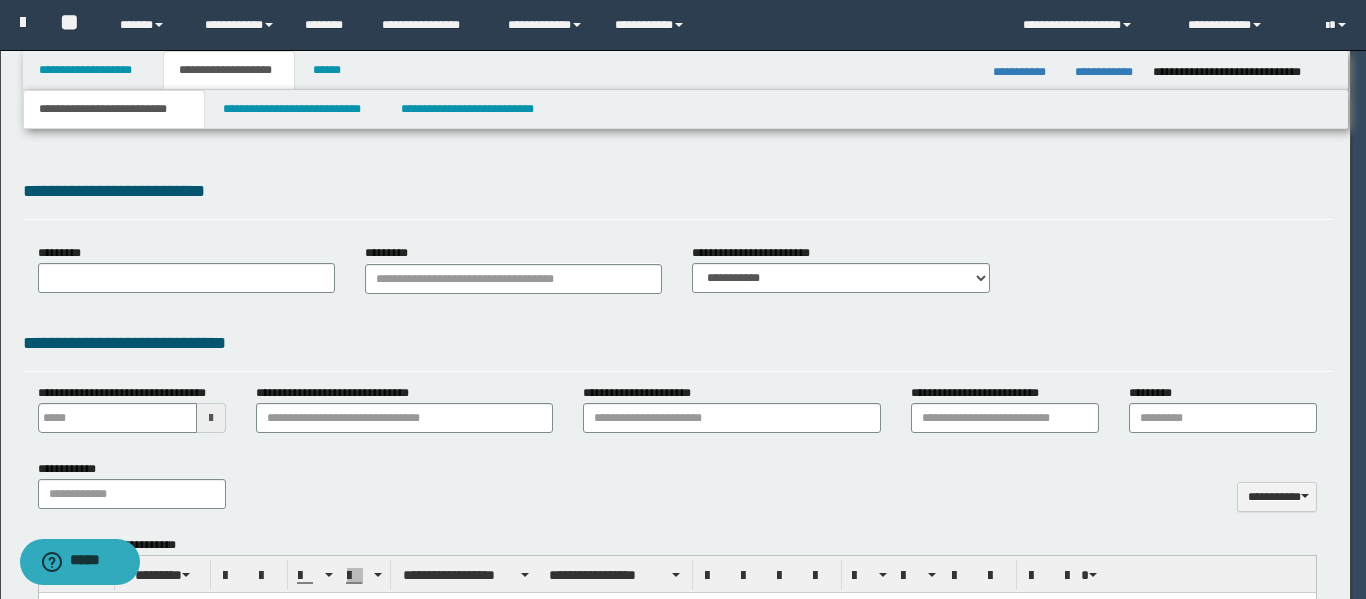 type on "********" 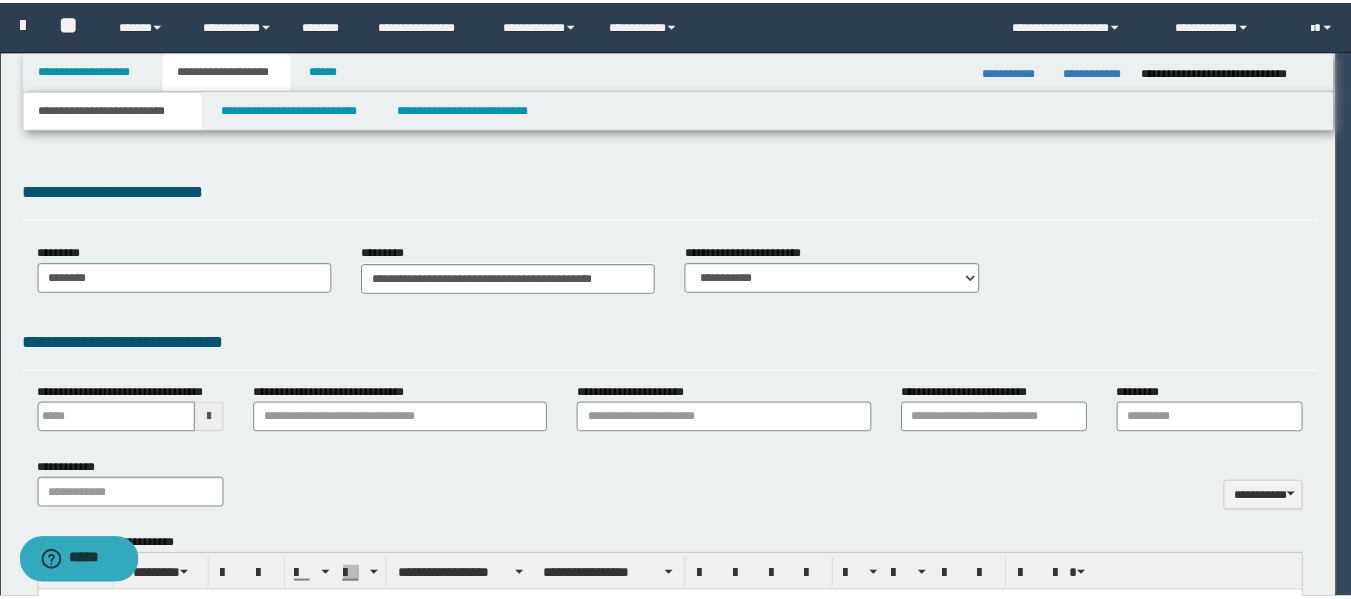 scroll, scrollTop: 0, scrollLeft: 0, axis: both 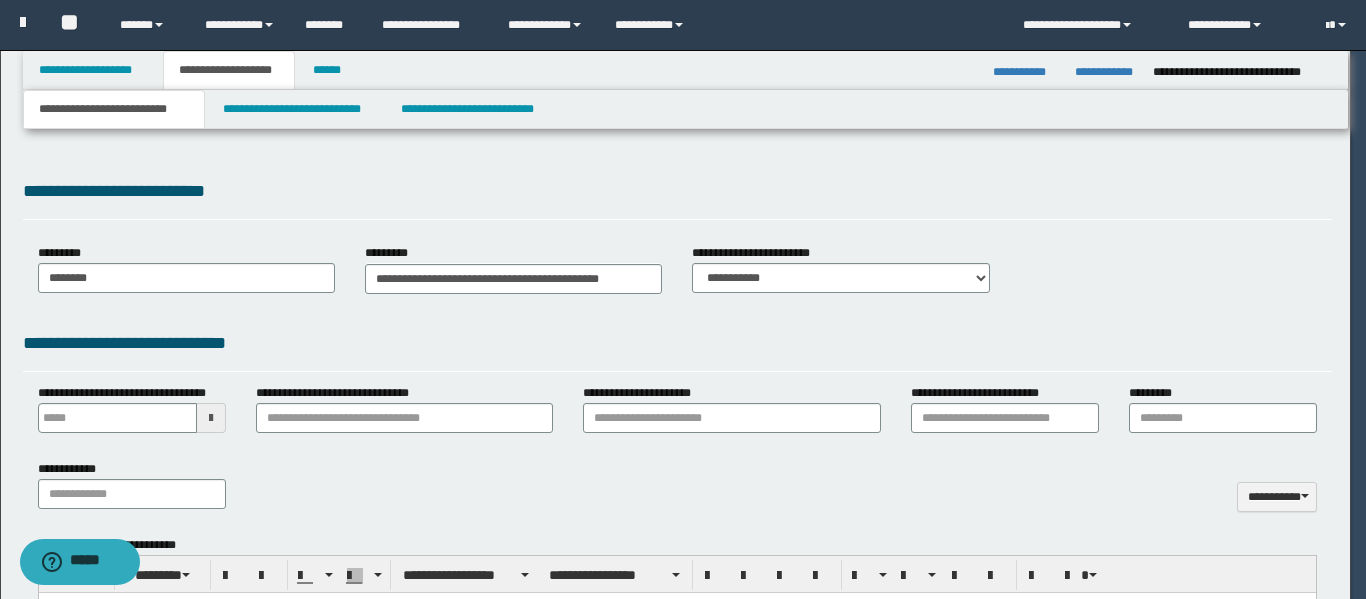 type on "**********" 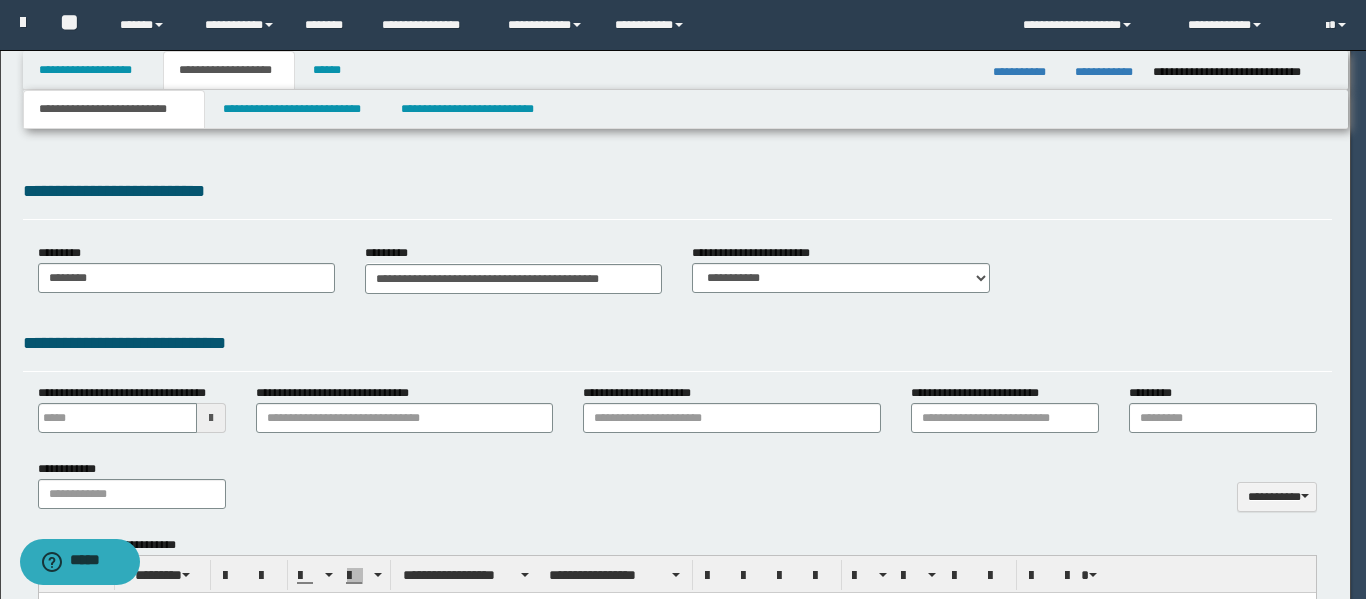 type on "***" 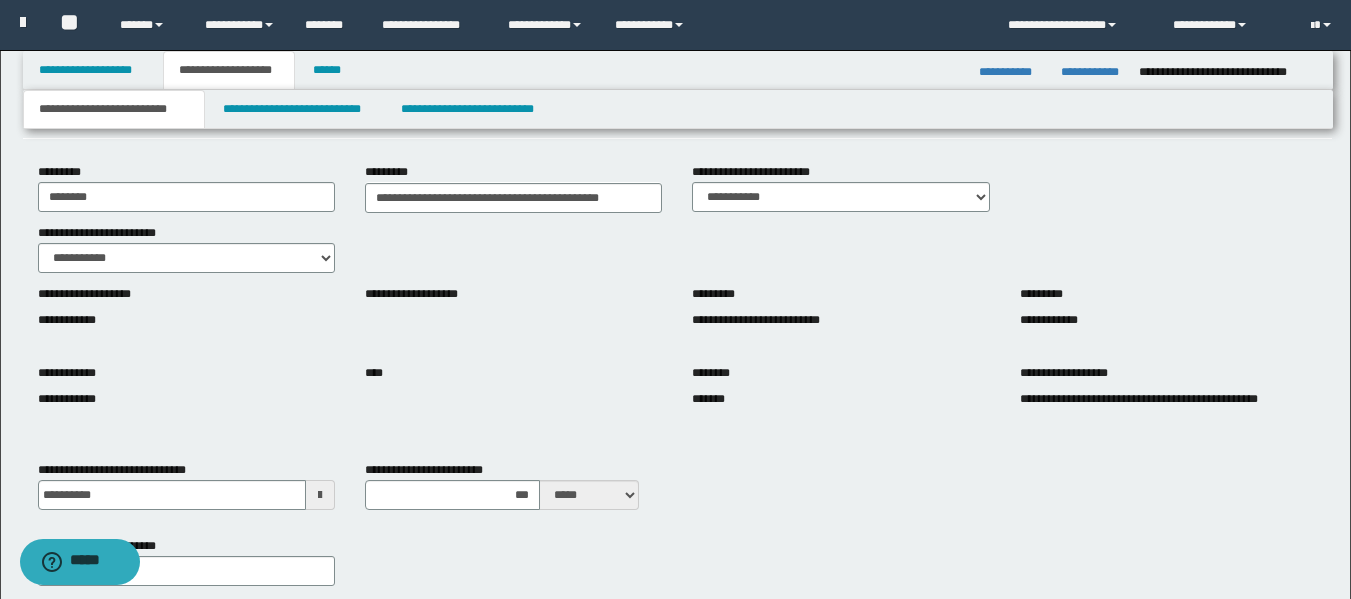 scroll, scrollTop: 0, scrollLeft: 0, axis: both 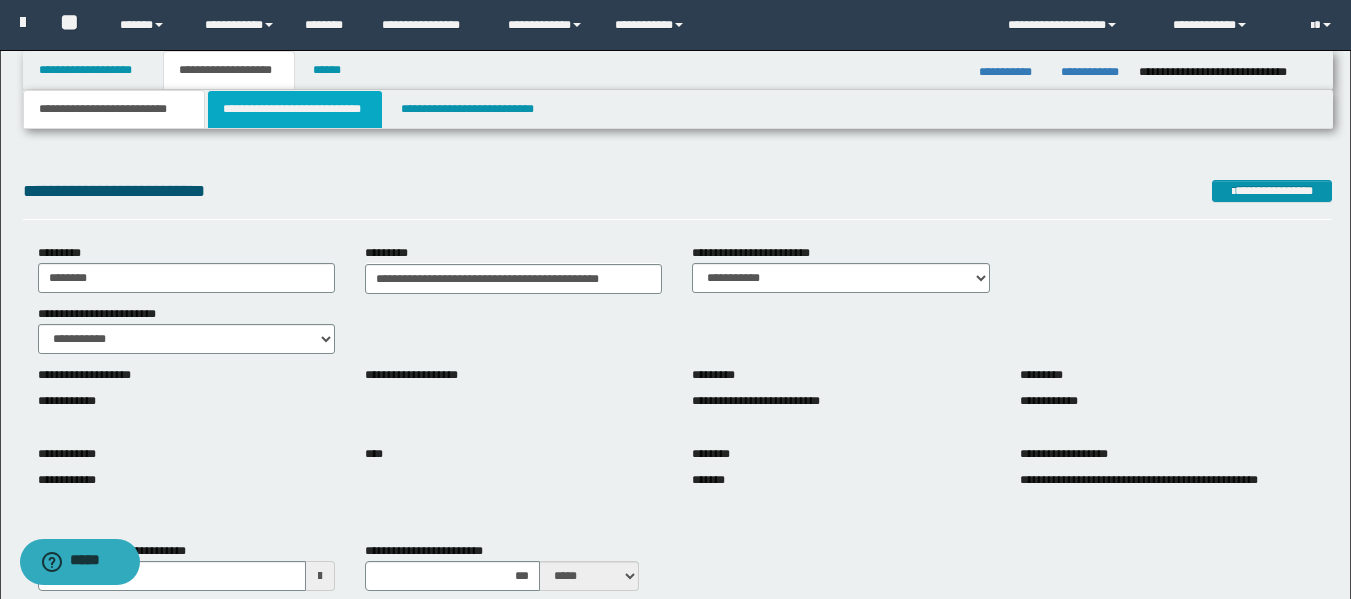 click on "**********" at bounding box center (295, 109) 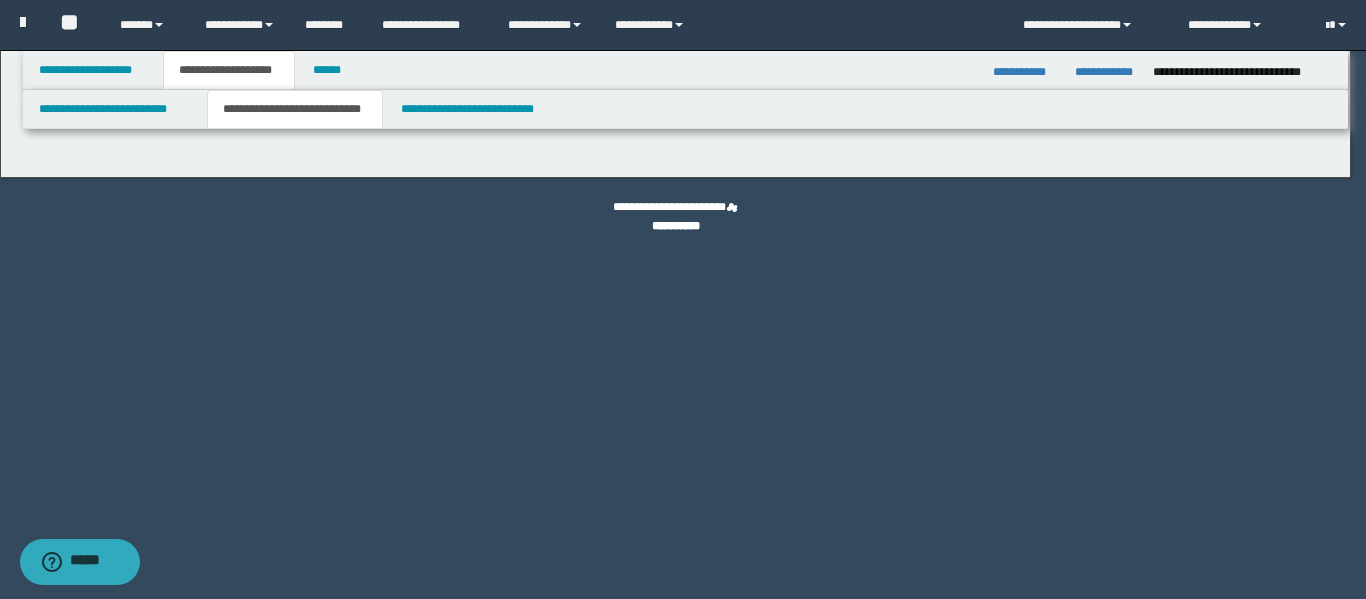 select on "*" 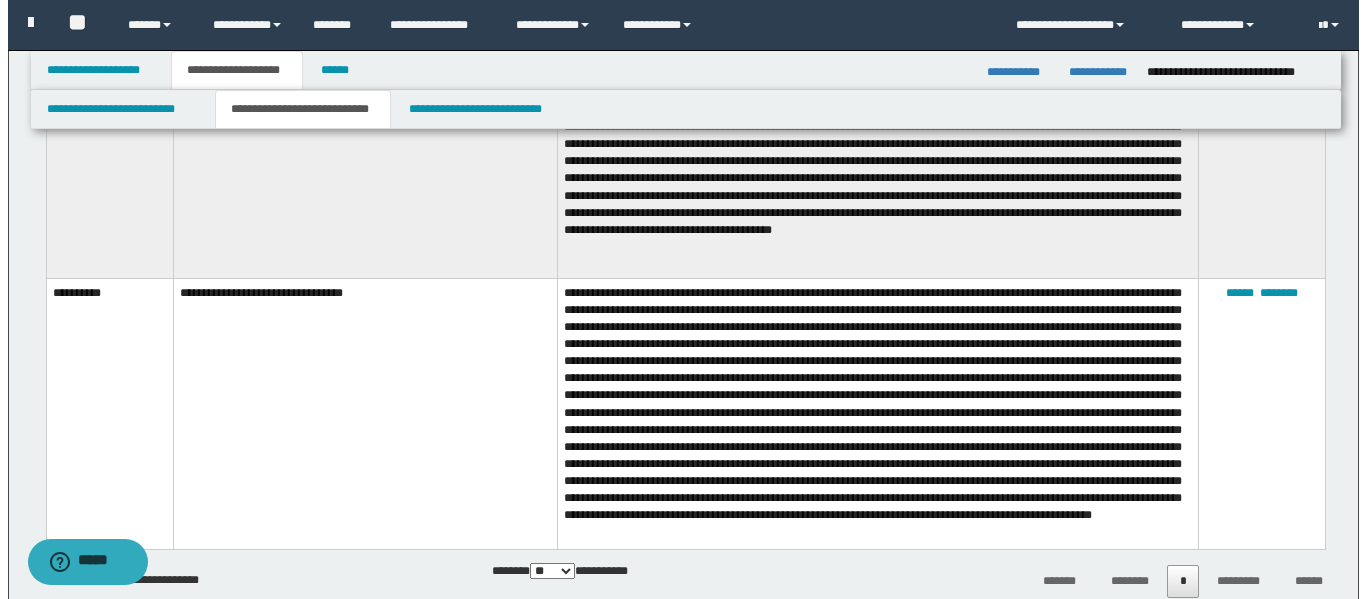 scroll, scrollTop: 500, scrollLeft: 0, axis: vertical 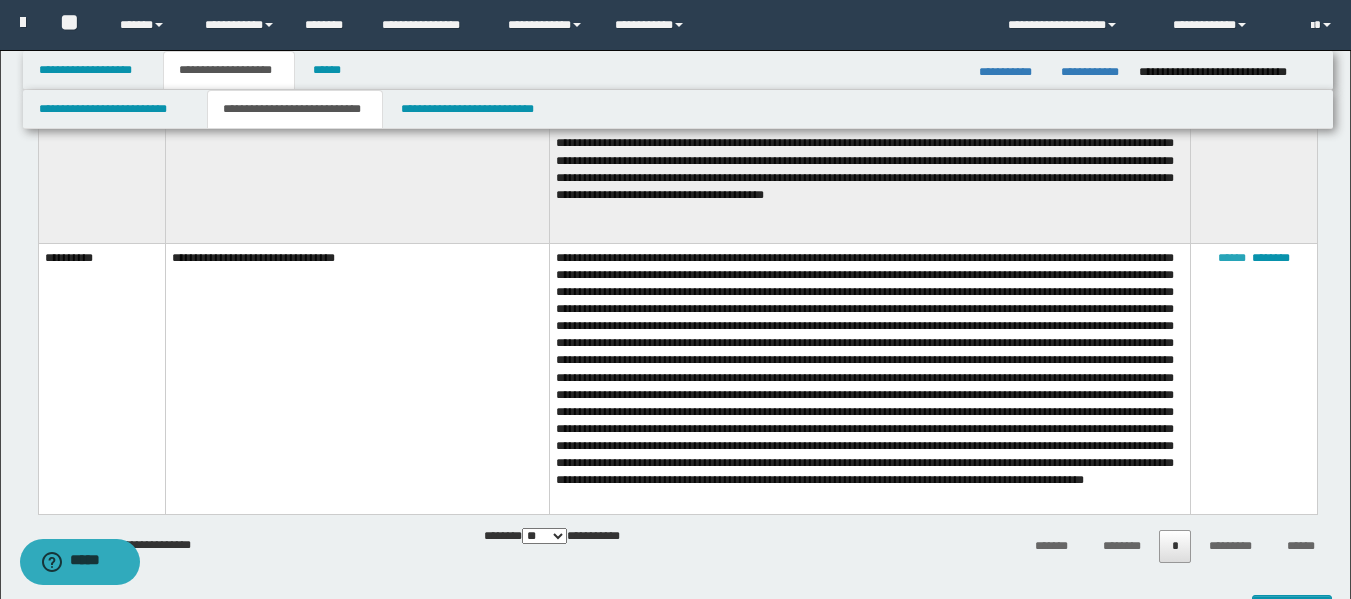 click on "******" at bounding box center [1232, 258] 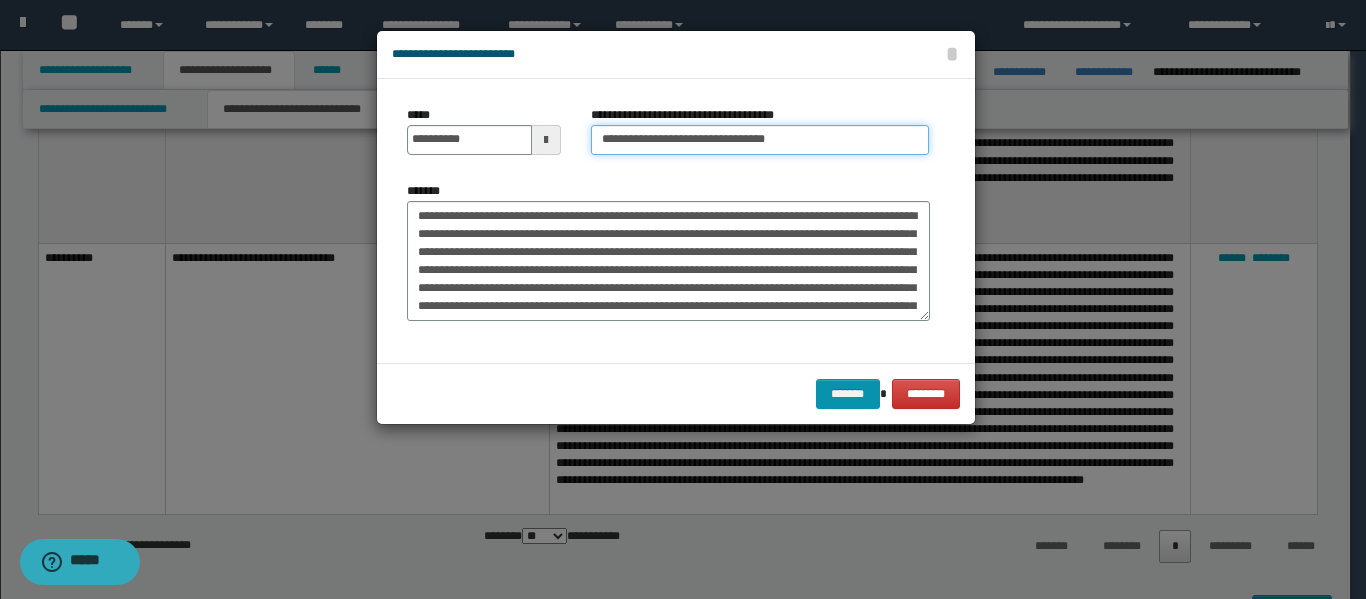 click on "**********" at bounding box center [760, 140] 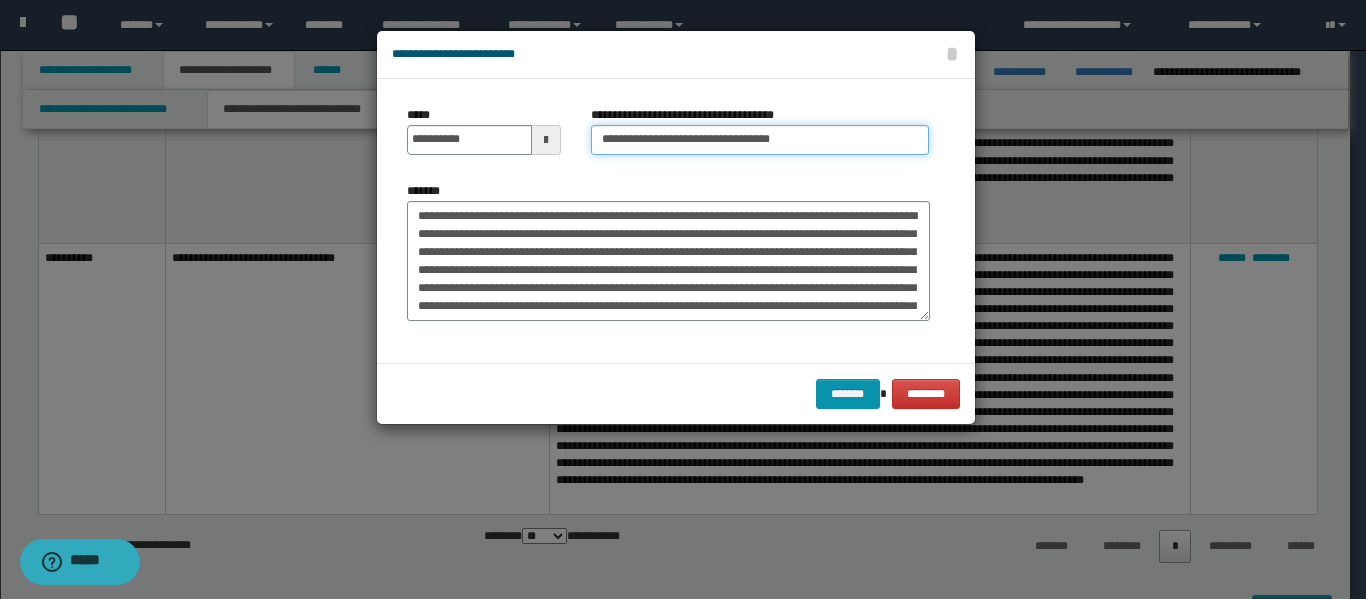 type on "**********" 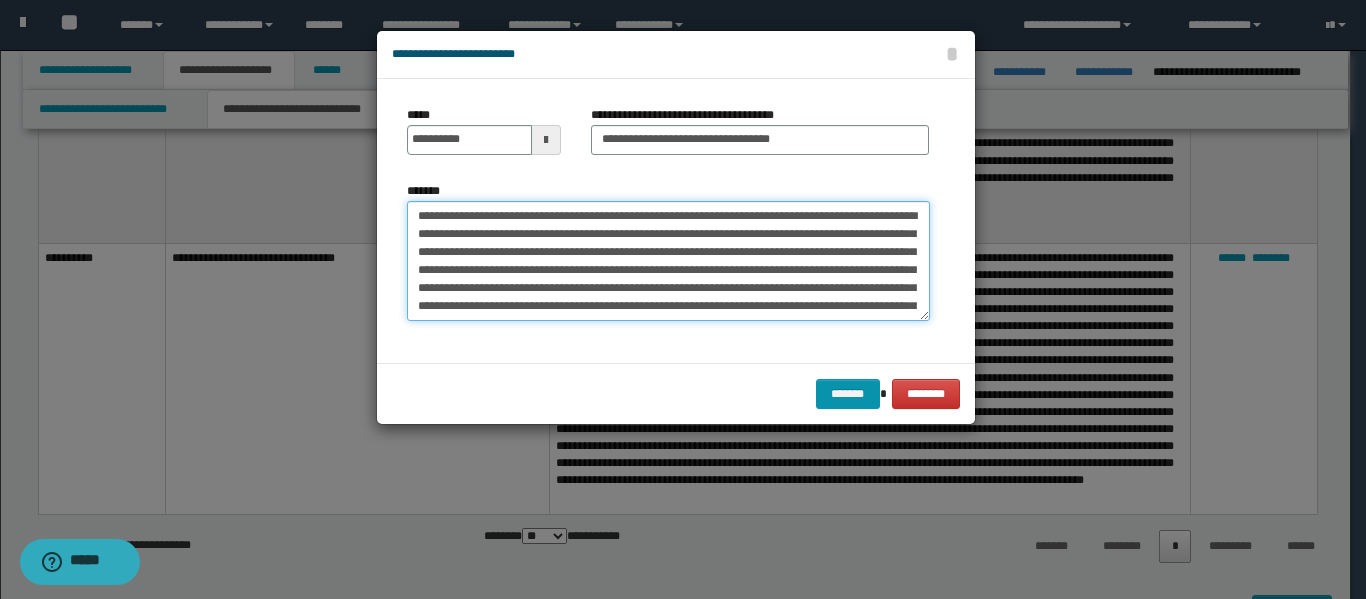 click on "*******" at bounding box center (668, 261) 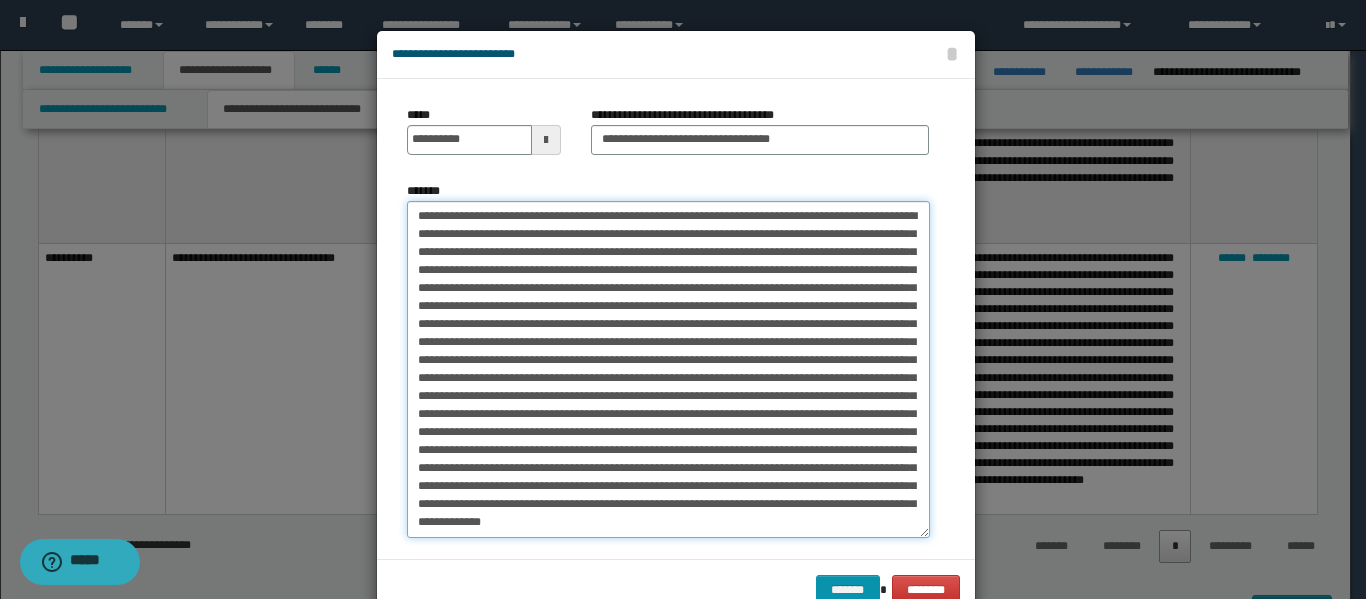 drag, startPoint x: 922, startPoint y: 311, endPoint x: 964, endPoint y: 528, distance: 221.02715 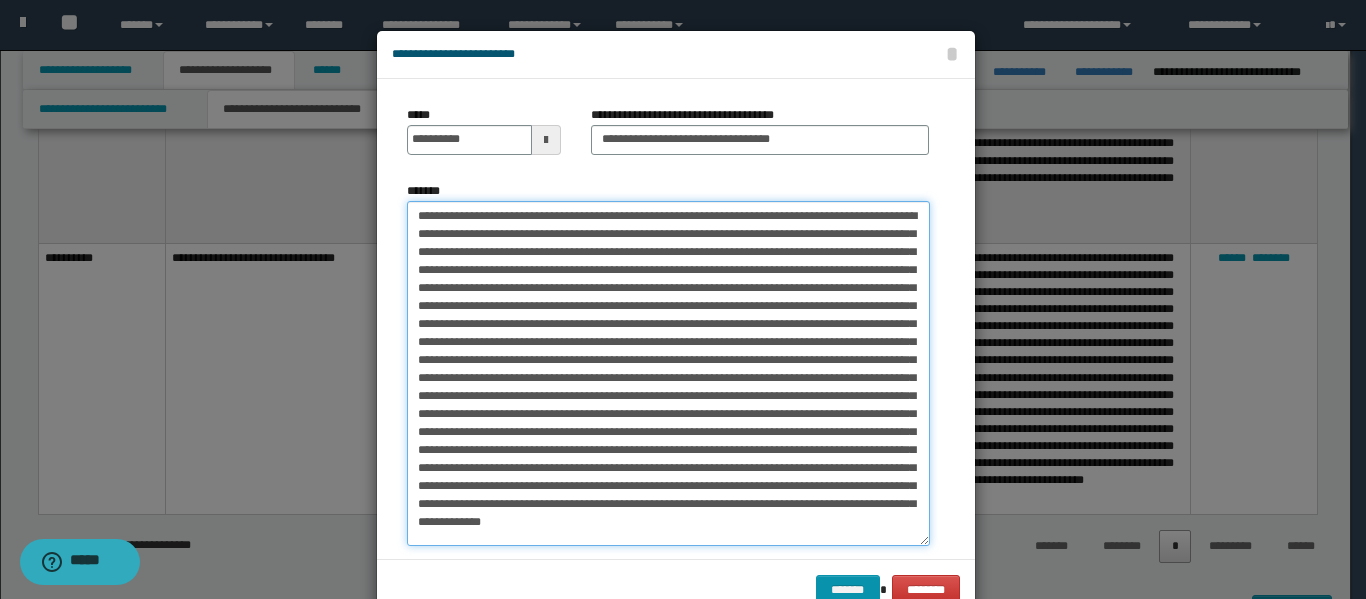 drag, startPoint x: 912, startPoint y: 534, endPoint x: 932, endPoint y: 542, distance: 21.540659 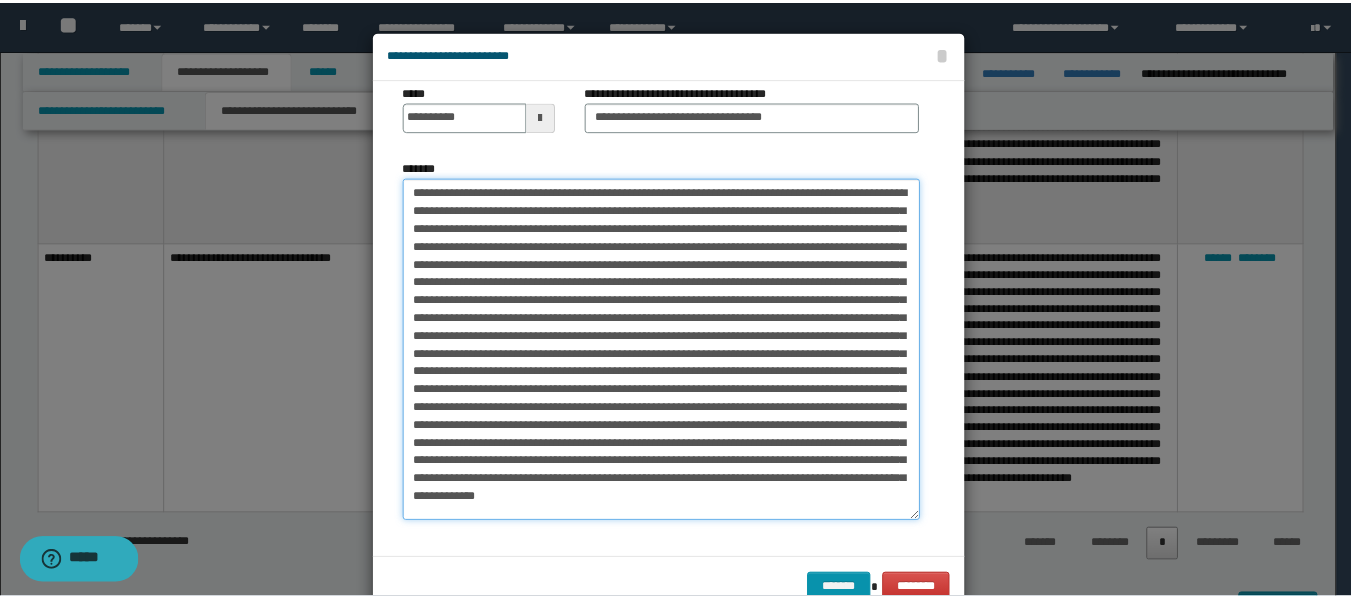 scroll, scrollTop: 29, scrollLeft: 0, axis: vertical 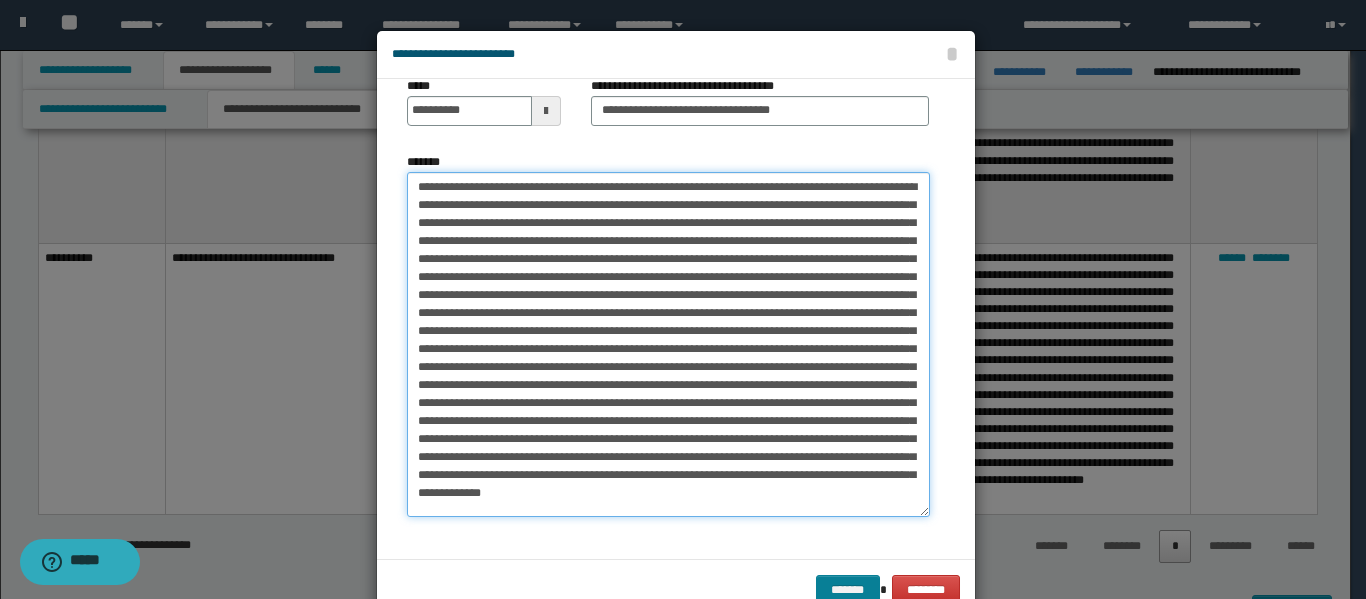 type on "**********" 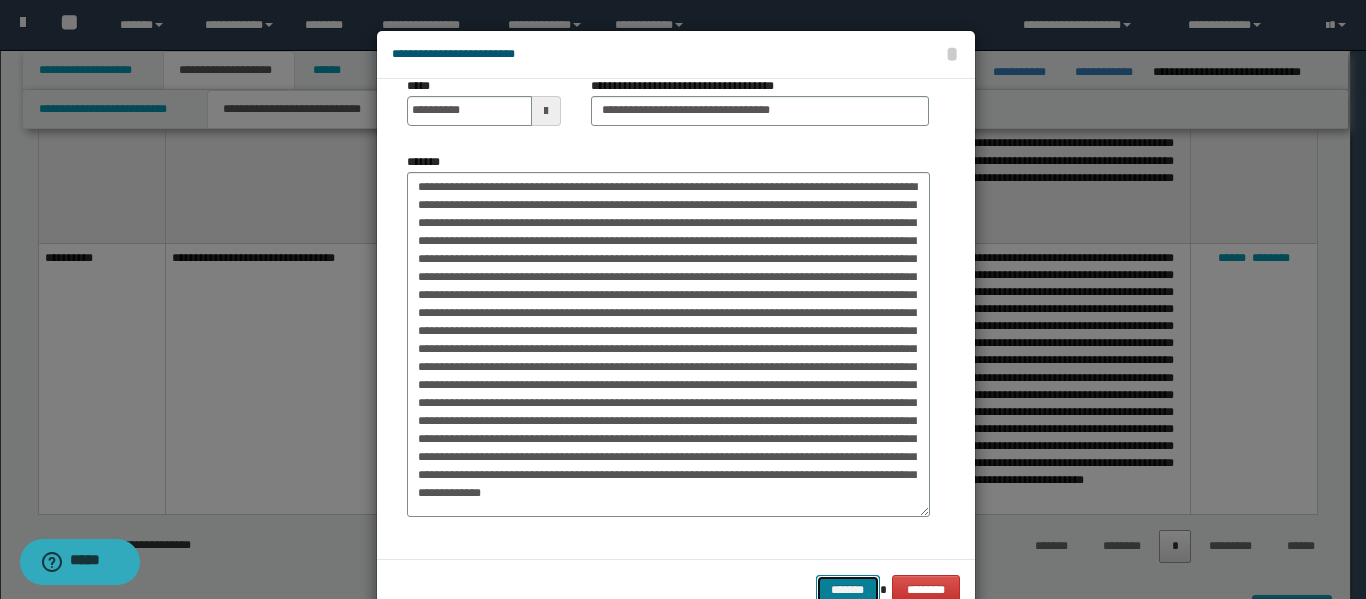 click on "*******" at bounding box center [848, 590] 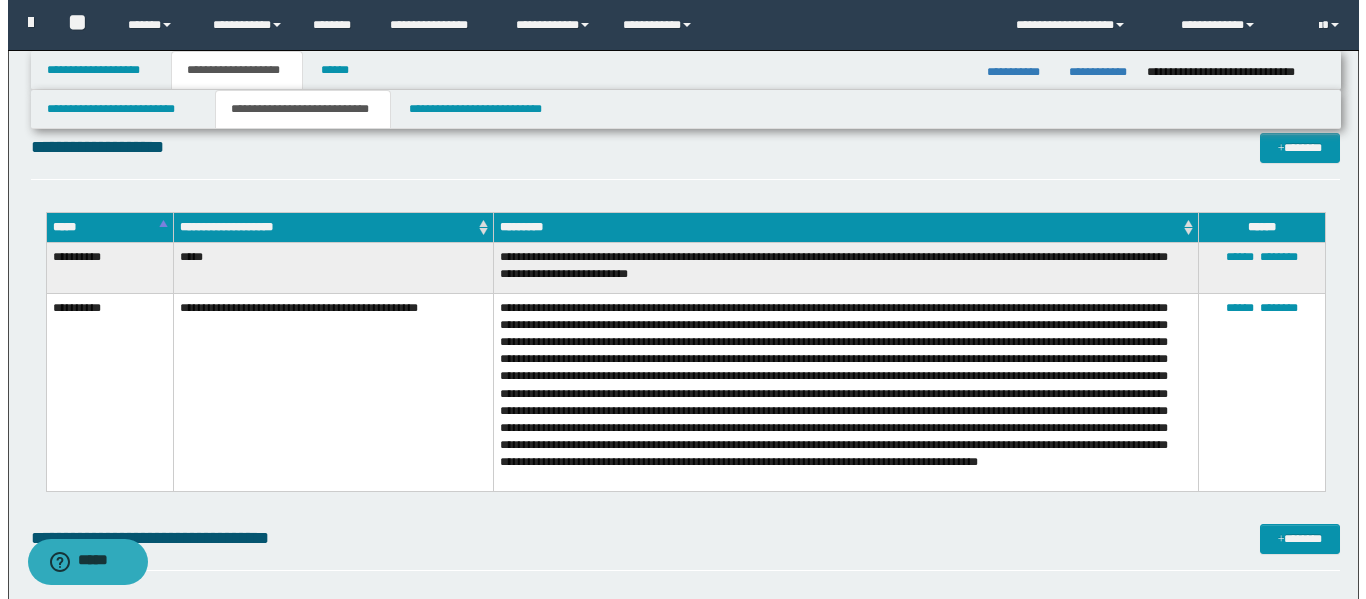 scroll, scrollTop: 1200, scrollLeft: 0, axis: vertical 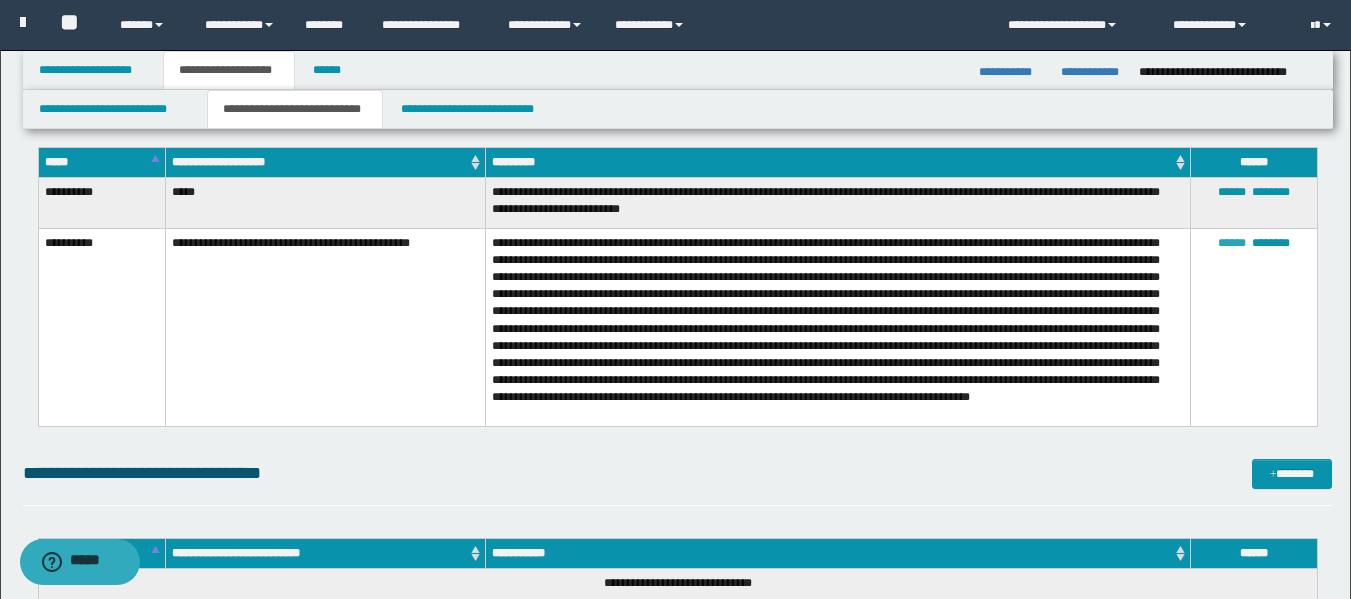 click on "******" at bounding box center [1232, 243] 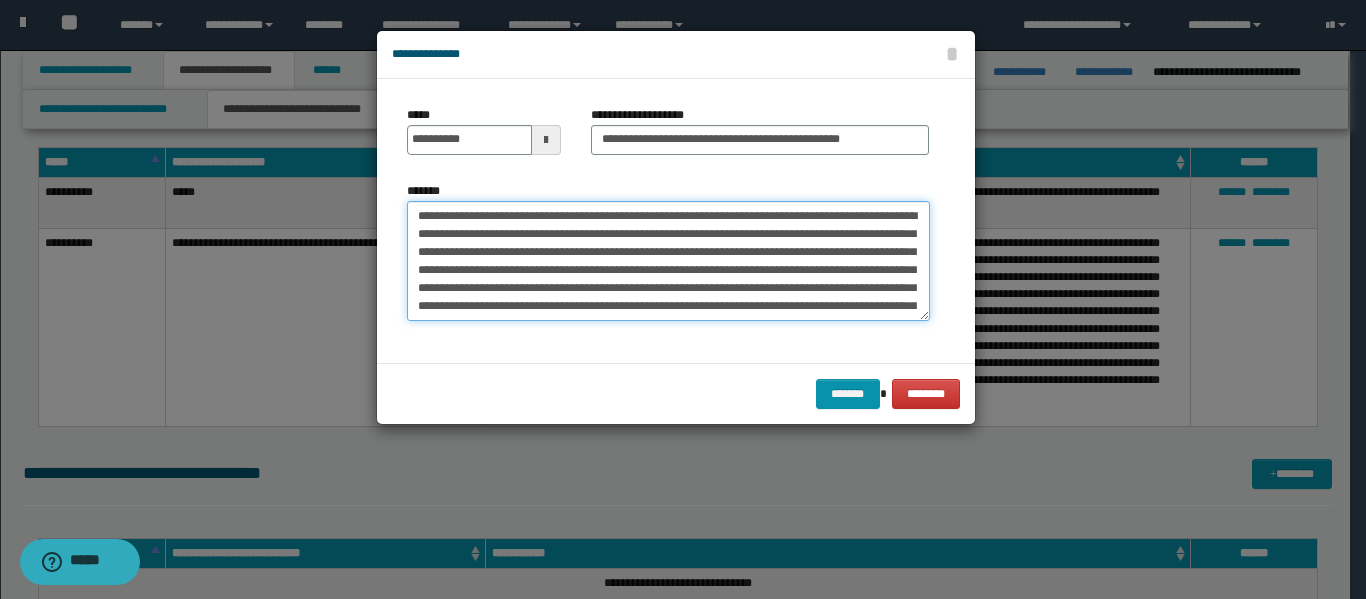 click on "*******" at bounding box center [668, 261] 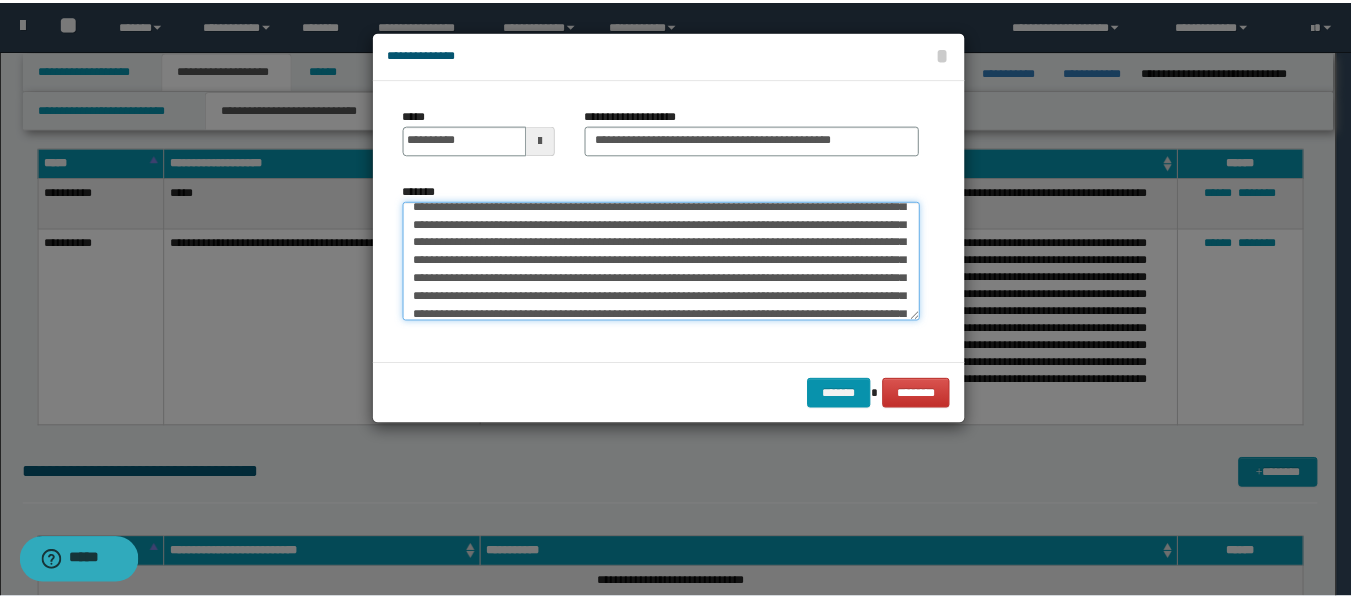 scroll, scrollTop: 162, scrollLeft: 0, axis: vertical 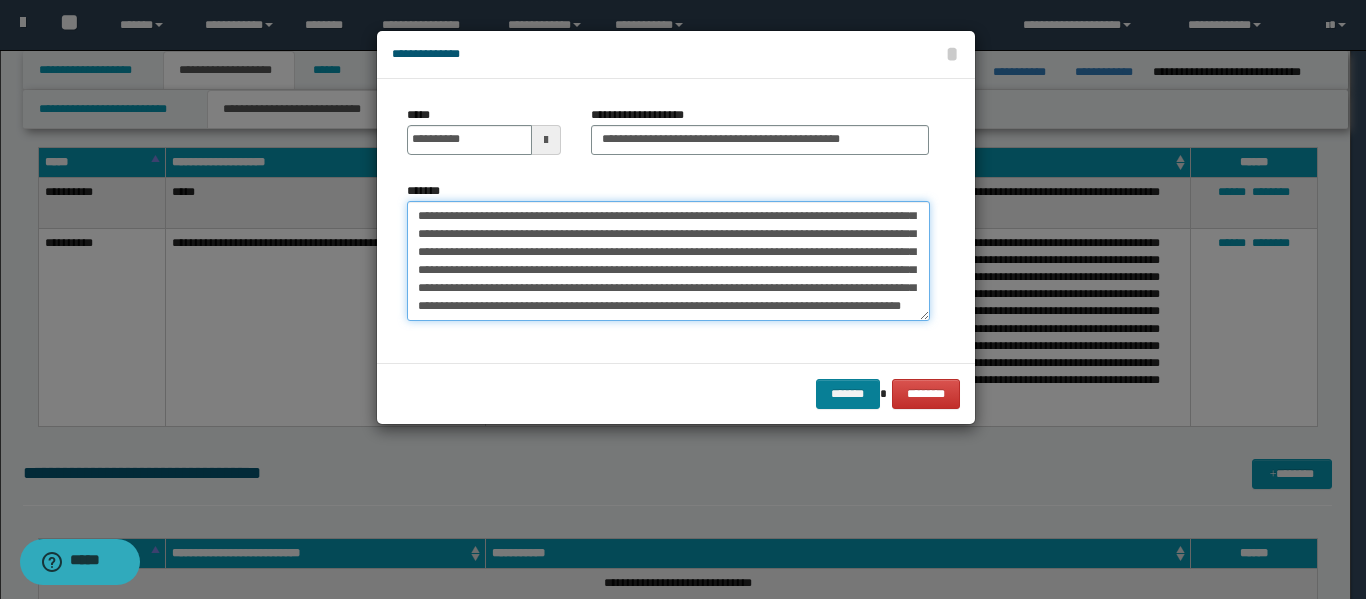 type on "**********" 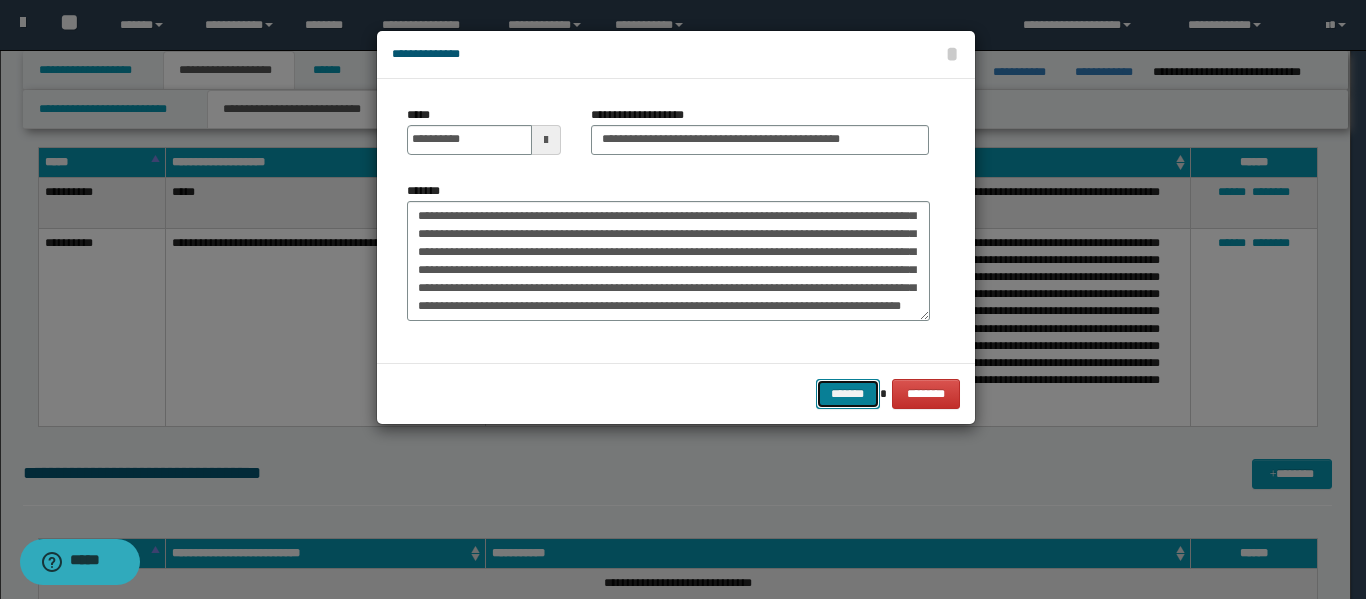 click on "*******" at bounding box center (848, 394) 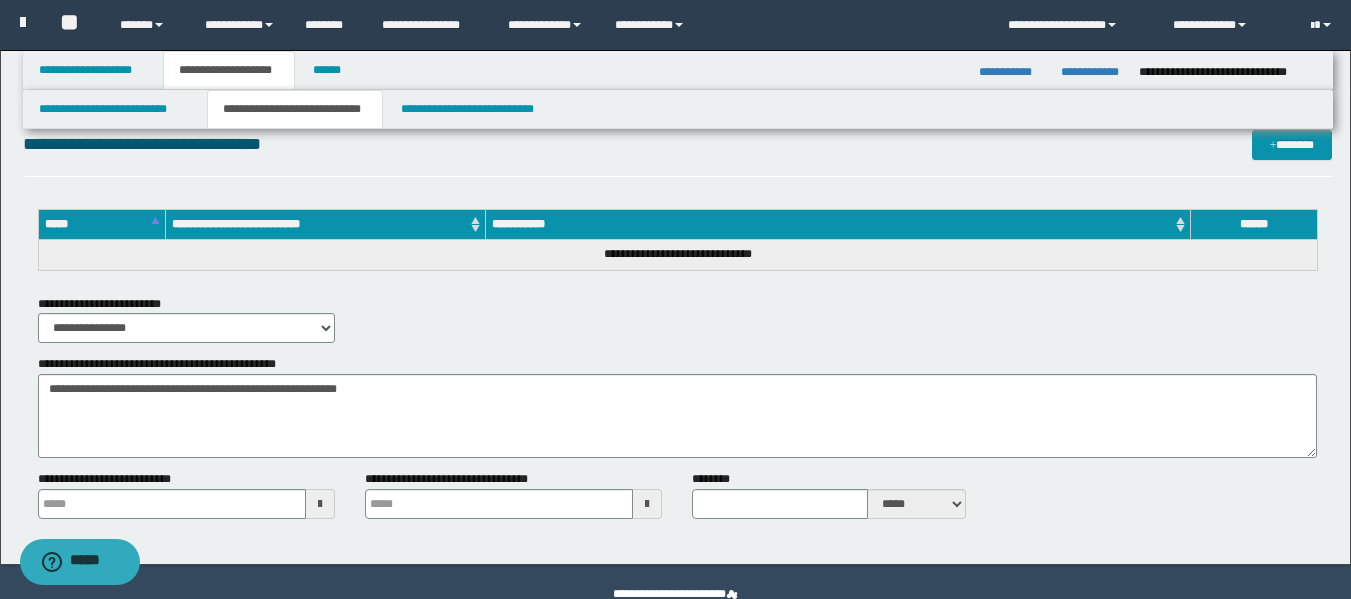 scroll, scrollTop: 1573, scrollLeft: 0, axis: vertical 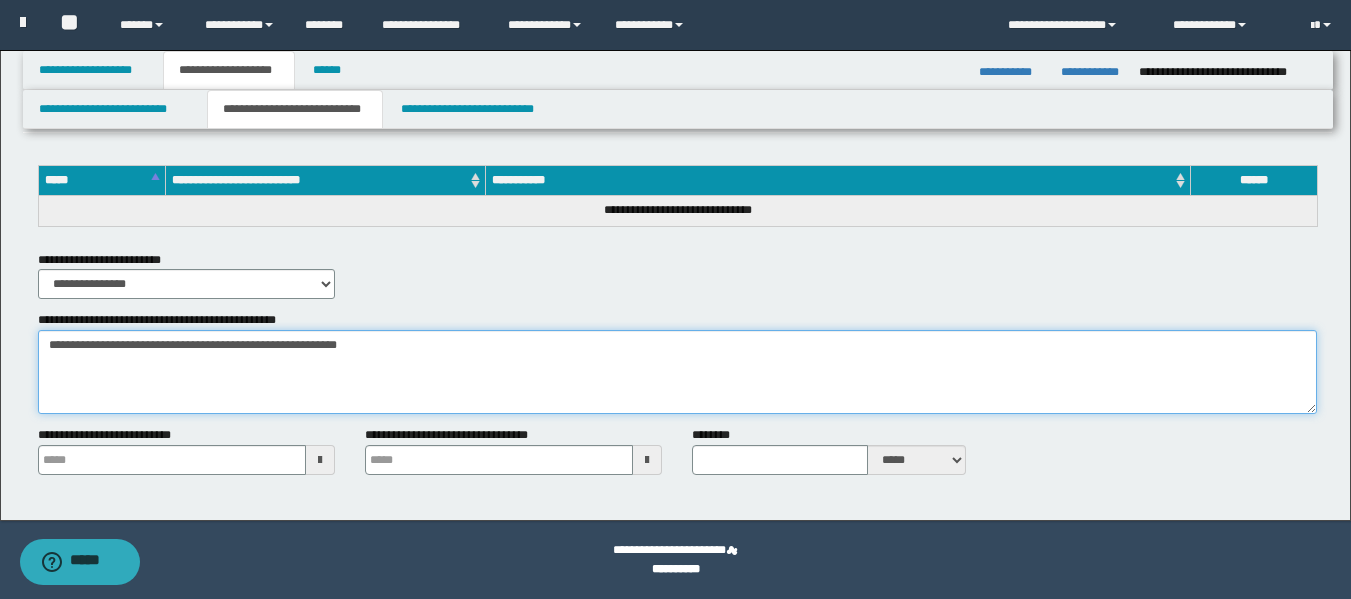 click on "**********" at bounding box center [677, 372] 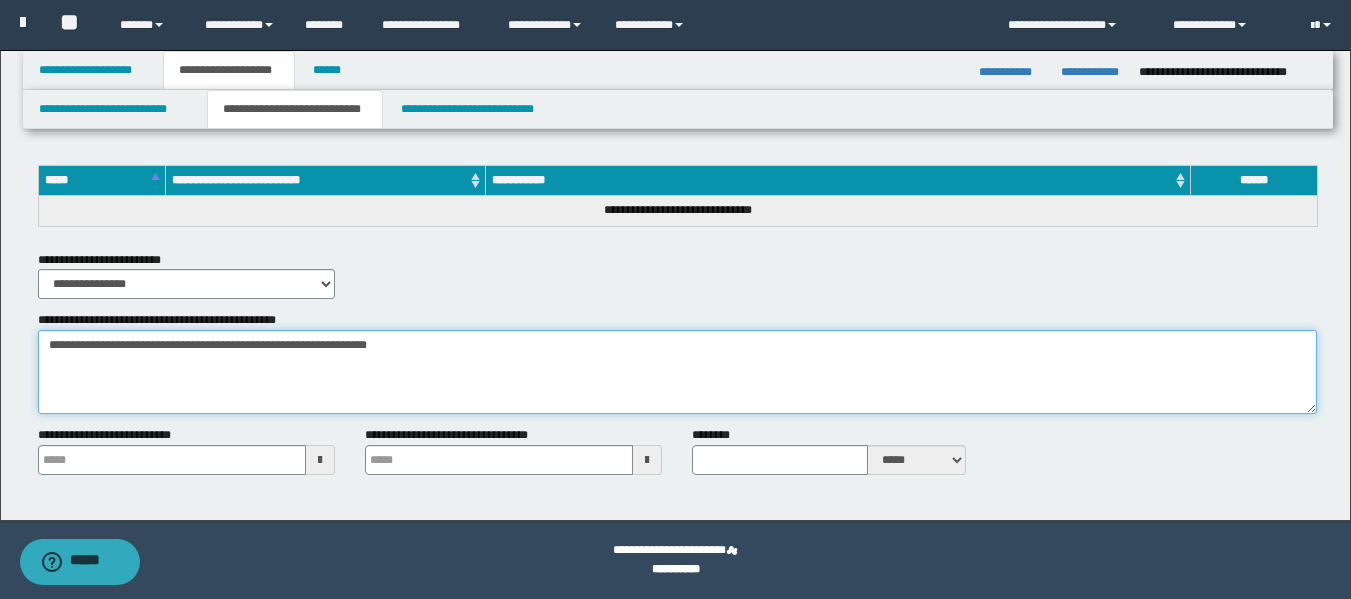 click on "**********" at bounding box center [677, 372] 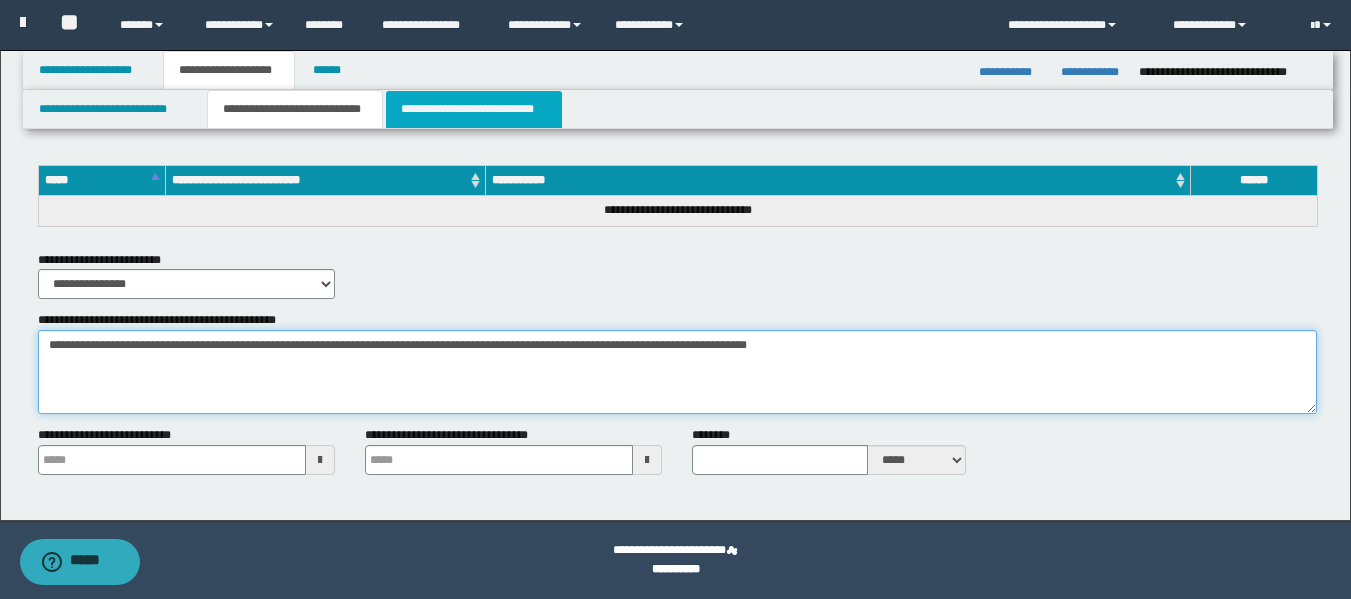 type on "**********" 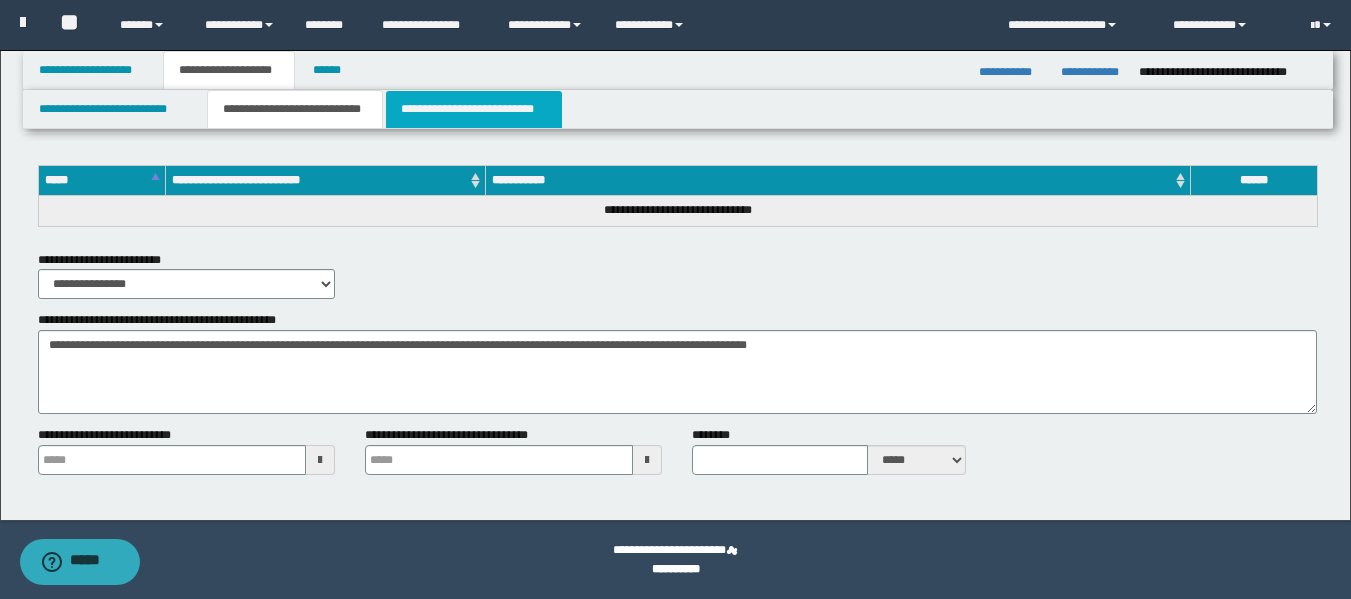 click on "**********" at bounding box center (474, 109) 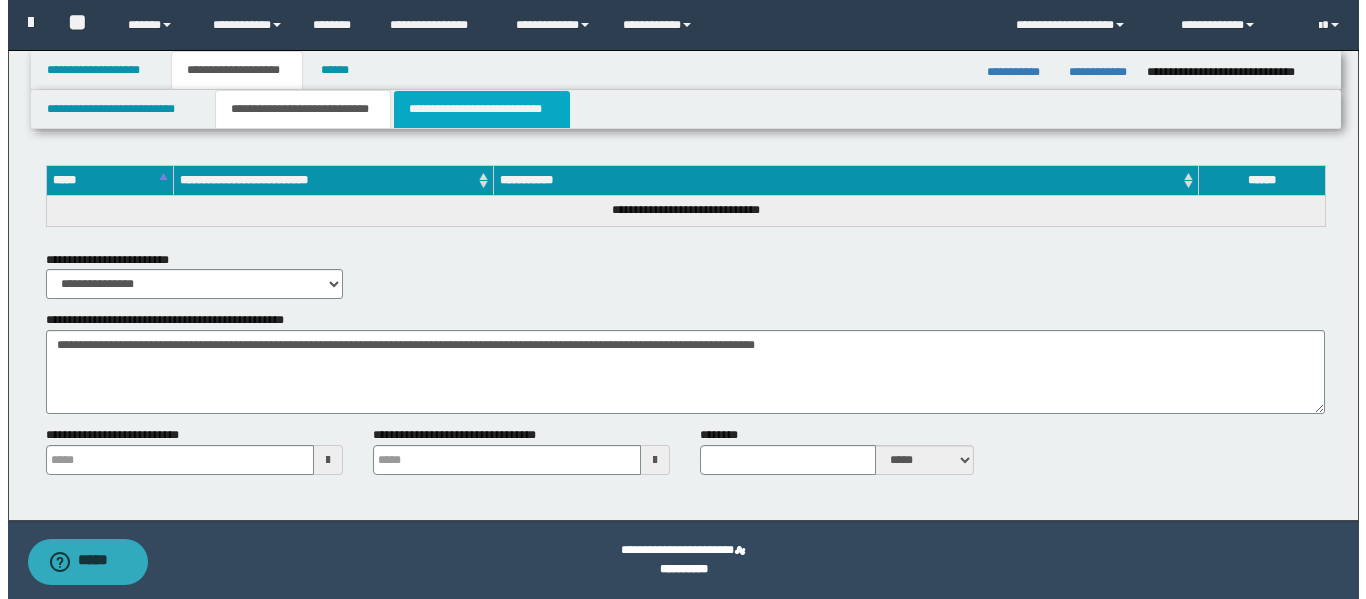 scroll, scrollTop: 0, scrollLeft: 0, axis: both 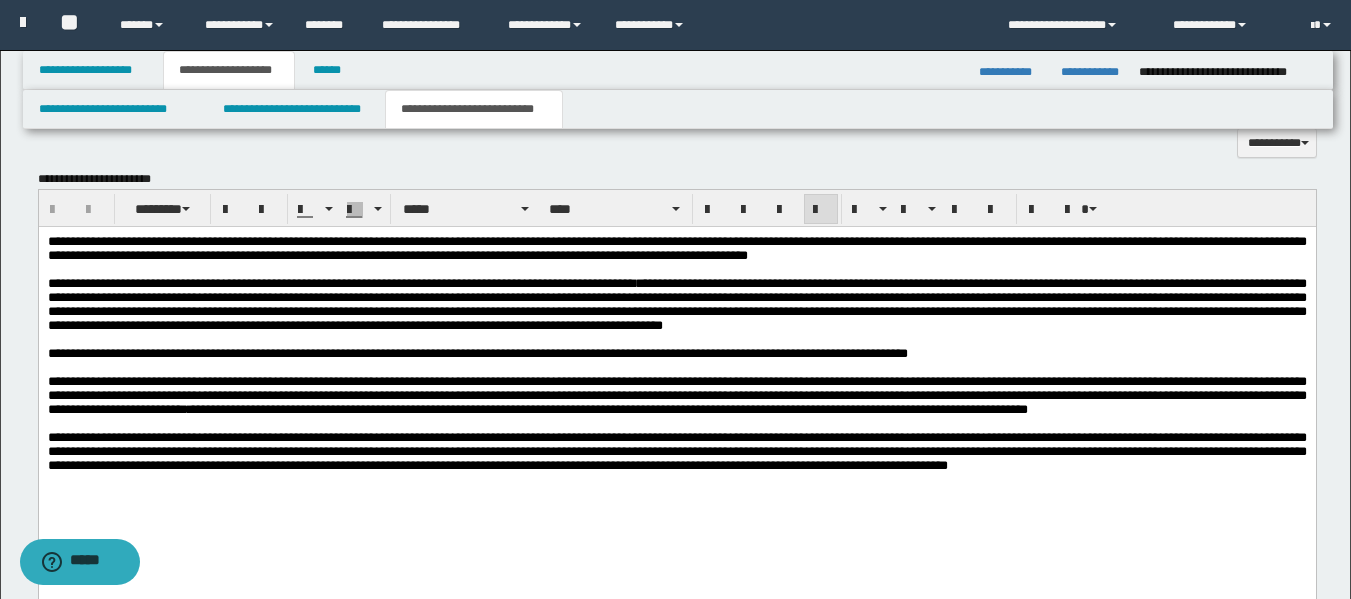 click on "**********" at bounding box center (676, 248) 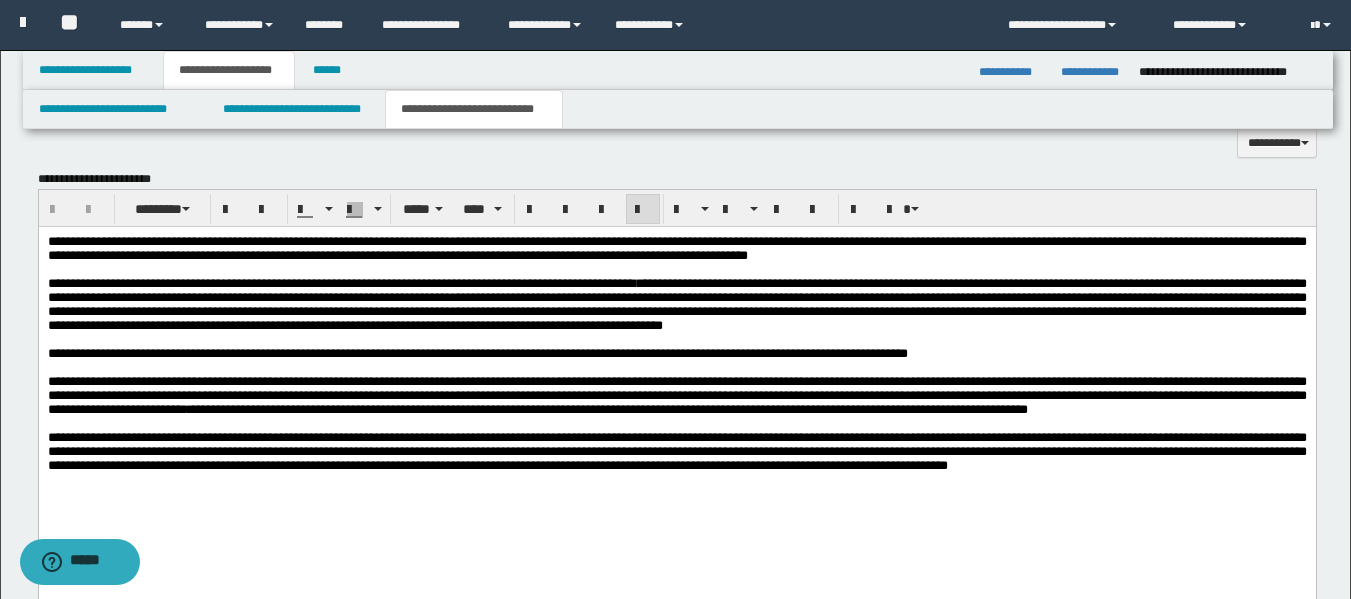 type 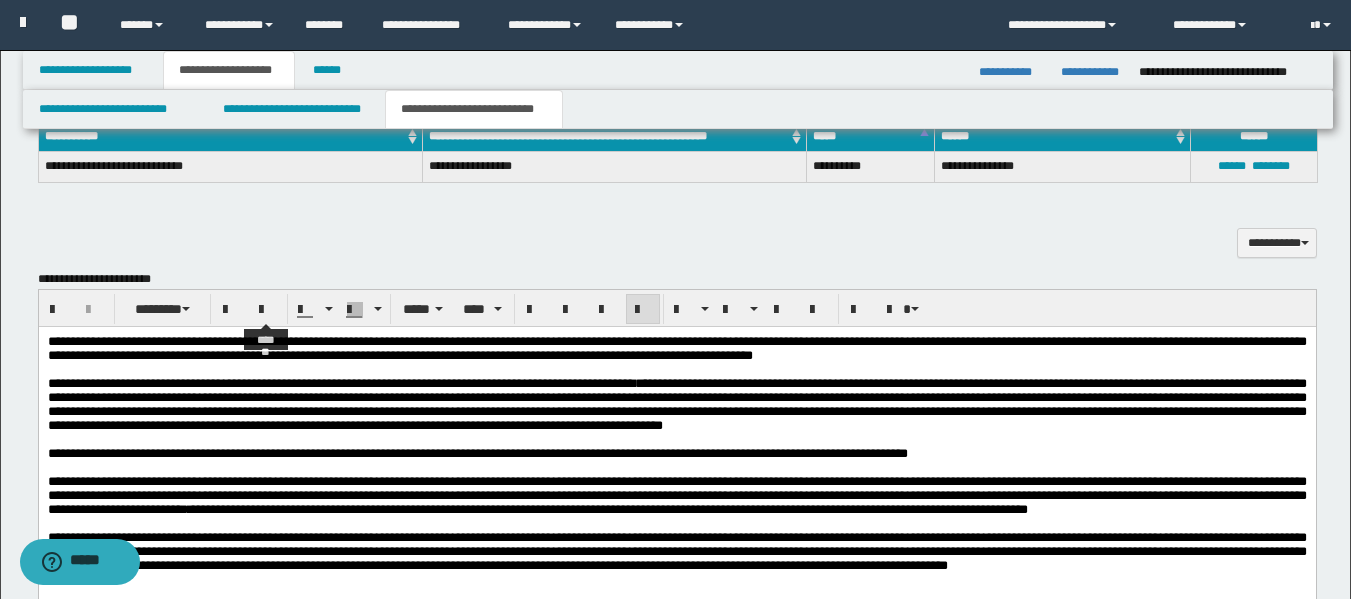 scroll, scrollTop: 600, scrollLeft: 0, axis: vertical 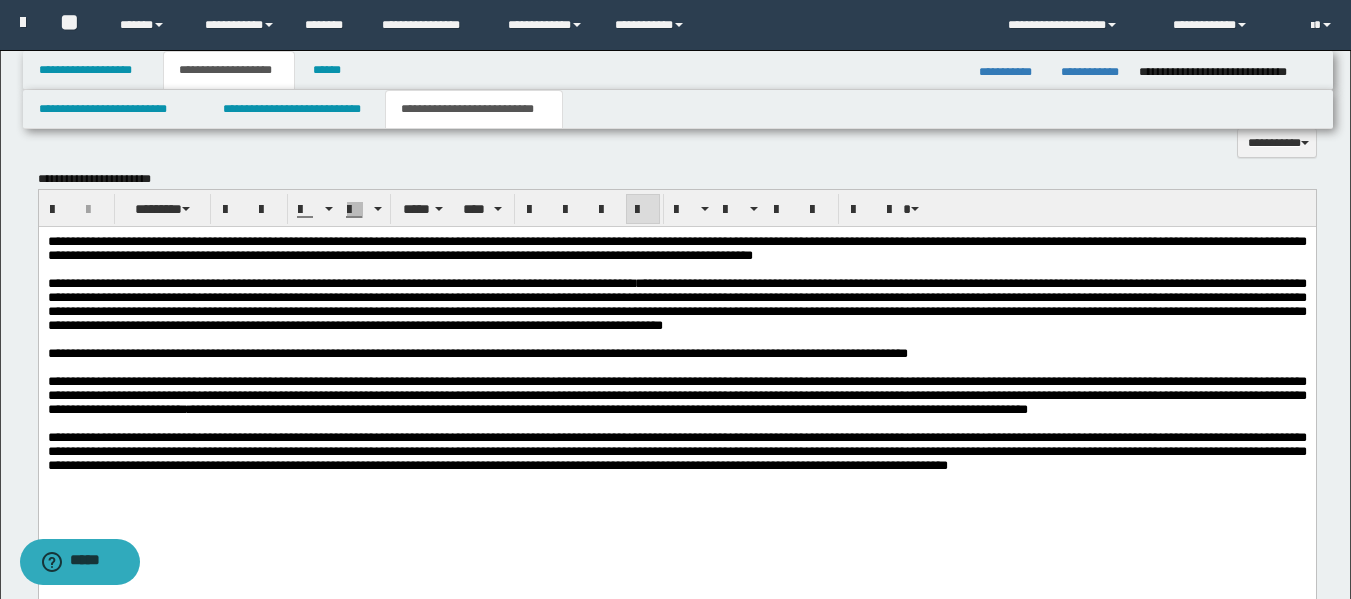 click on "**********" at bounding box center [676, 304] 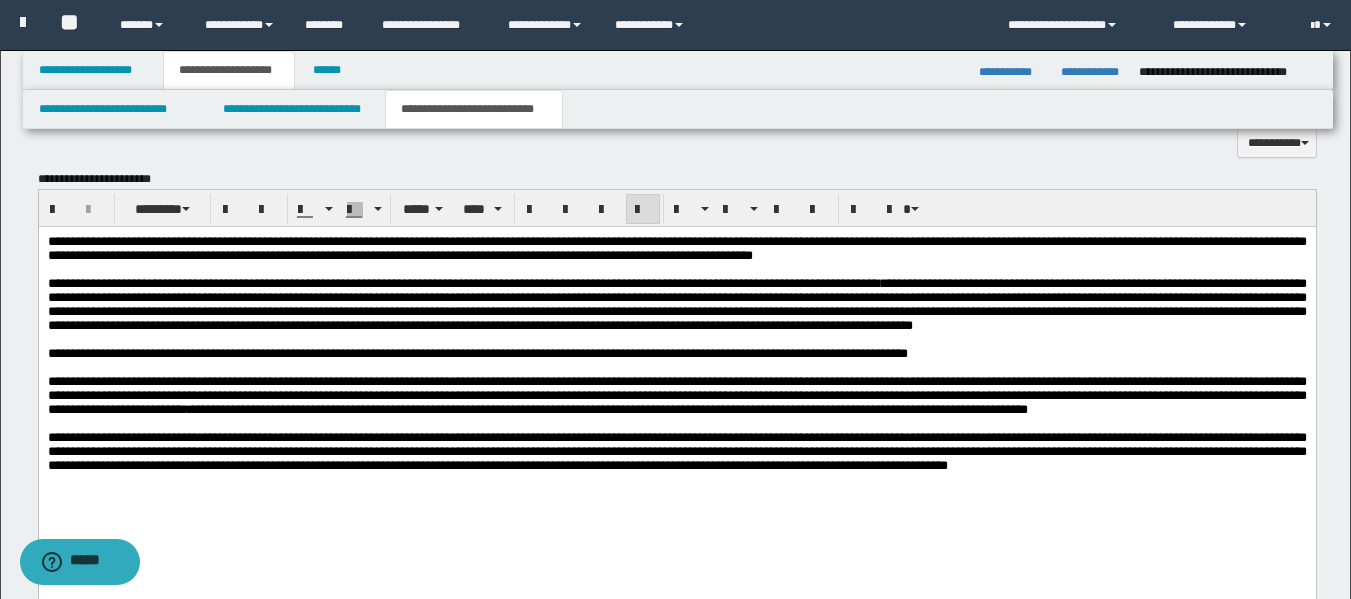 click on "**********" at bounding box center (676, 304) 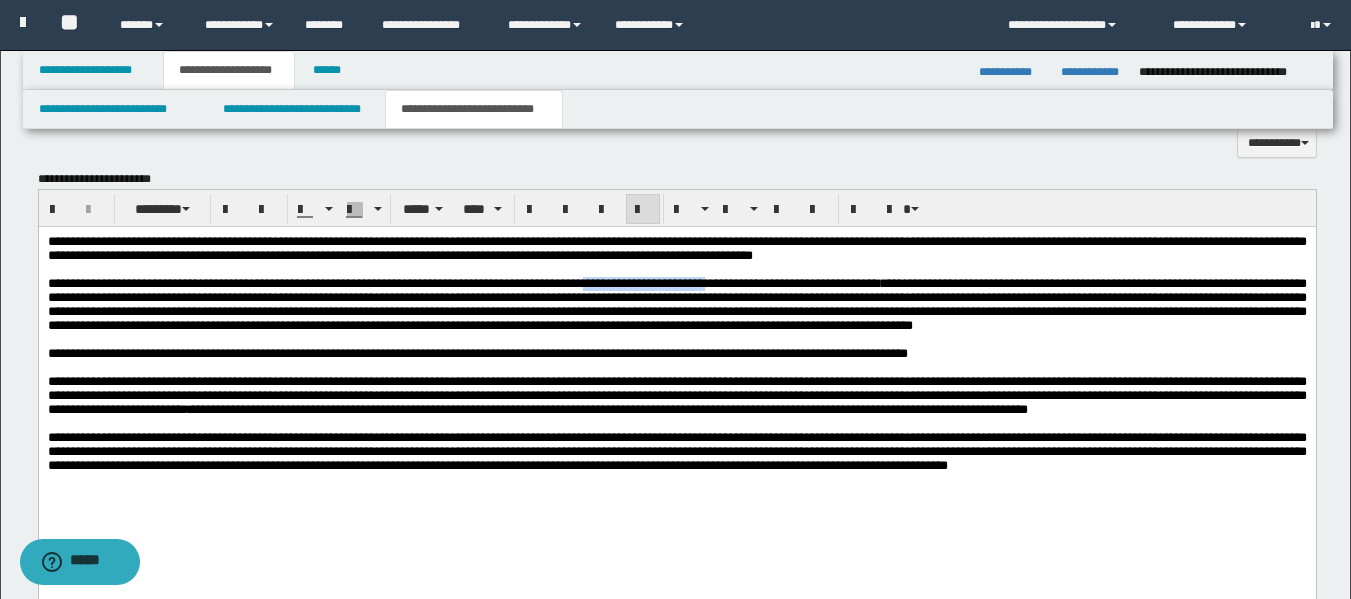 drag, startPoint x: 668, startPoint y: 284, endPoint x: 821, endPoint y: 286, distance: 153.01308 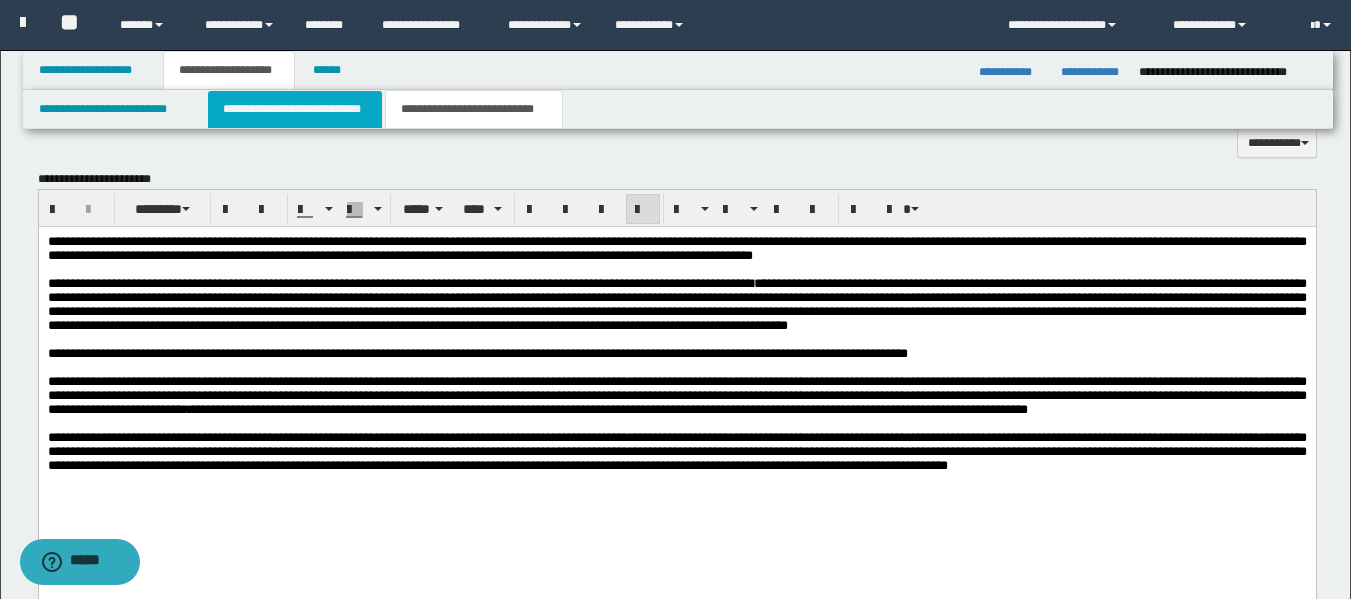 click on "**********" at bounding box center (295, 109) 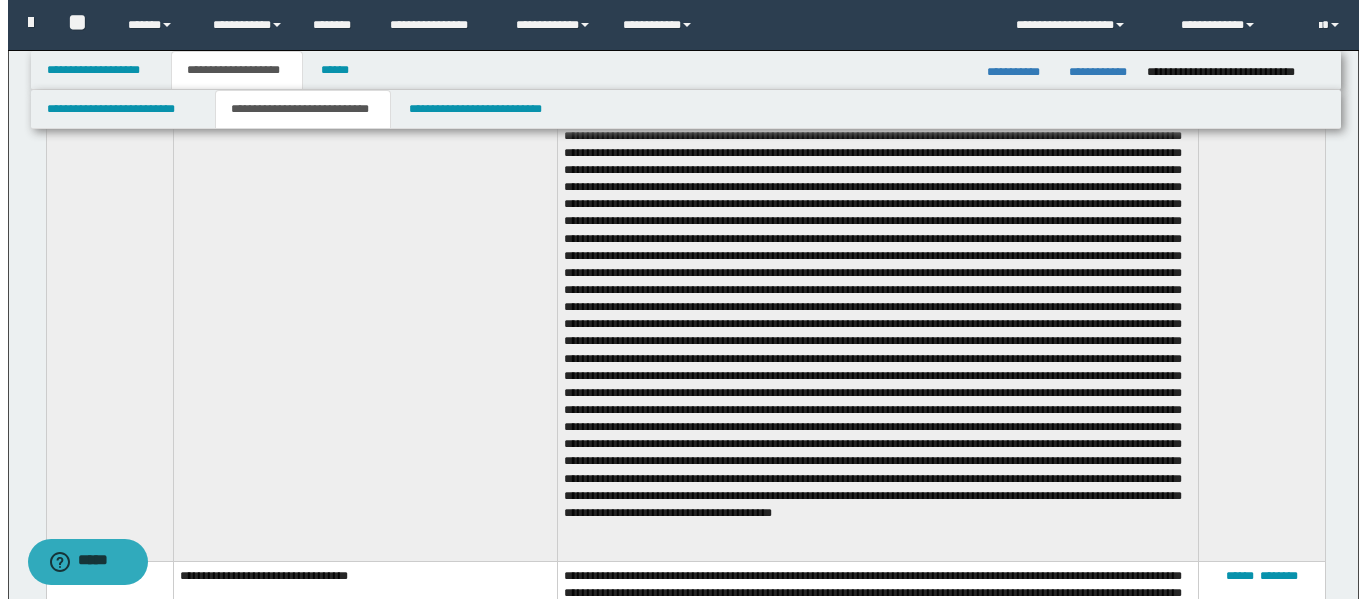 scroll, scrollTop: 0, scrollLeft: 0, axis: both 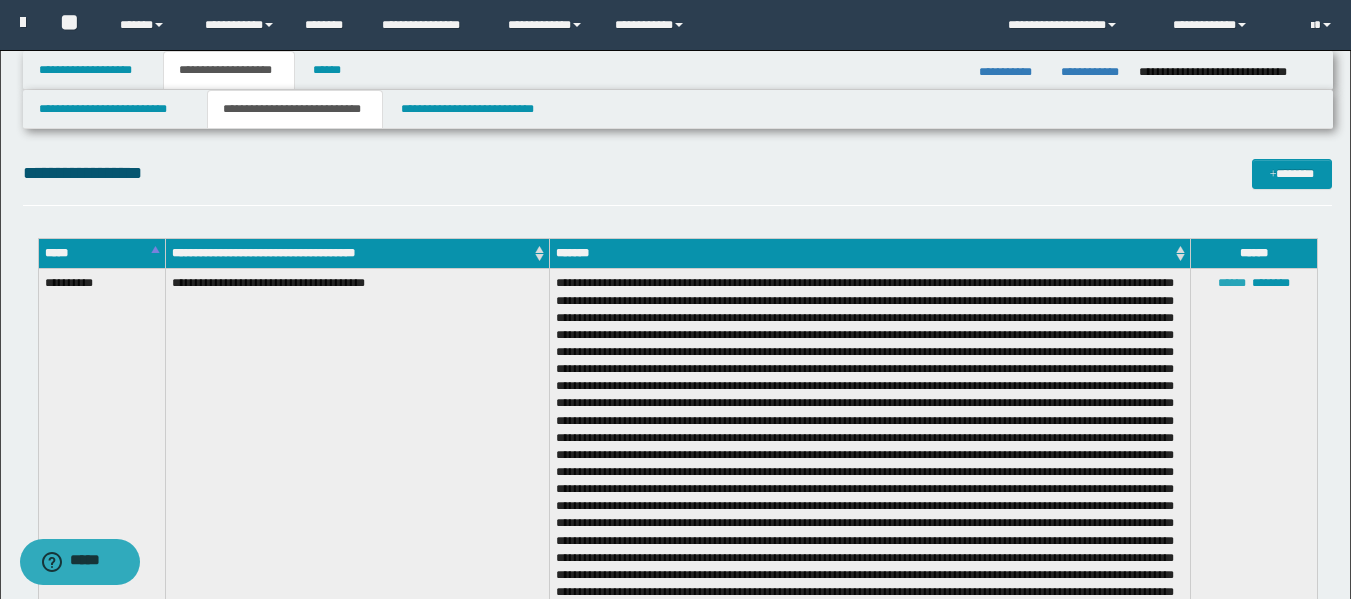 click on "******" at bounding box center (1232, 283) 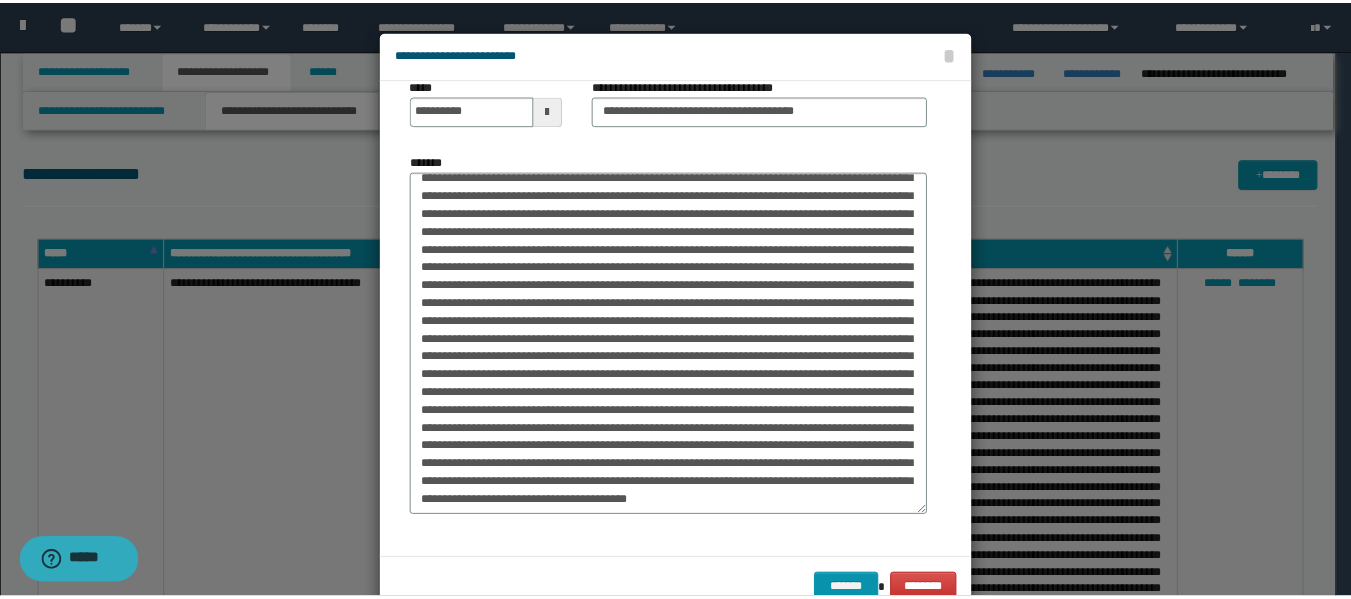 scroll, scrollTop: 297, scrollLeft: 0, axis: vertical 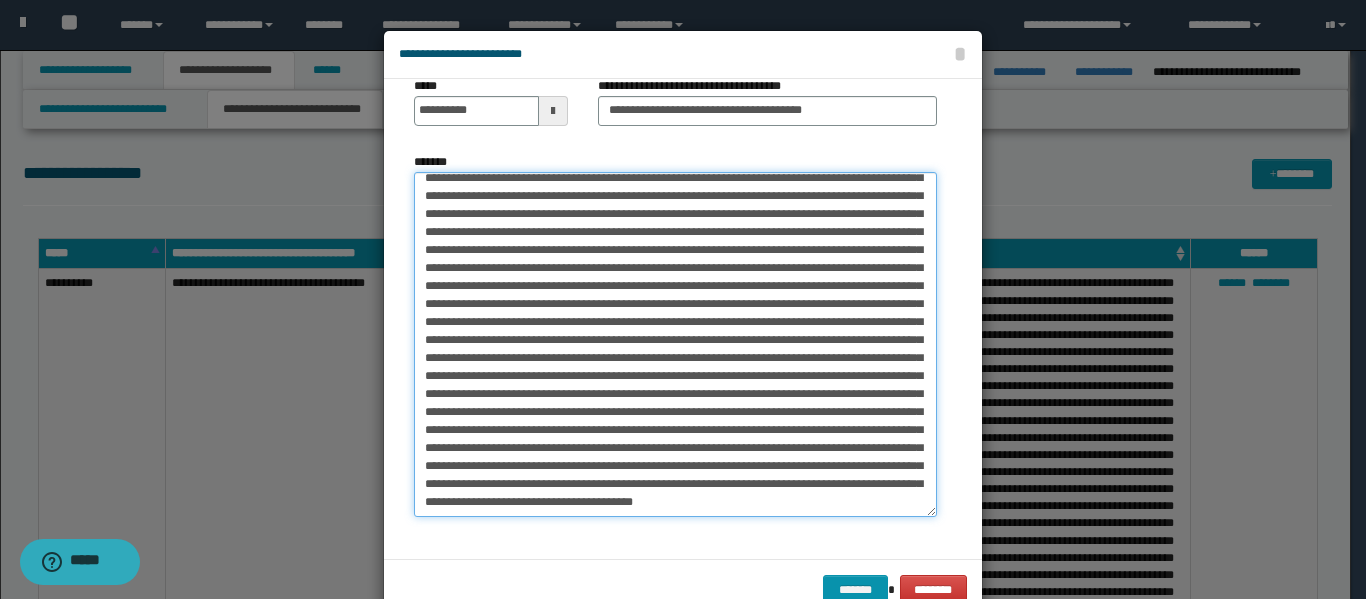 drag, startPoint x: 715, startPoint y: 250, endPoint x: 614, endPoint y: 288, distance: 107.912 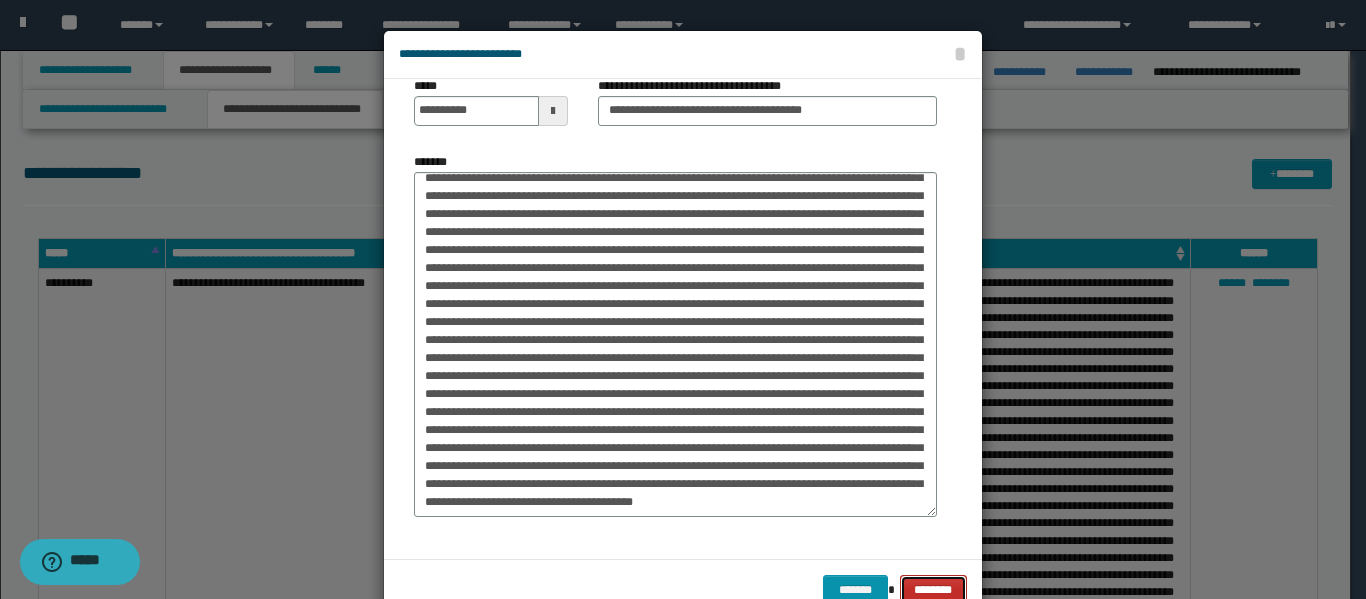 click on "********" at bounding box center (933, 590) 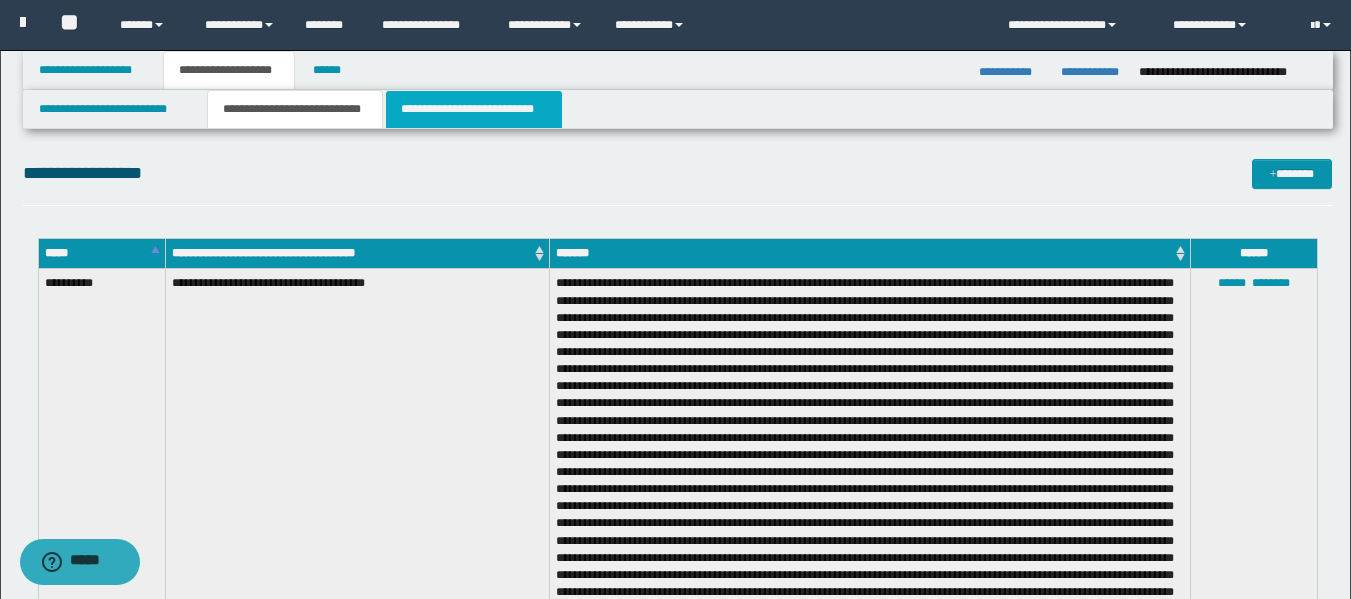 click on "**********" at bounding box center (474, 109) 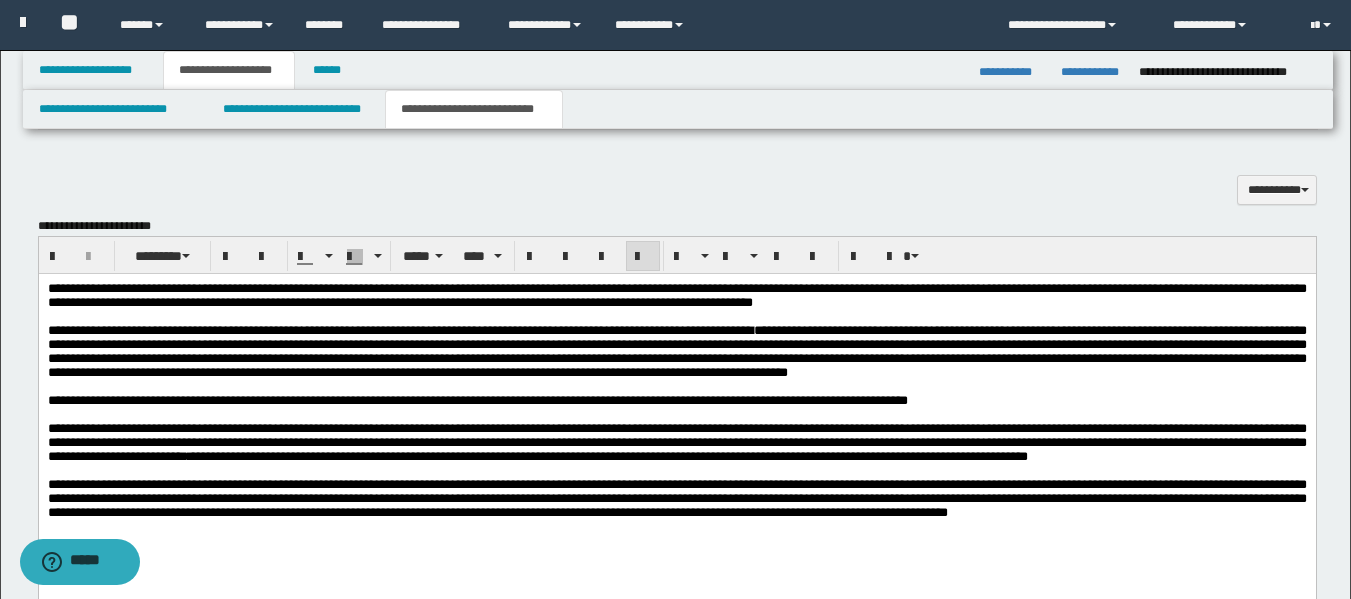 scroll, scrollTop: 600, scrollLeft: 0, axis: vertical 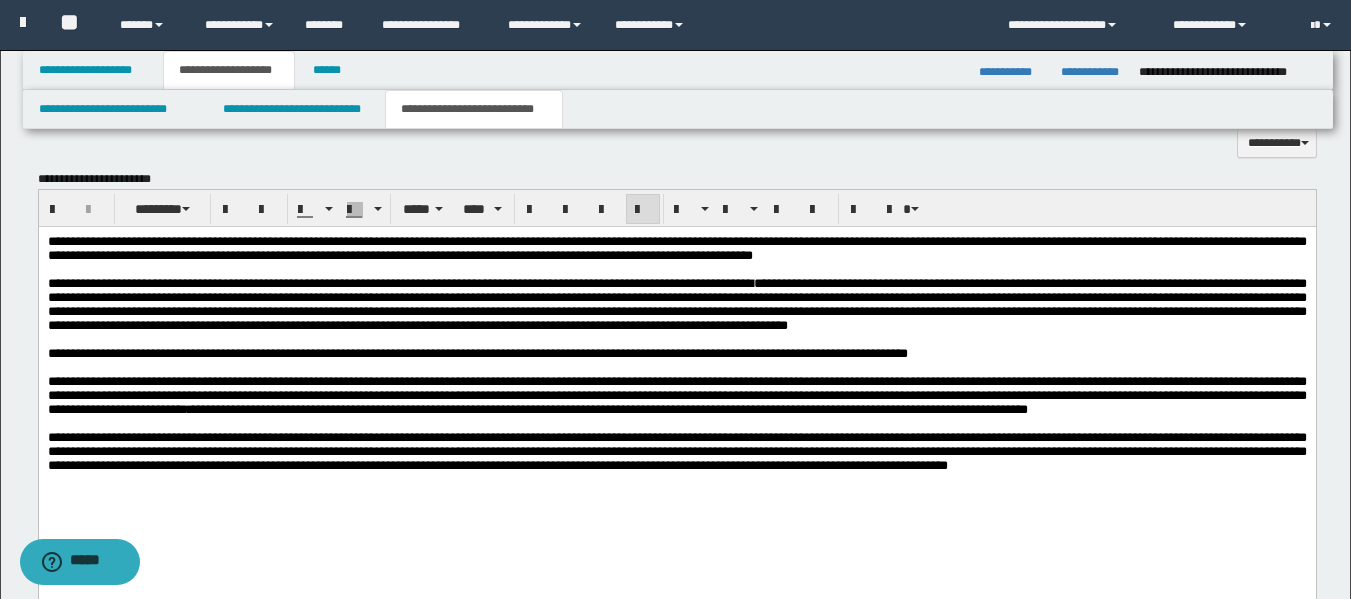click on "**********" at bounding box center [676, 304] 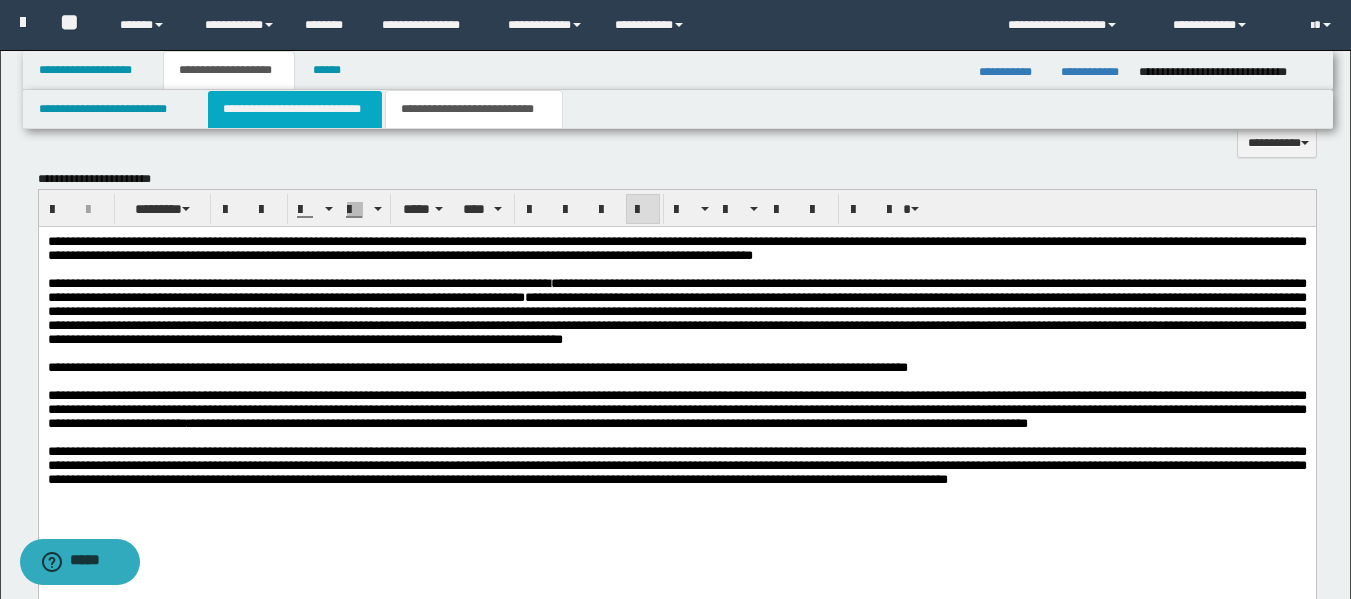 click on "**********" at bounding box center (295, 109) 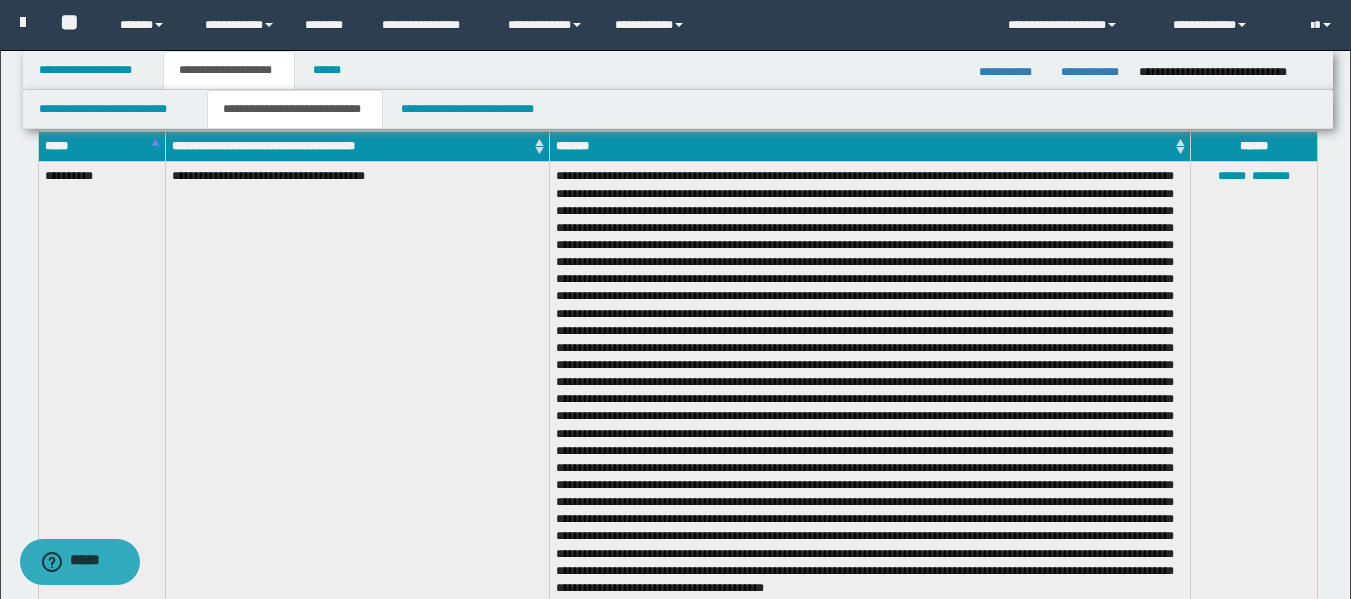 scroll, scrollTop: 100, scrollLeft: 0, axis: vertical 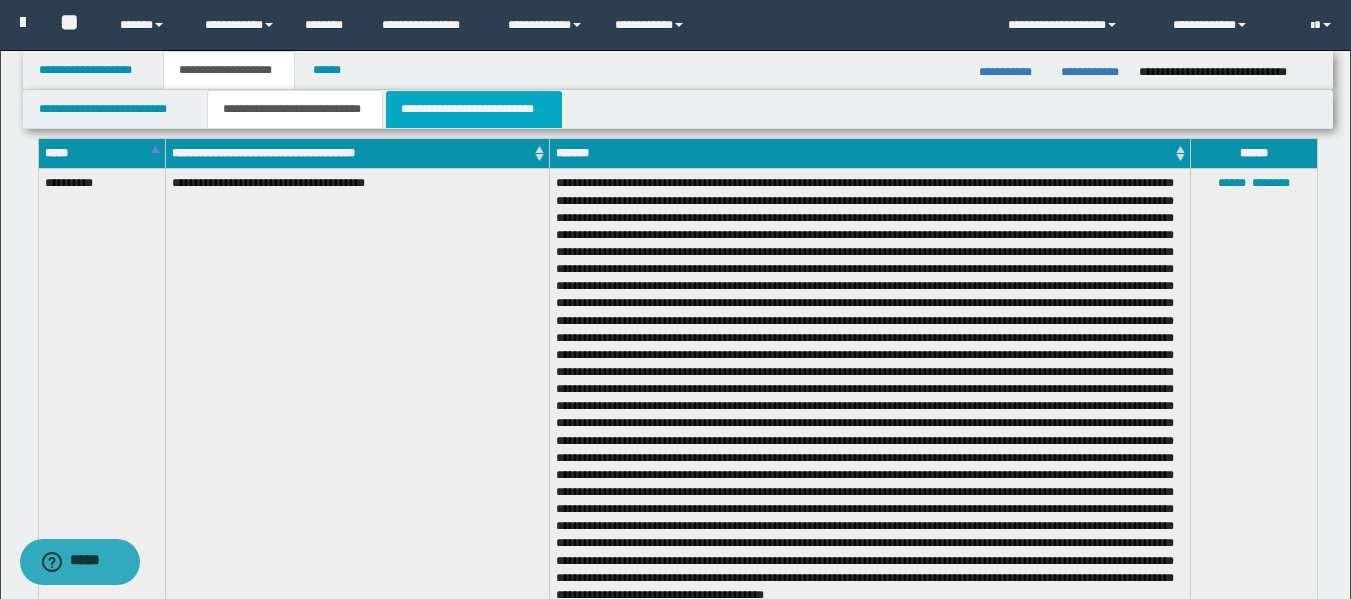 click on "**********" at bounding box center (474, 109) 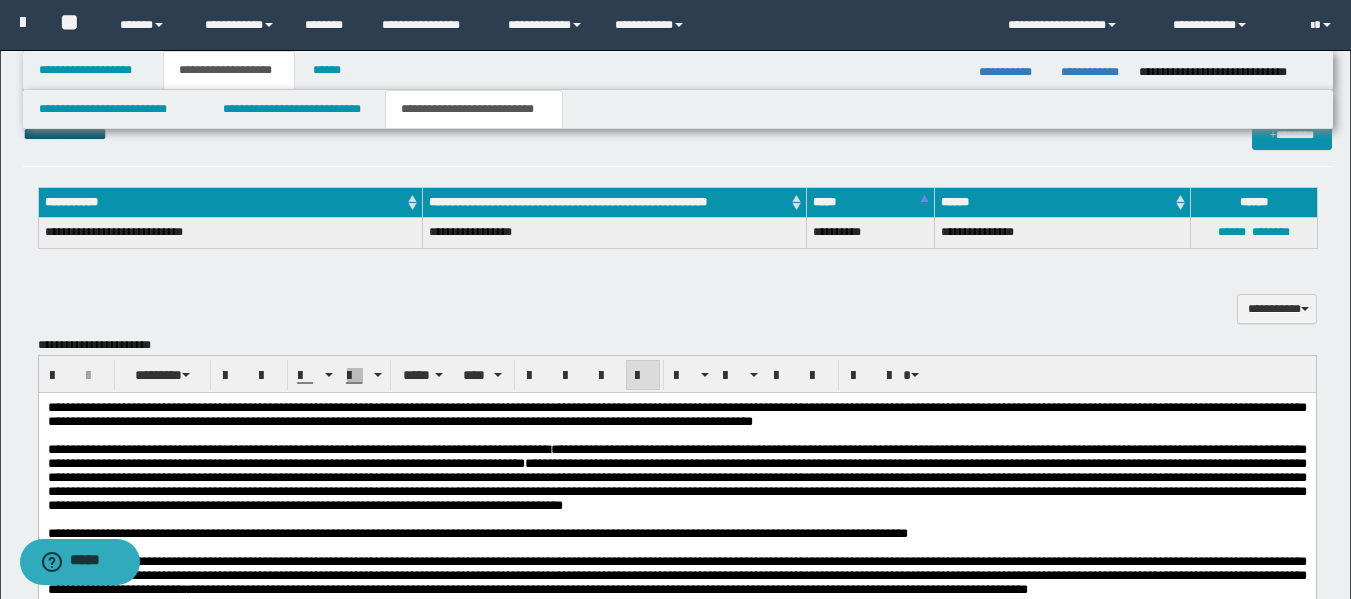 scroll, scrollTop: 500, scrollLeft: 0, axis: vertical 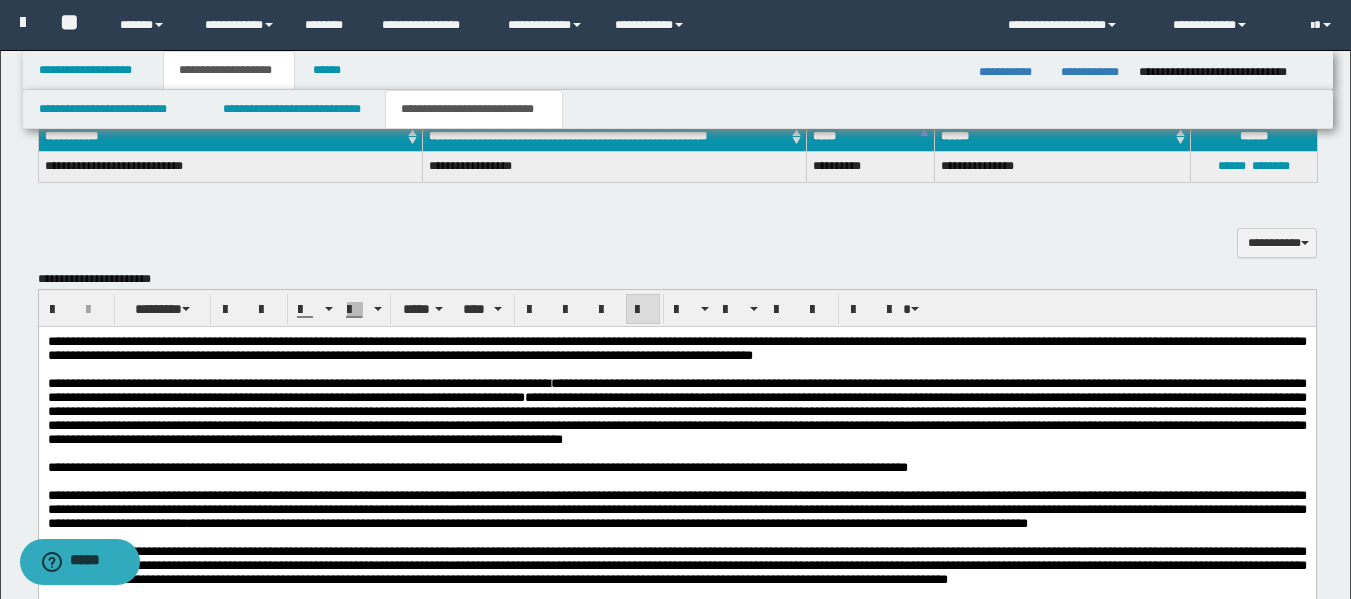 click on "**********" at bounding box center [676, 348] 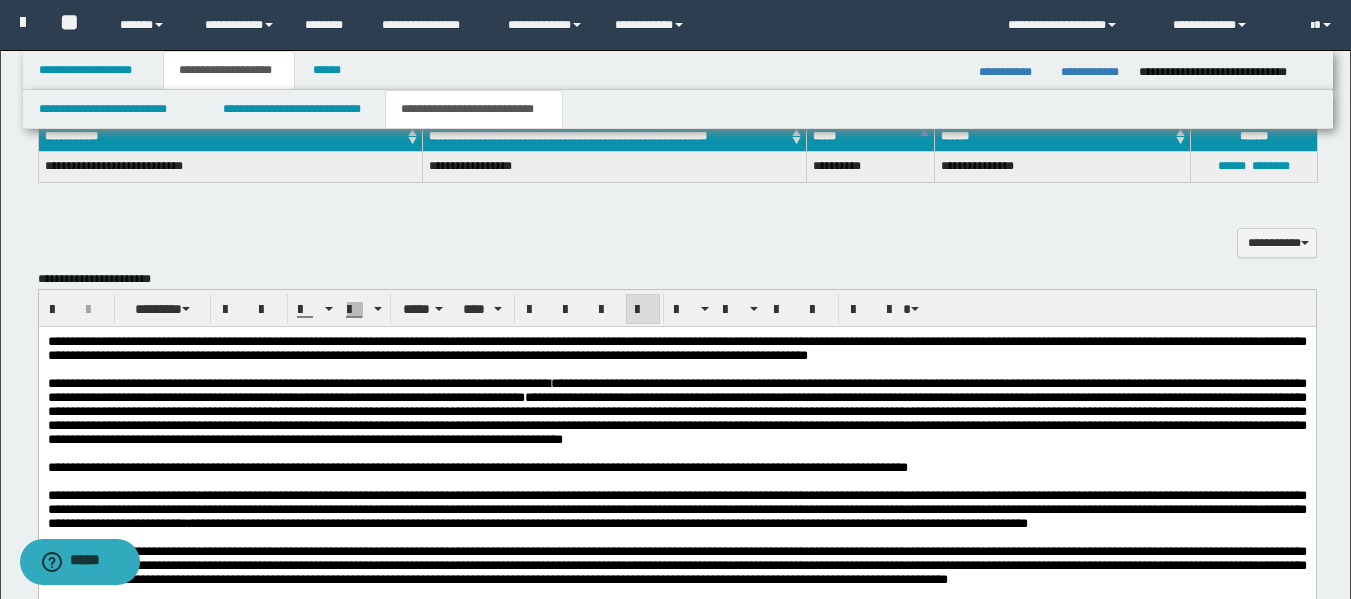 click on "**********" at bounding box center [477, 467] 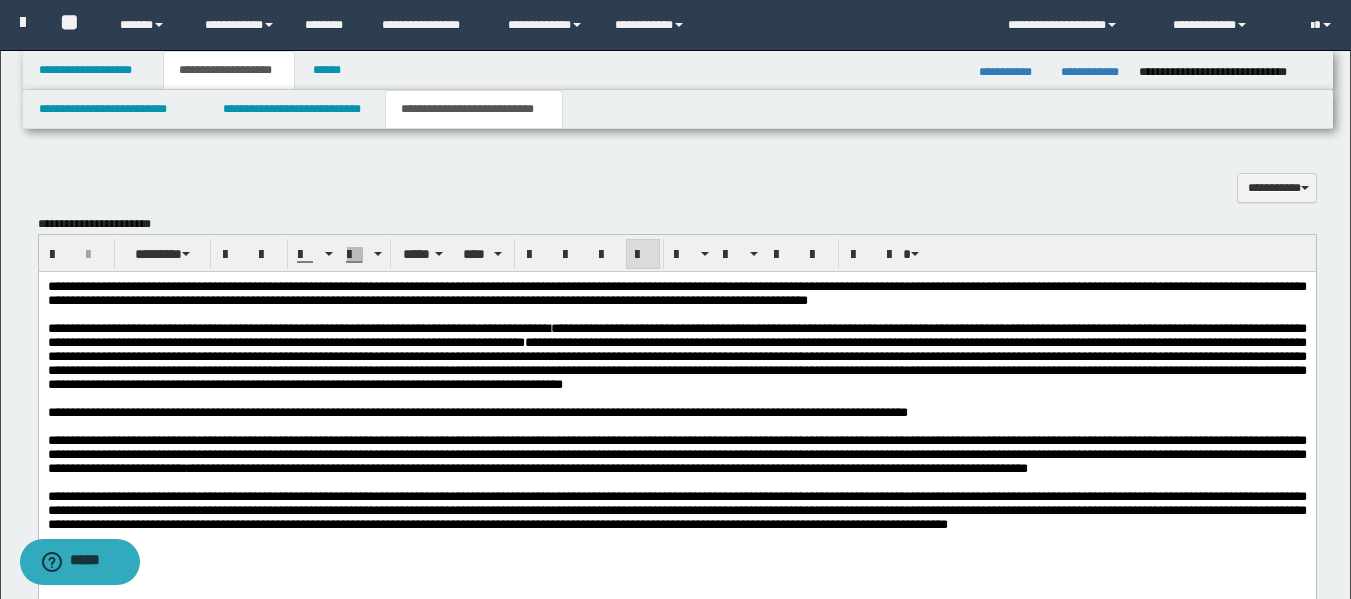 scroll, scrollTop: 600, scrollLeft: 0, axis: vertical 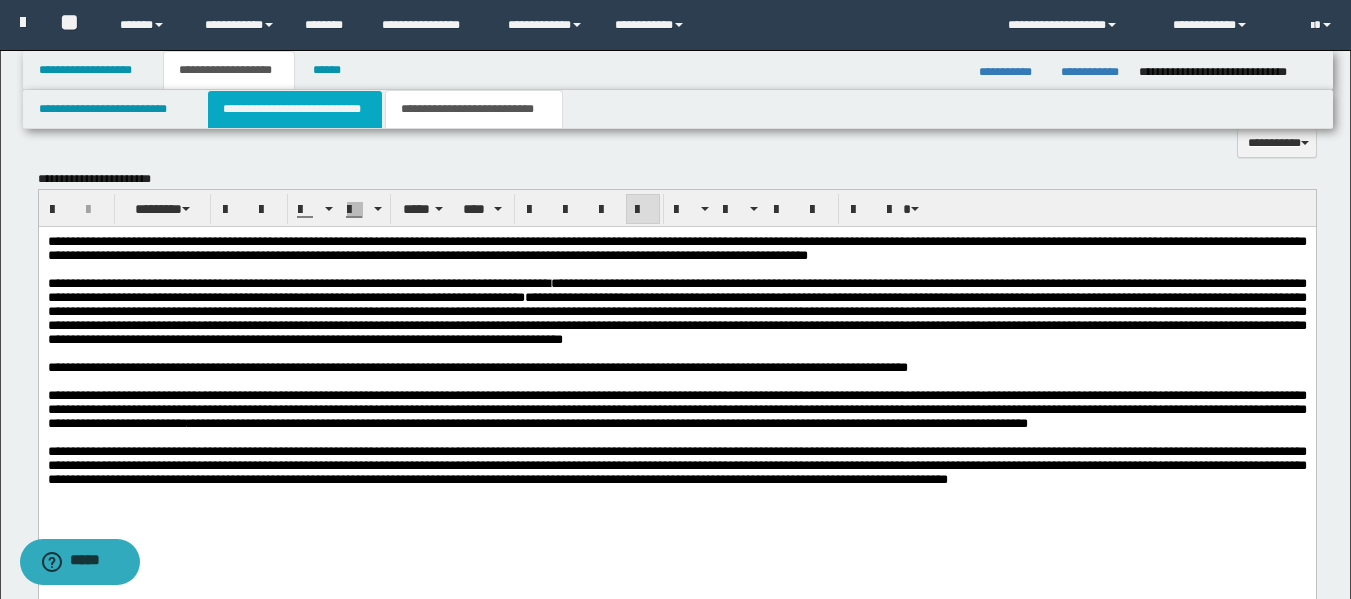 click on "**********" at bounding box center [295, 109] 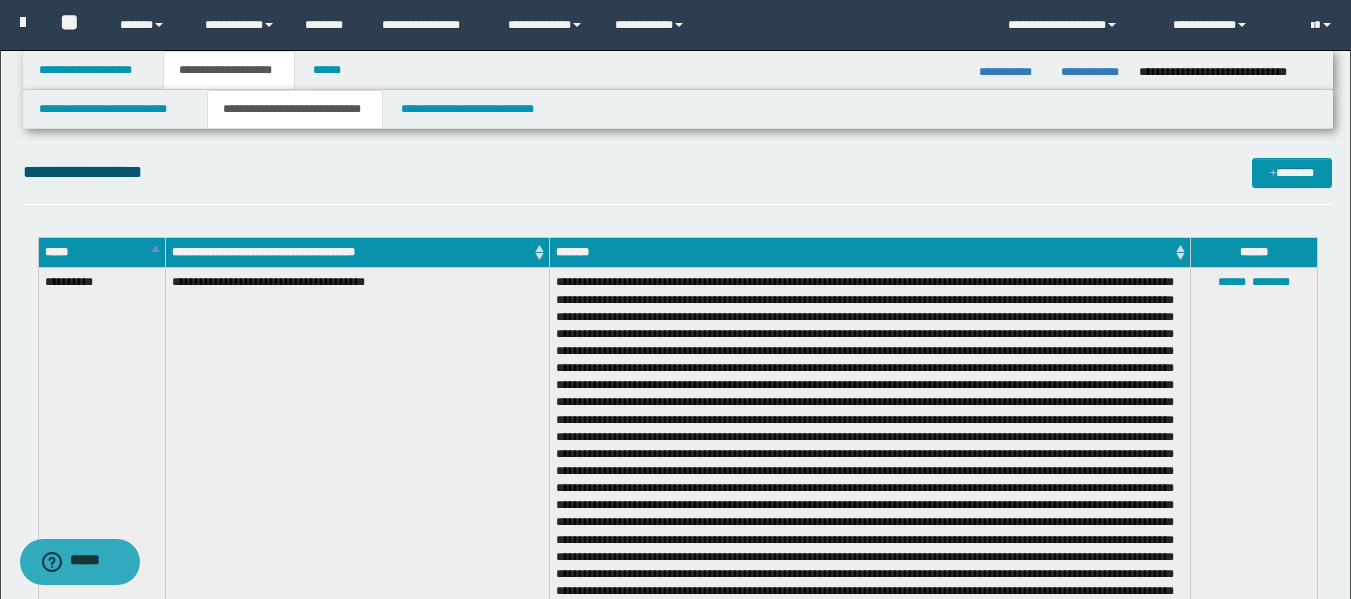 scroll, scrollTop: 0, scrollLeft: 0, axis: both 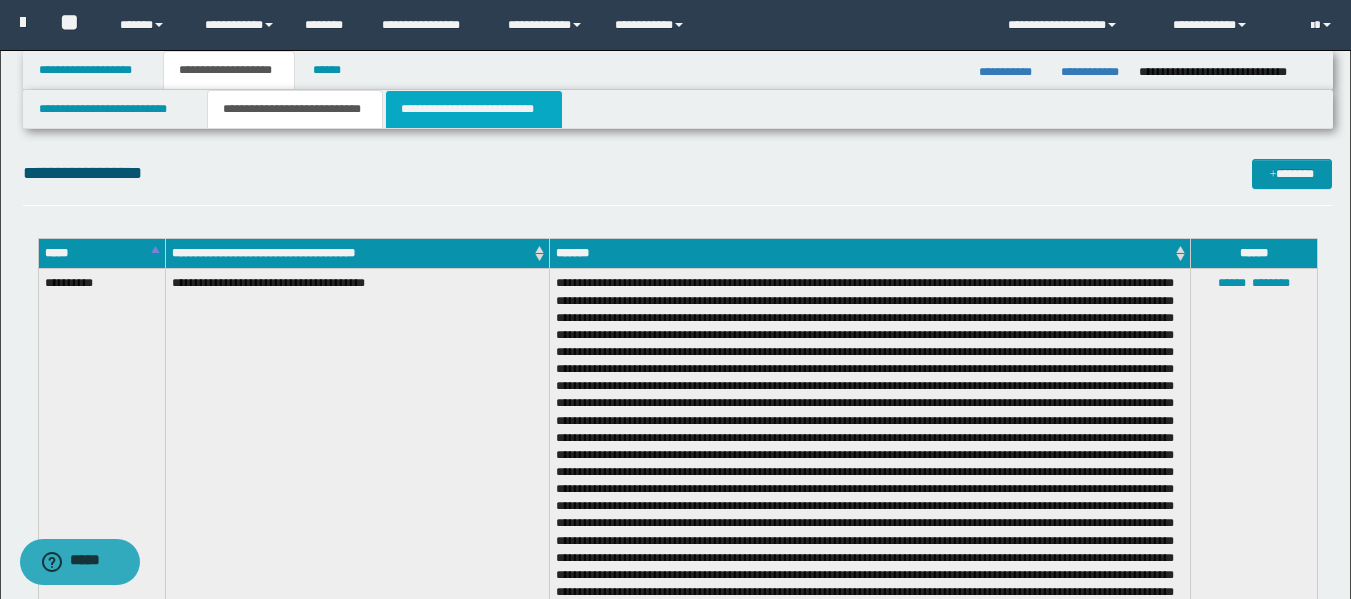 click on "**********" at bounding box center [474, 109] 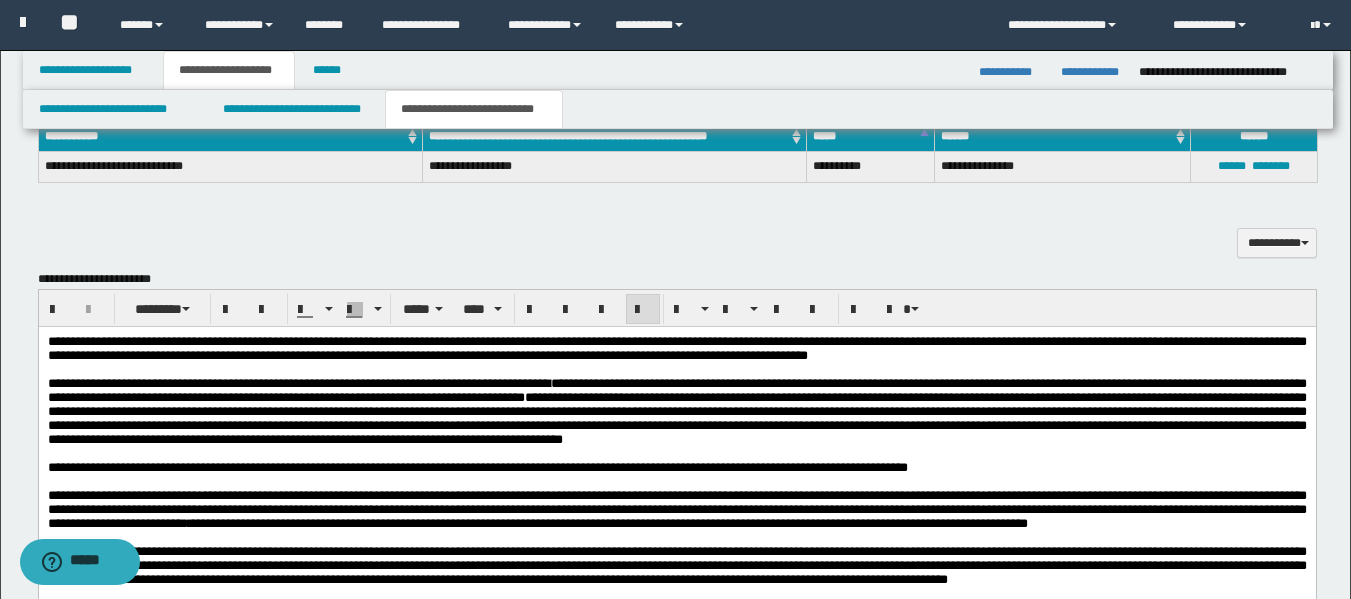 scroll, scrollTop: 600, scrollLeft: 0, axis: vertical 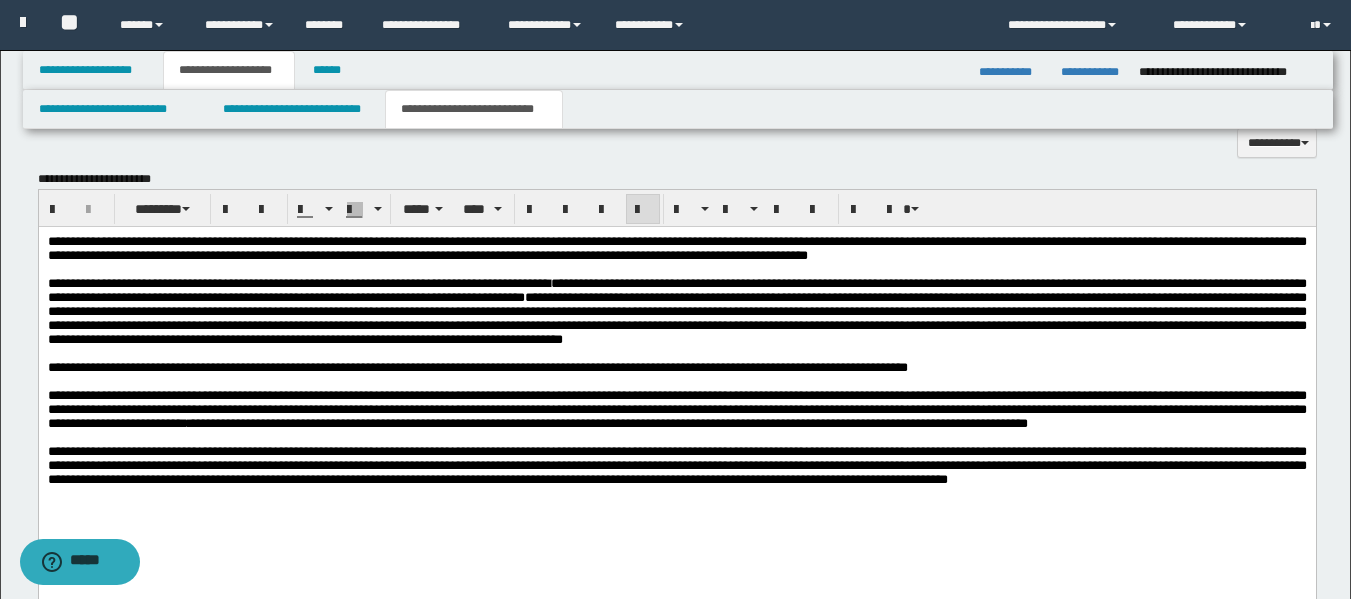 click on "**********" at bounding box center [676, 311] 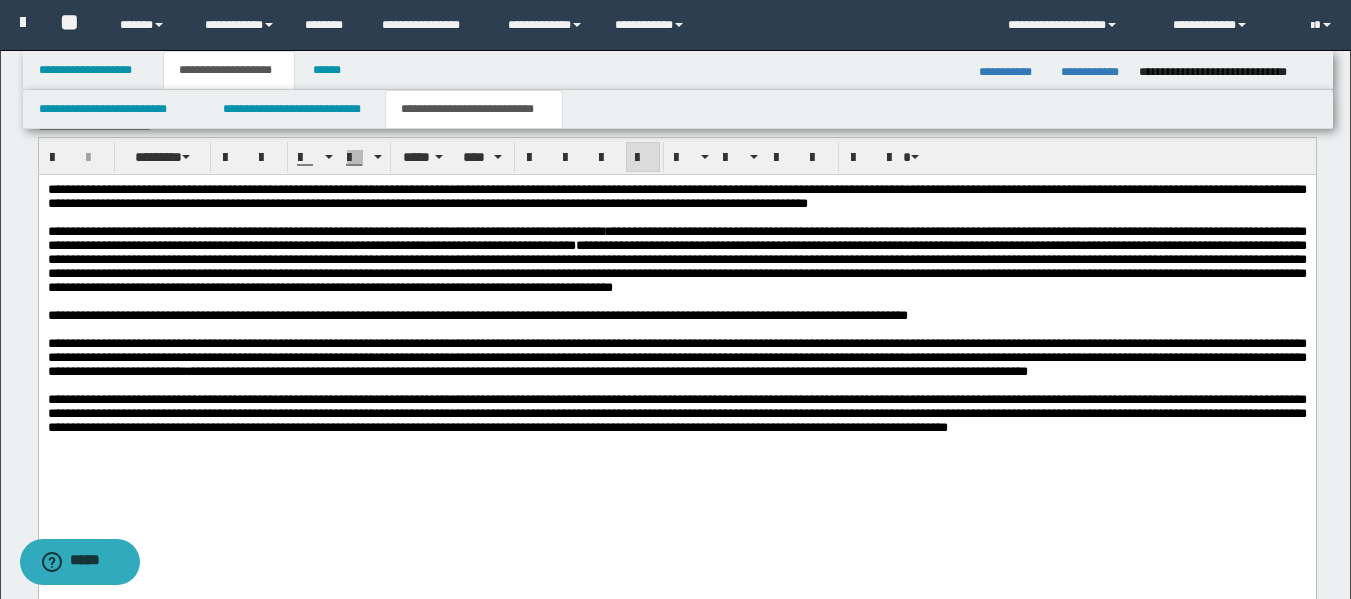 scroll, scrollTop: 700, scrollLeft: 0, axis: vertical 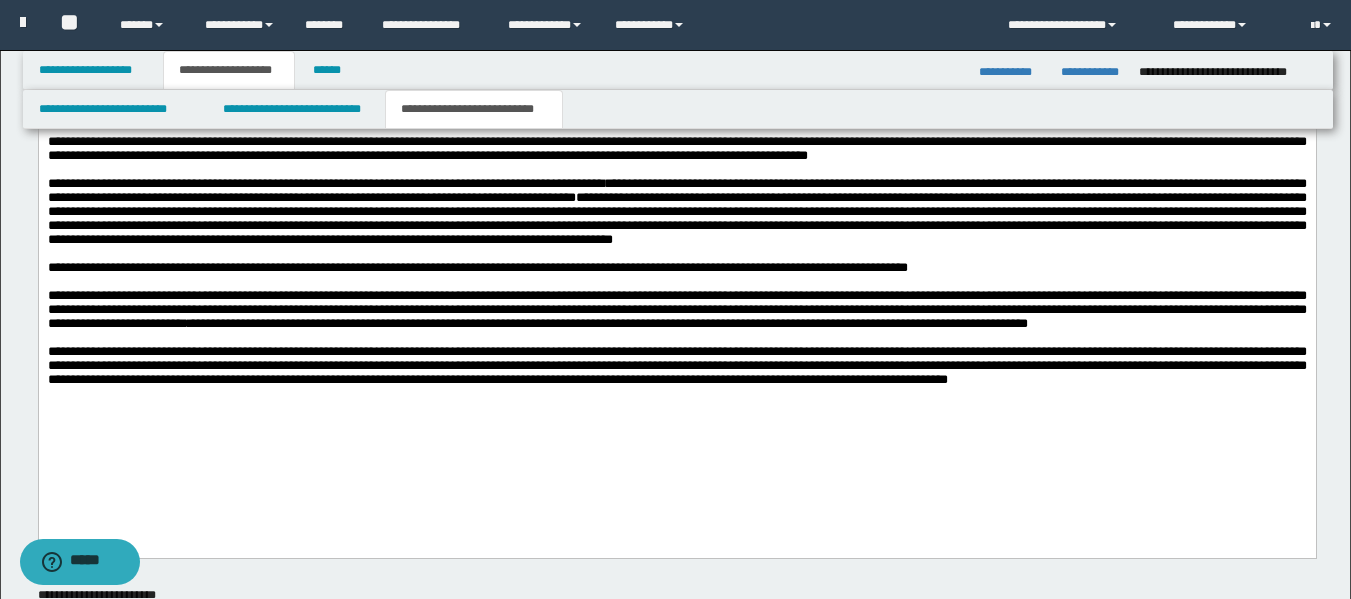 click on "**********" at bounding box center (676, 218) 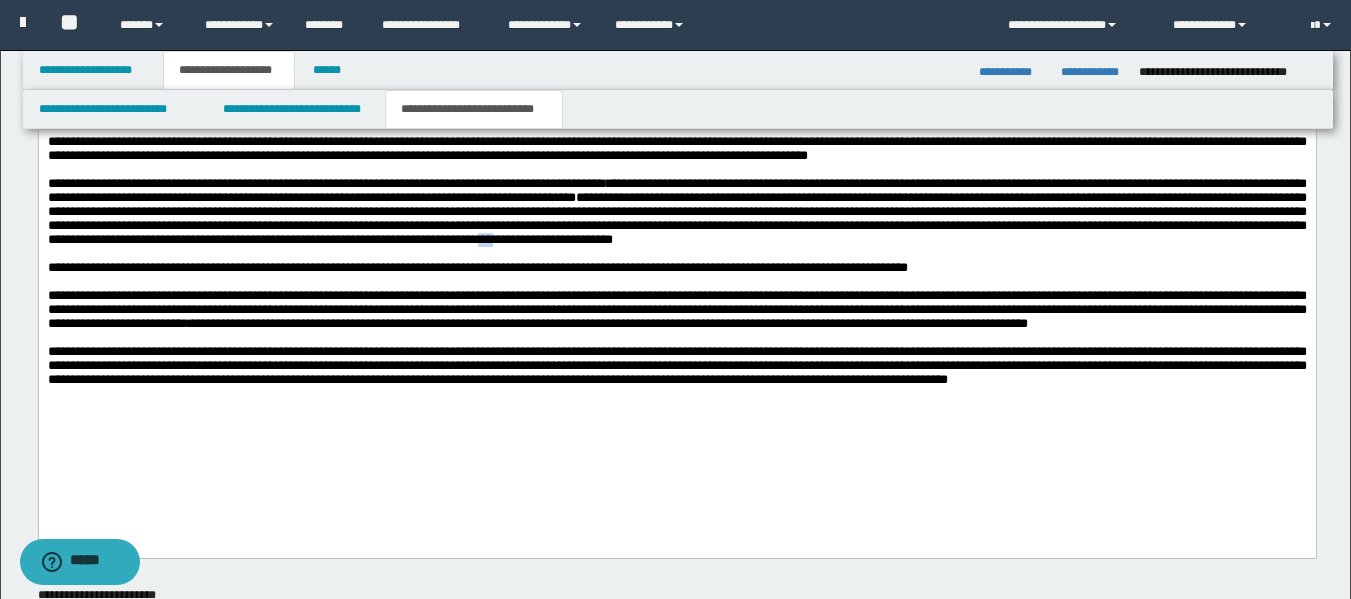 click on "**********" at bounding box center [676, 218] 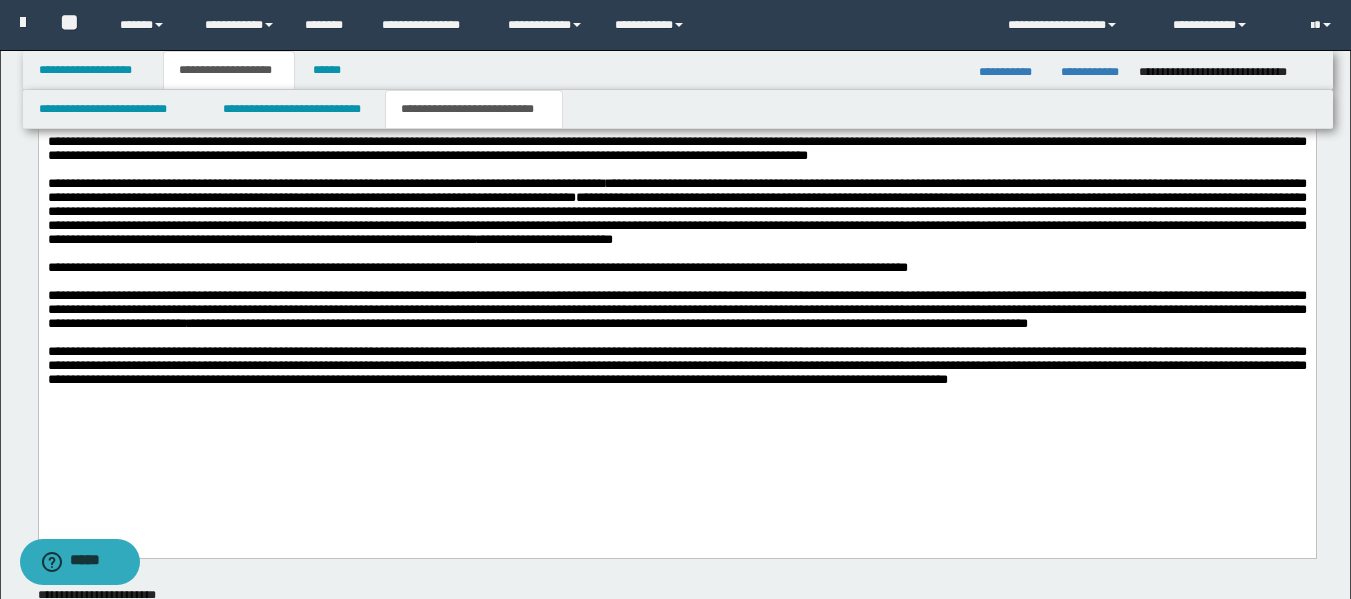 click on "**********" at bounding box center (676, 309) 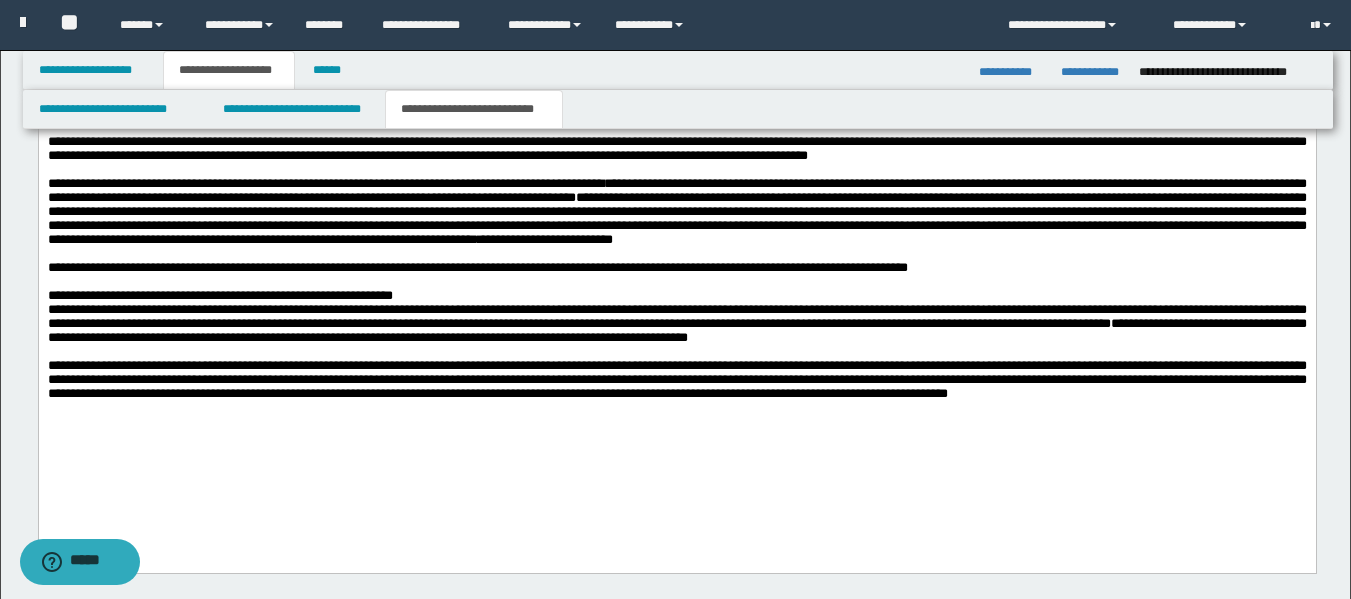 click on "**********" at bounding box center (676, 316) 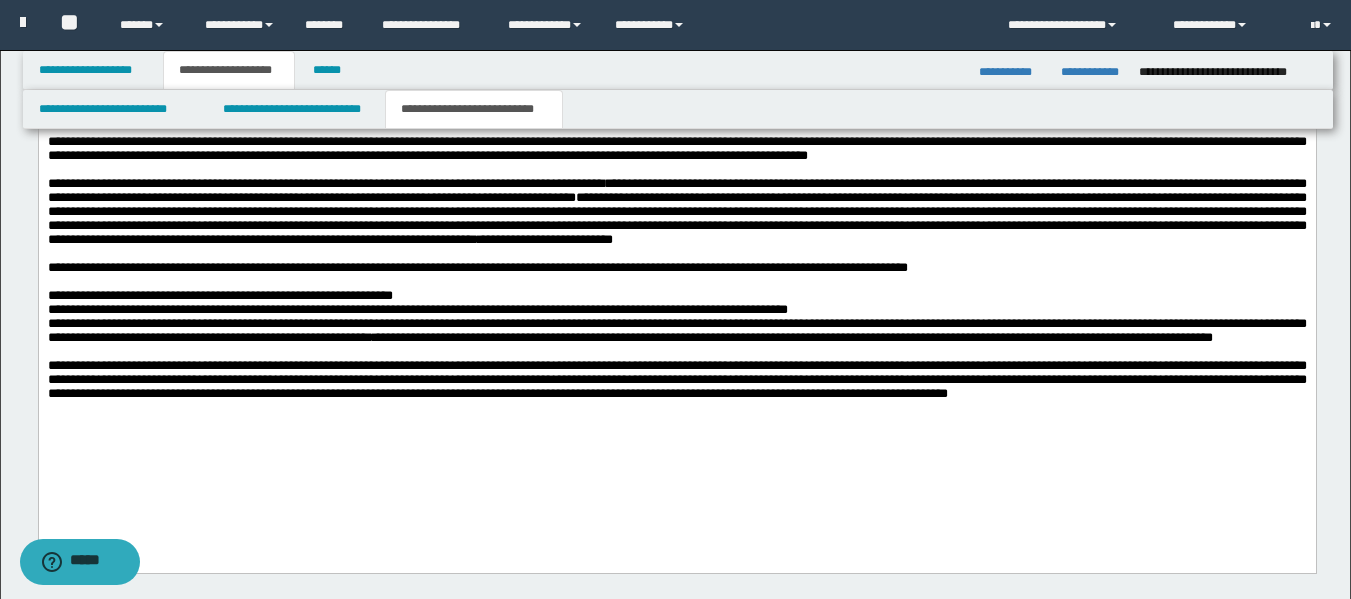 click on "**********" at bounding box center [676, 330] 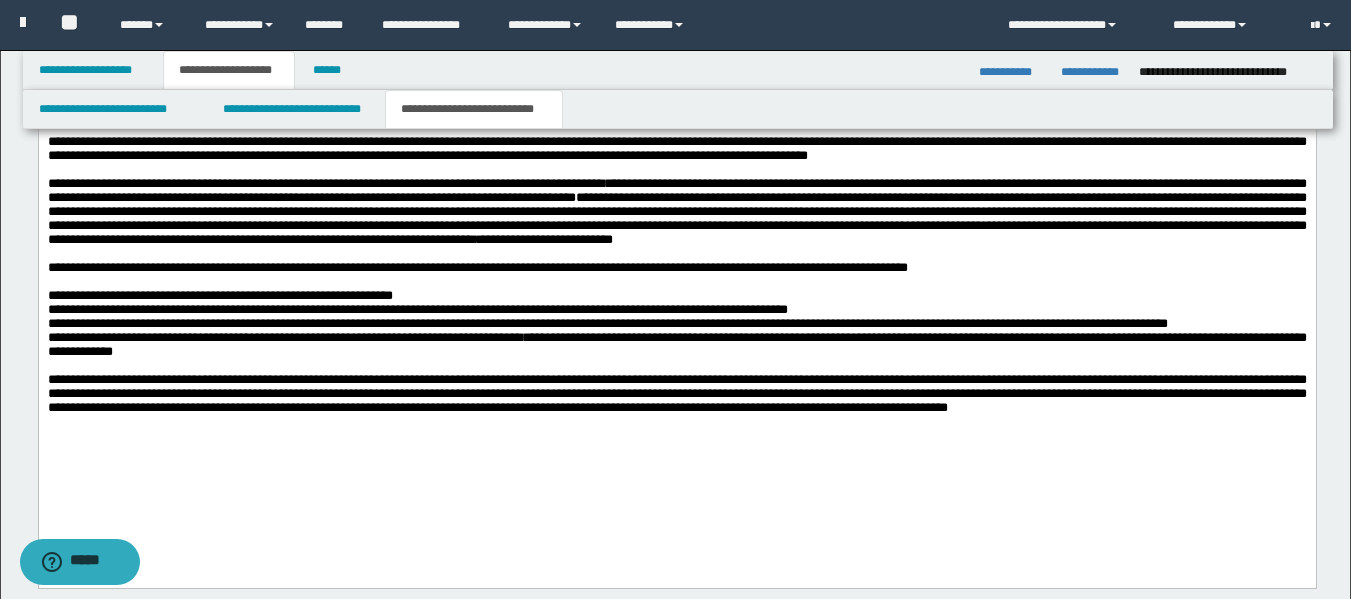 click on "**********" at bounding box center [676, 344] 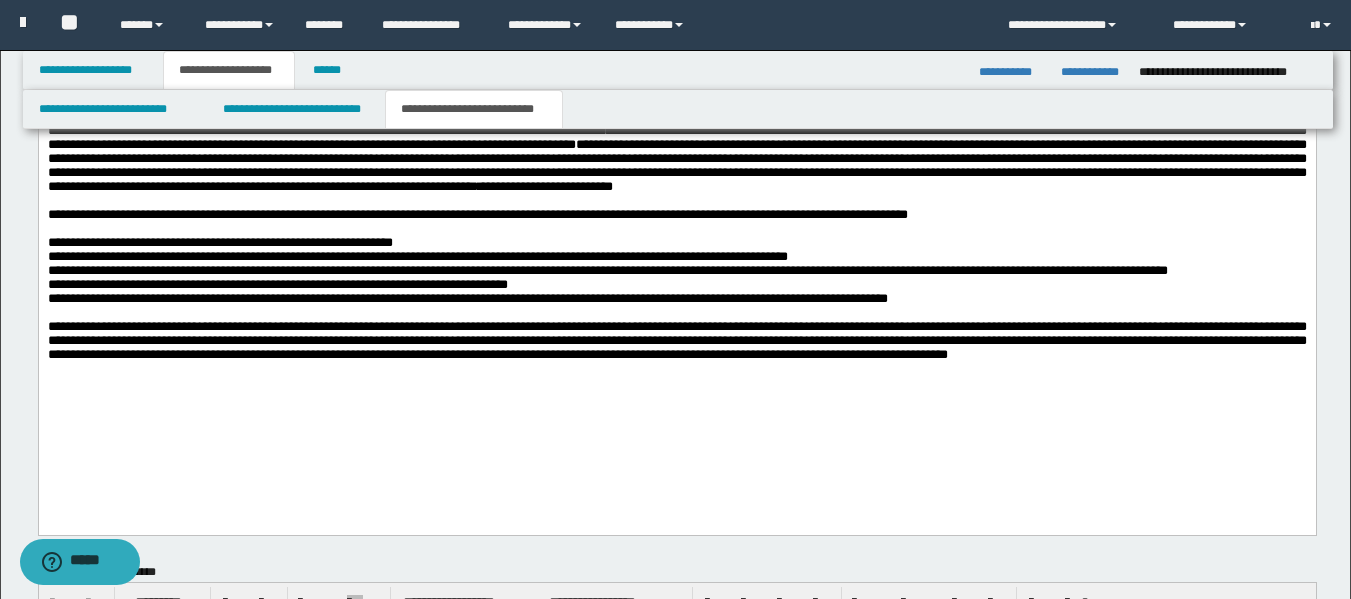 scroll, scrollTop: 800, scrollLeft: 0, axis: vertical 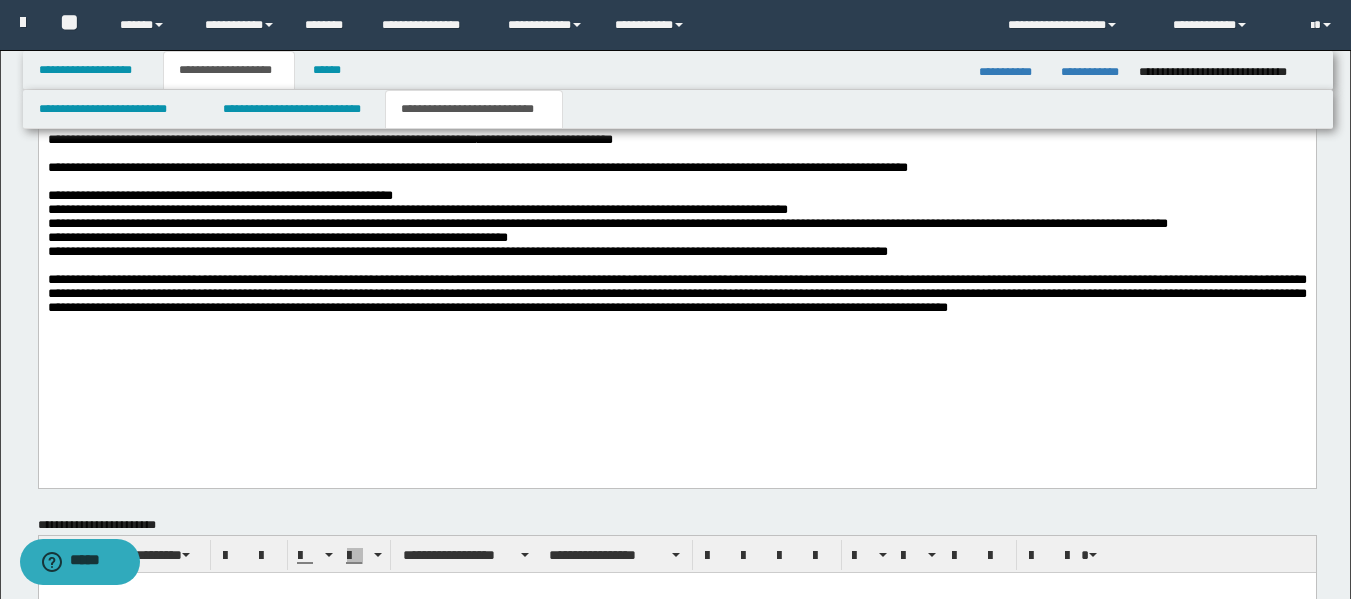 click on "**********" at bounding box center (676, 200) 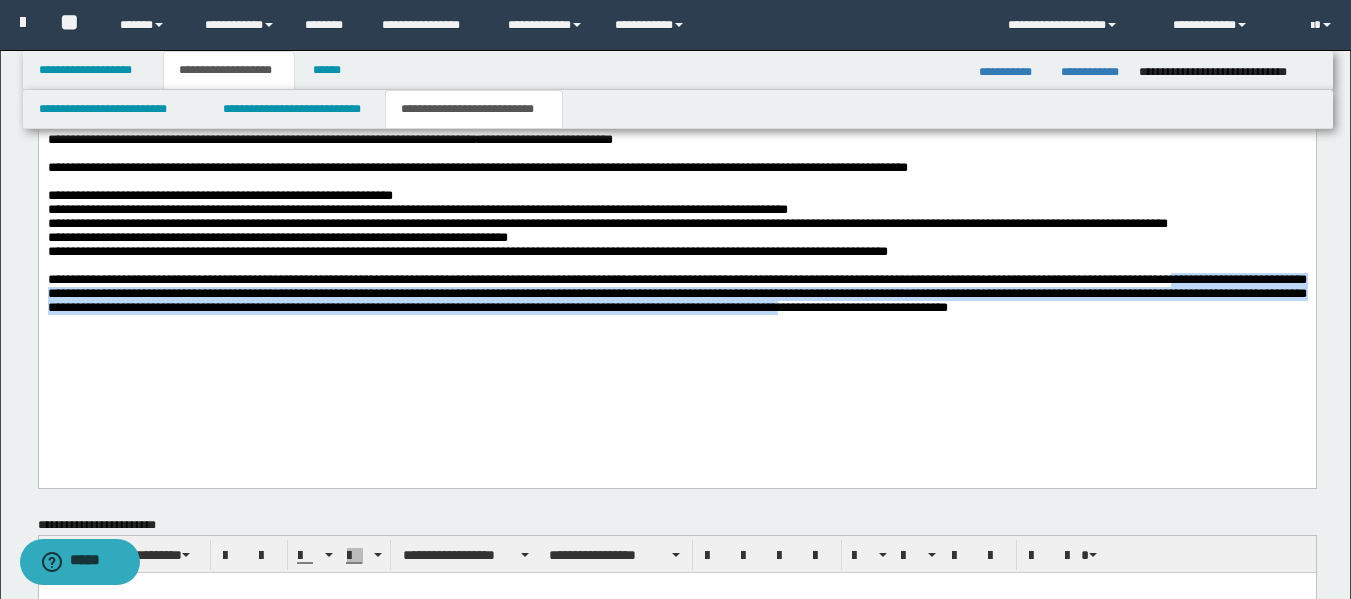 drag, startPoint x: 131, startPoint y: 349, endPoint x: 183, endPoint y: 437, distance: 102.21546 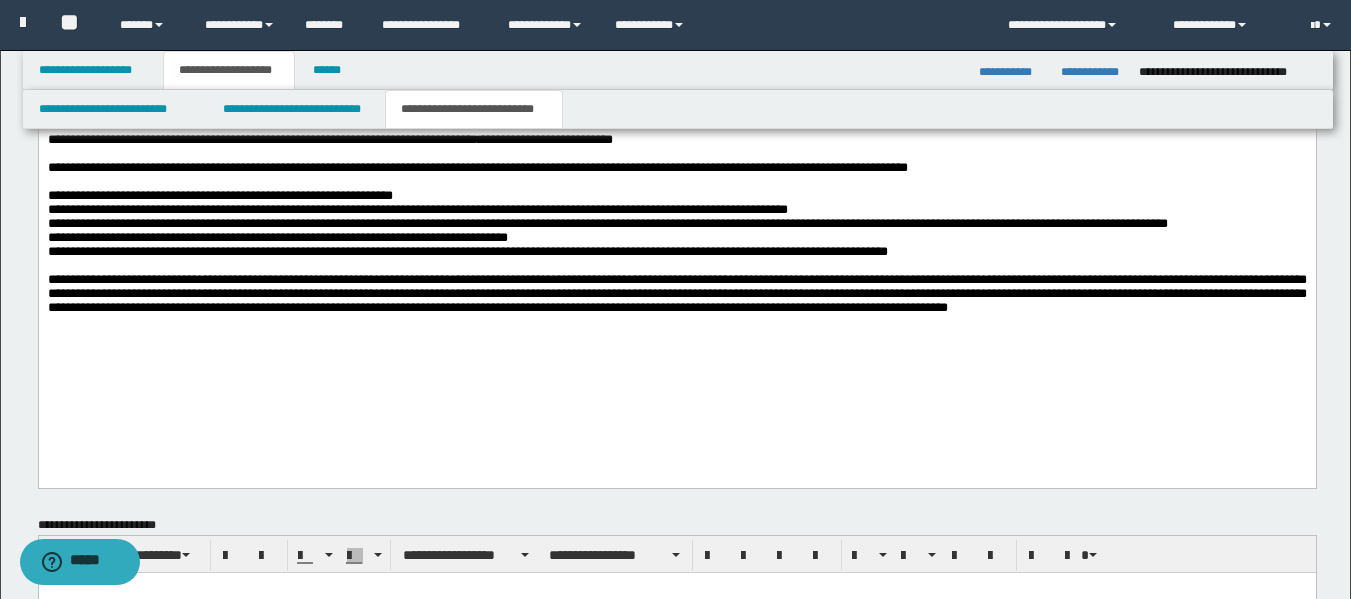 click on "**********" at bounding box center (676, 200) 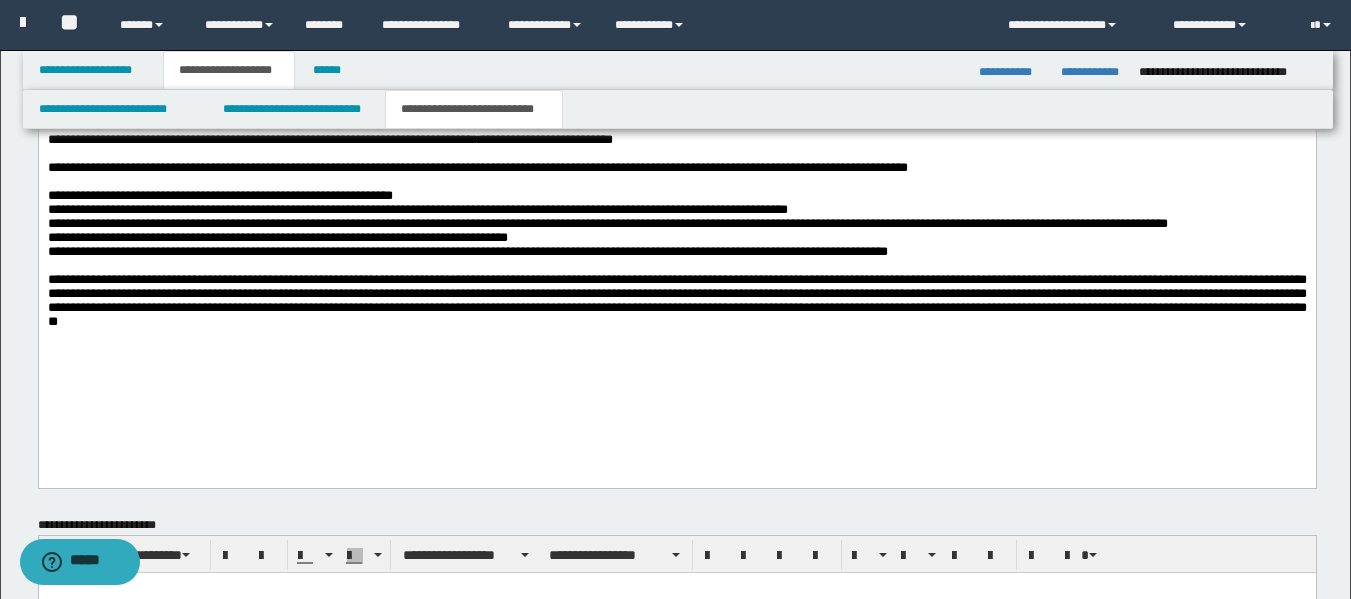 click on "**********" at bounding box center [676, 300] 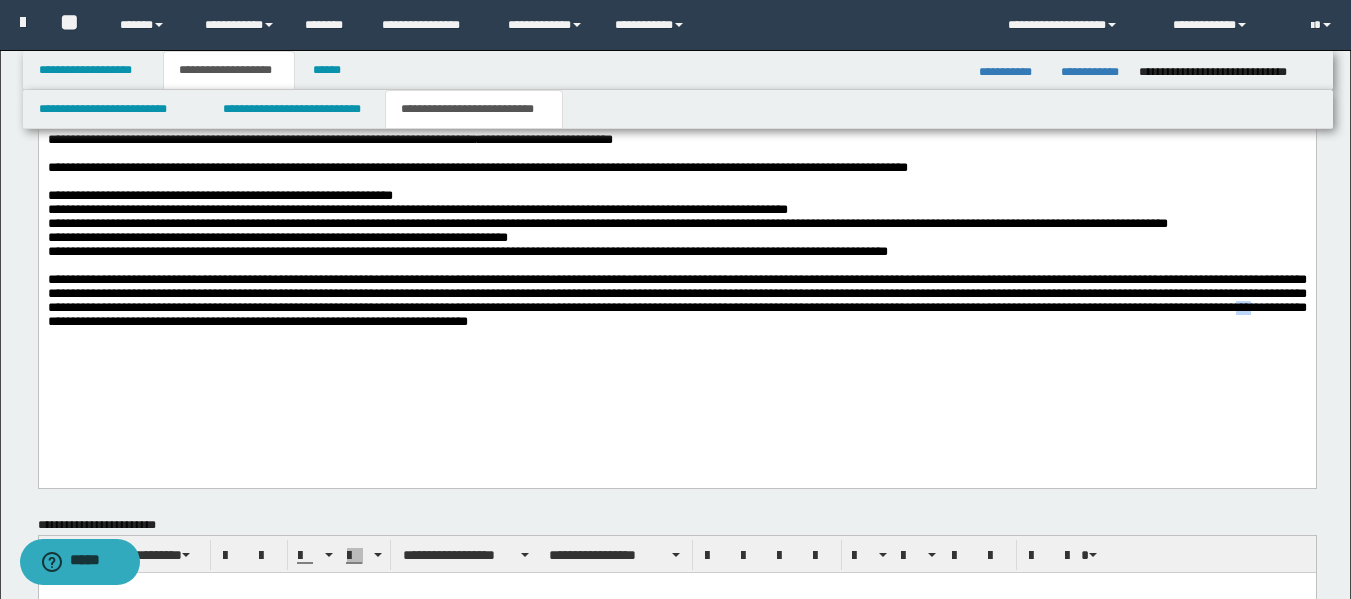 drag, startPoint x: 668, startPoint y: 367, endPoint x: 681, endPoint y: 479, distance: 112.75194 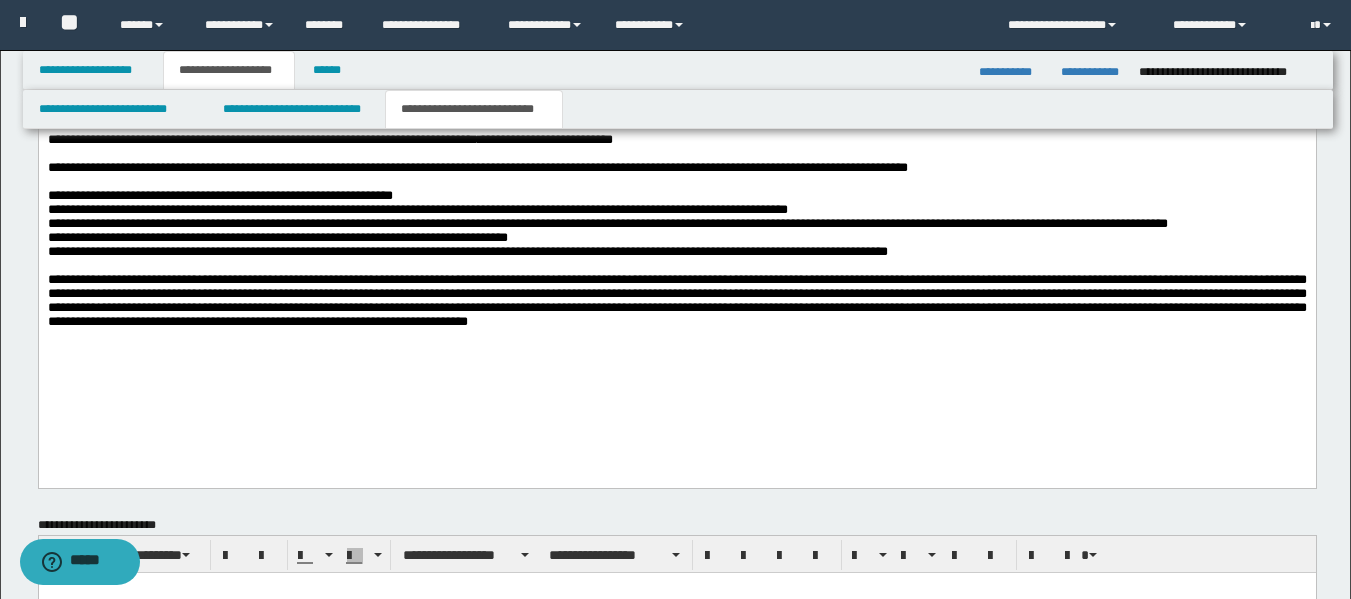 click on "**********" at bounding box center [676, 207] 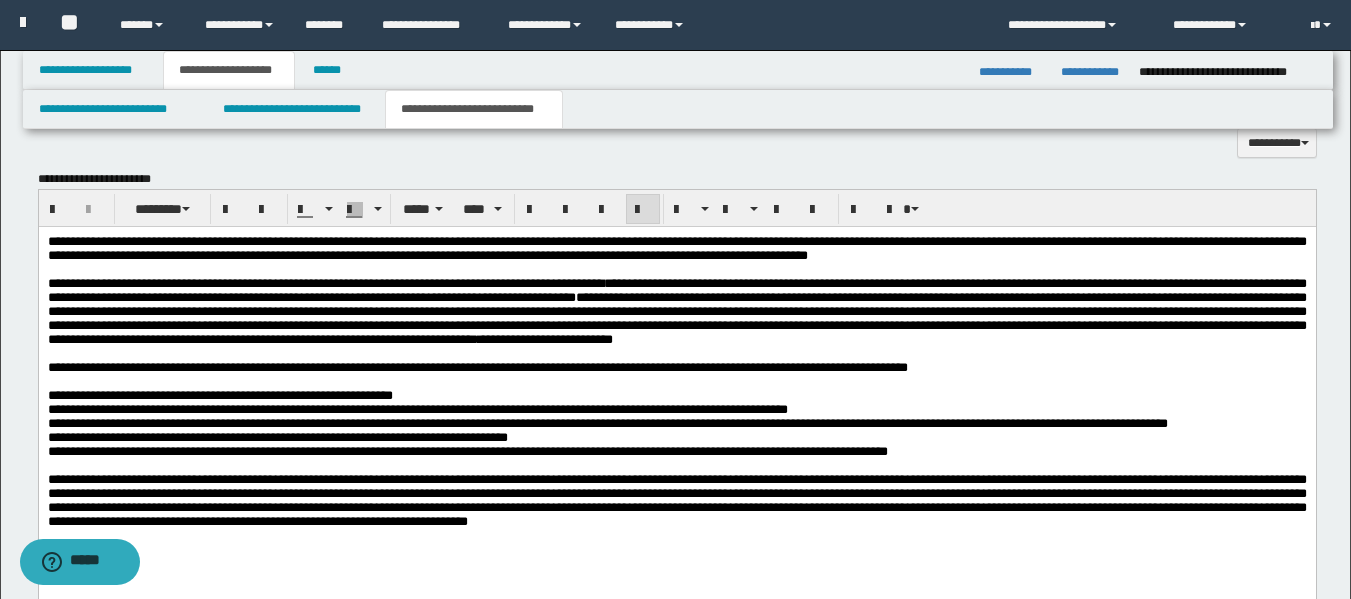 scroll, scrollTop: 700, scrollLeft: 0, axis: vertical 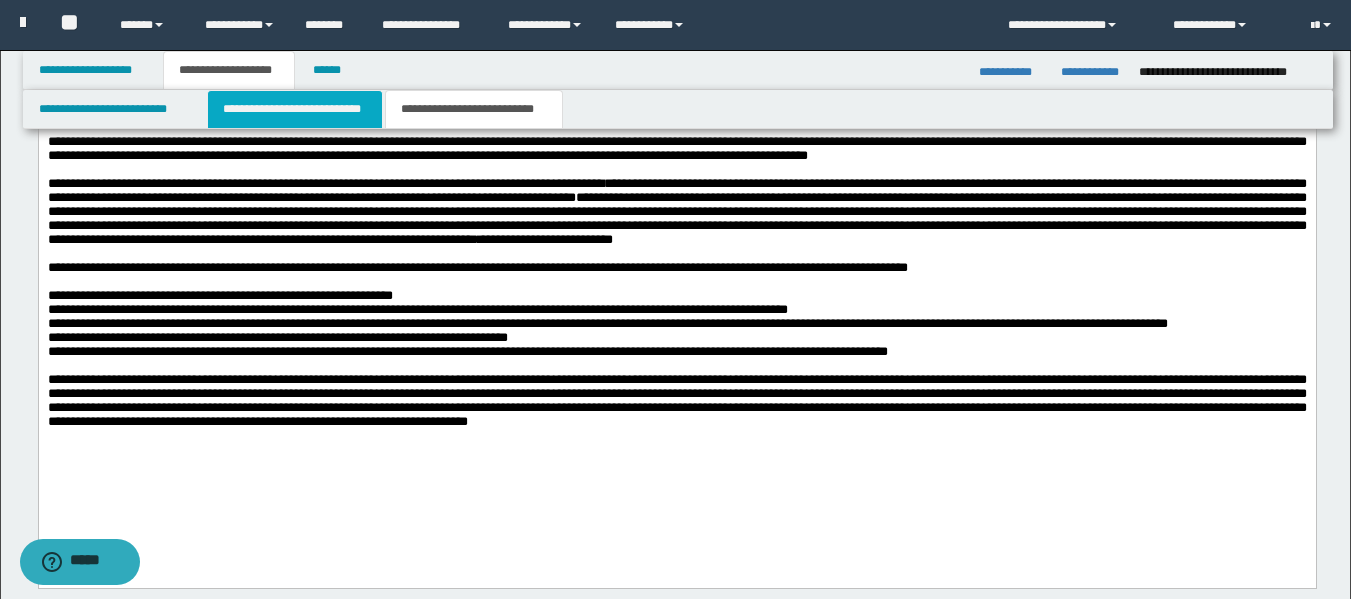 click on "**********" at bounding box center (295, 109) 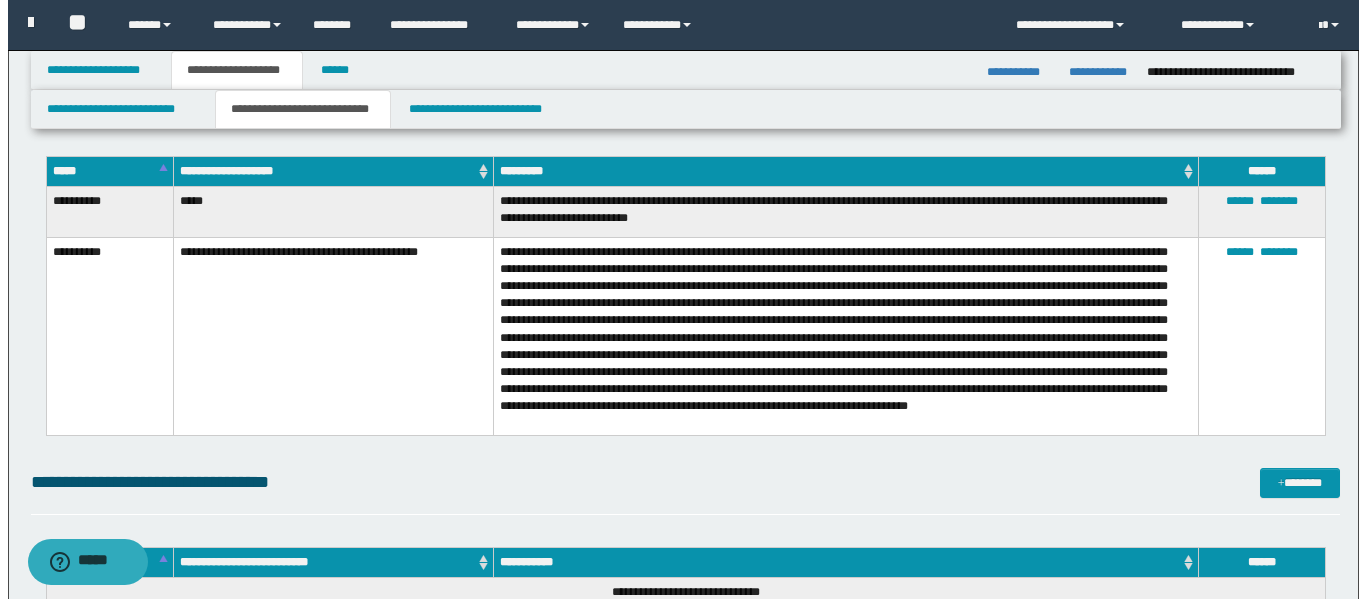 scroll, scrollTop: 1200, scrollLeft: 0, axis: vertical 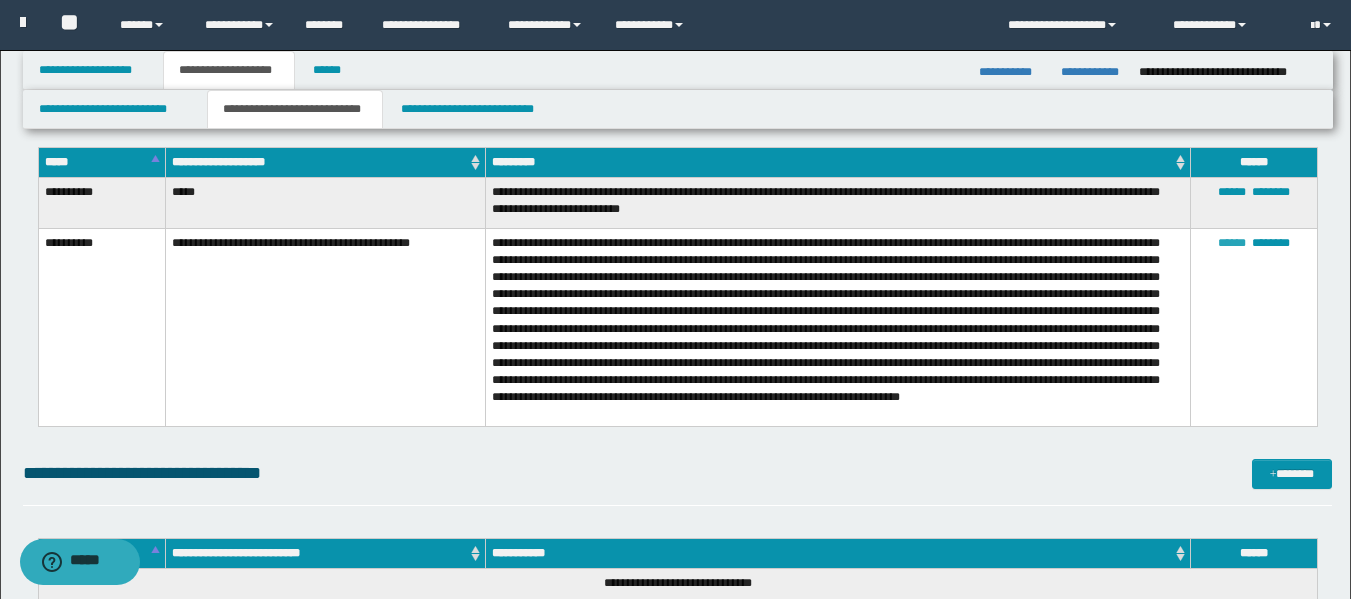 click on "******" at bounding box center (1232, 243) 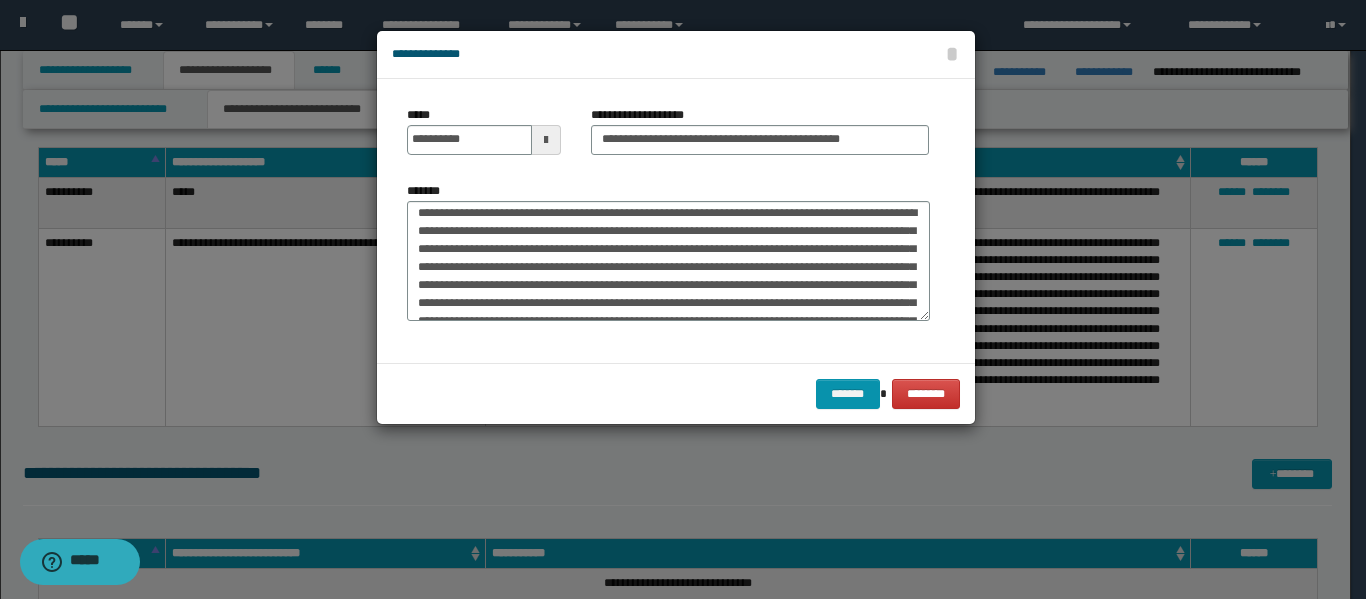 scroll, scrollTop: 0, scrollLeft: 0, axis: both 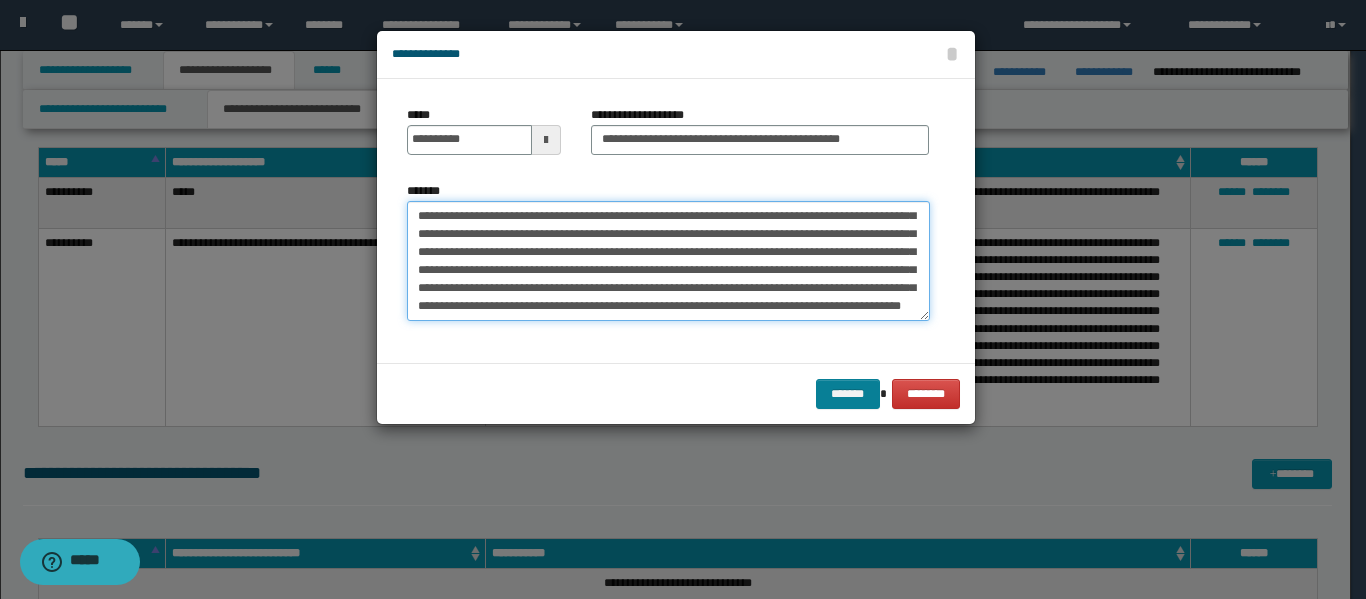 drag, startPoint x: 804, startPoint y: 218, endPoint x: 861, endPoint y: 379, distance: 170.79227 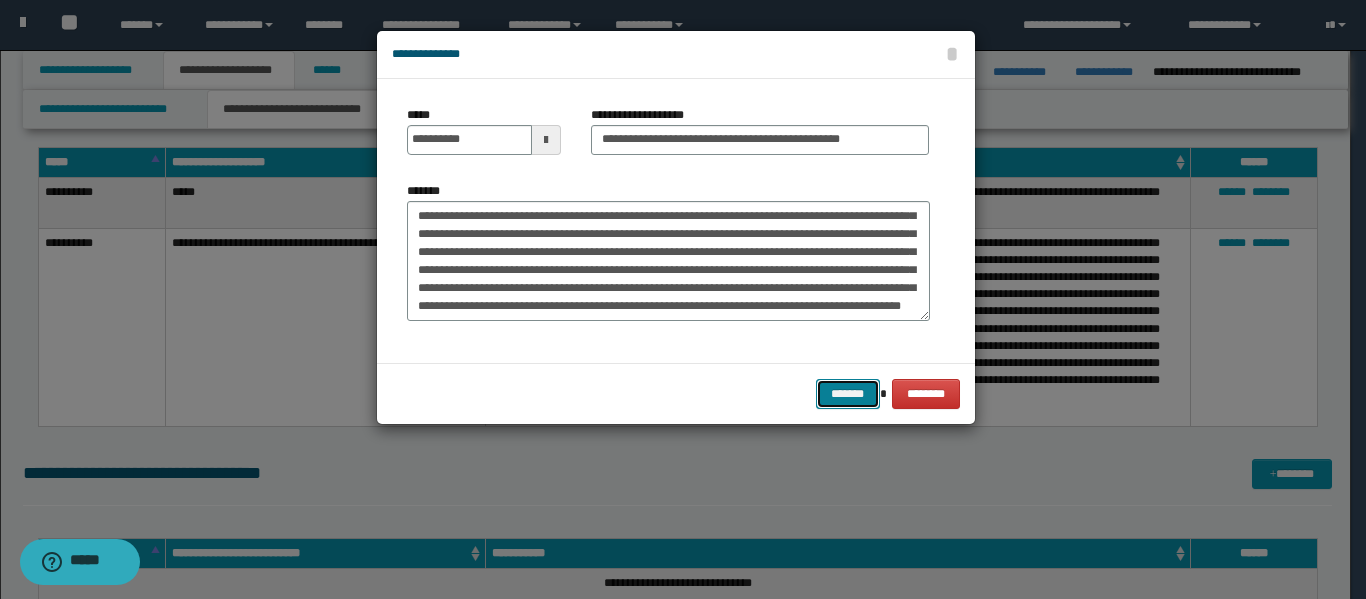 click on "*******" at bounding box center (848, 394) 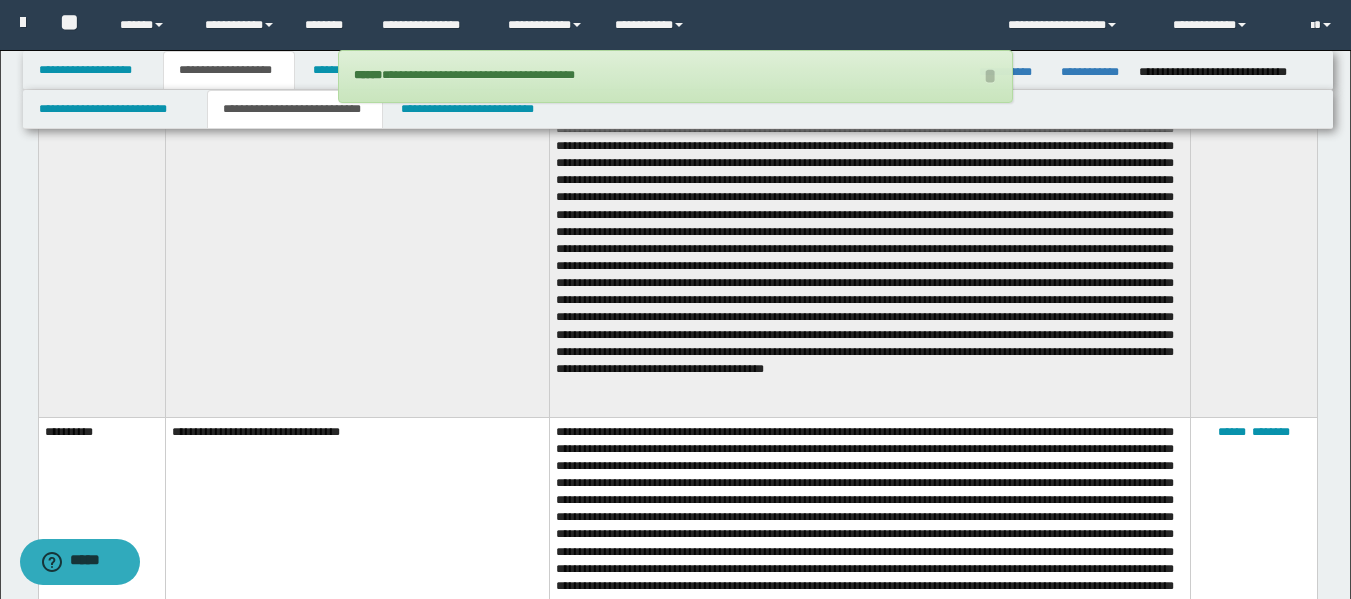 scroll, scrollTop: 200, scrollLeft: 0, axis: vertical 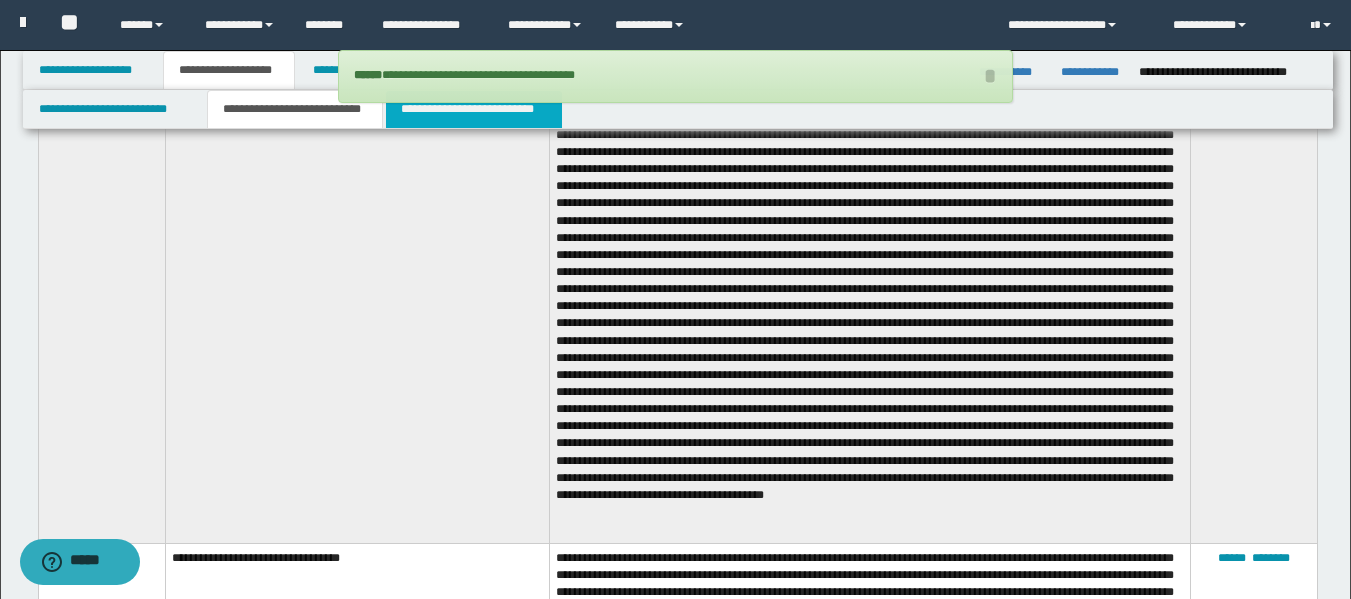 click on "**********" at bounding box center (474, 109) 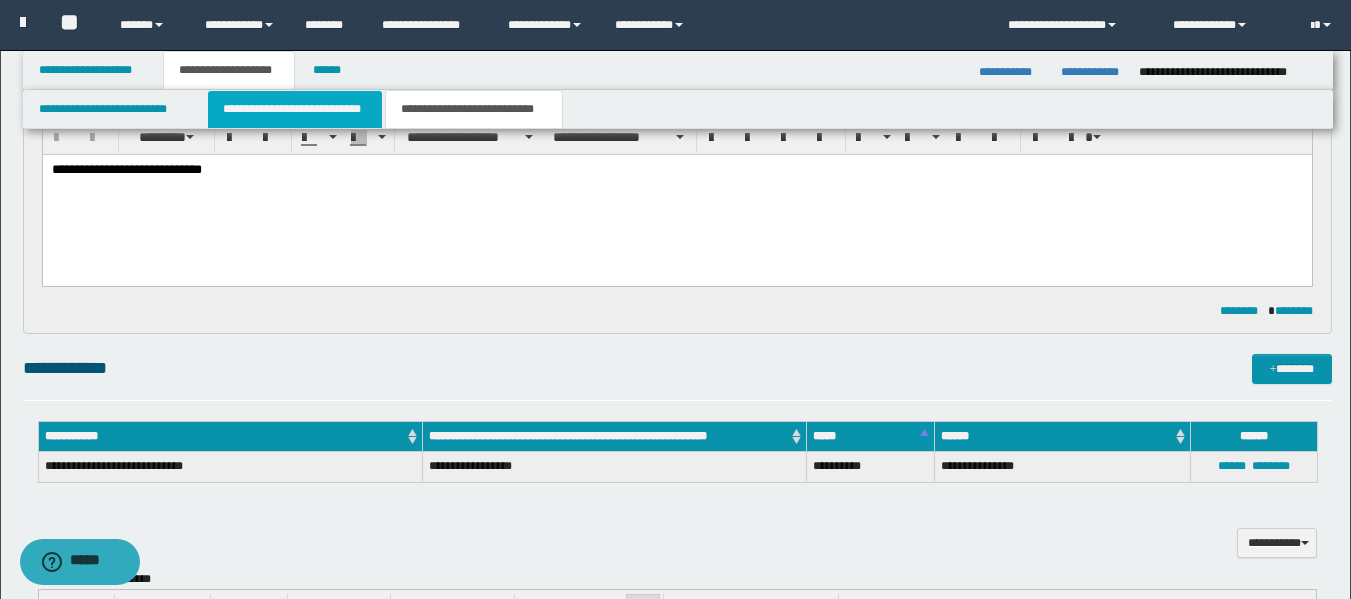 click on "**********" at bounding box center [295, 109] 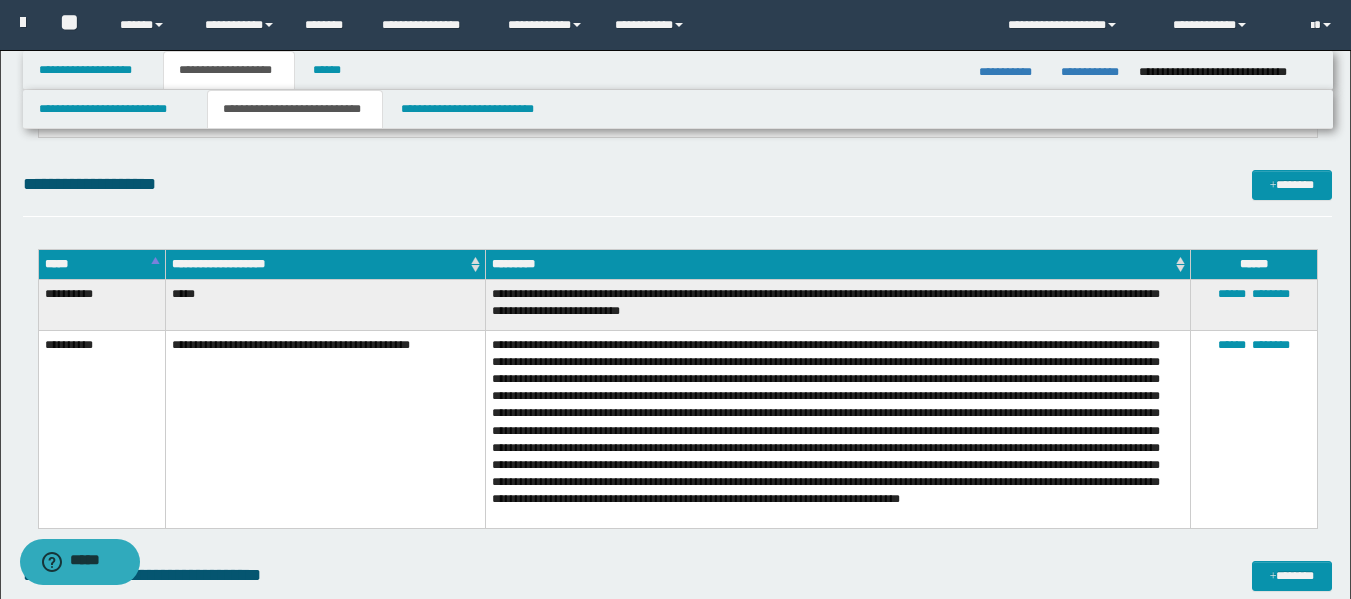 scroll, scrollTop: 1100, scrollLeft: 0, axis: vertical 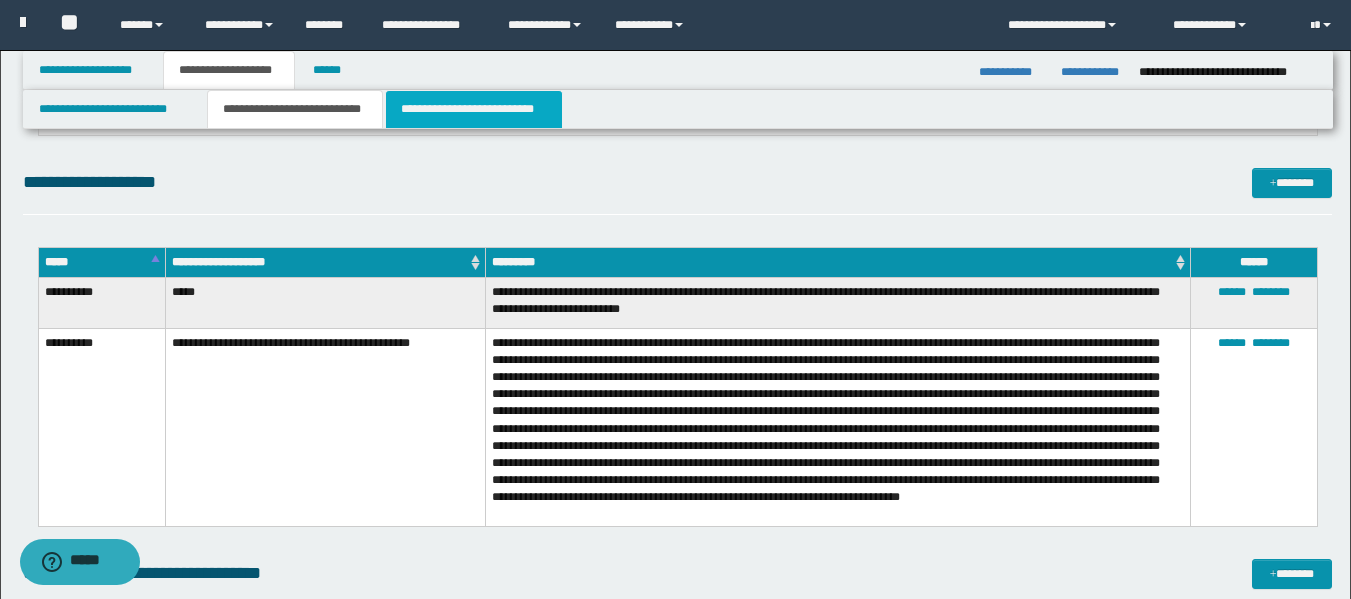 click on "**********" at bounding box center (474, 109) 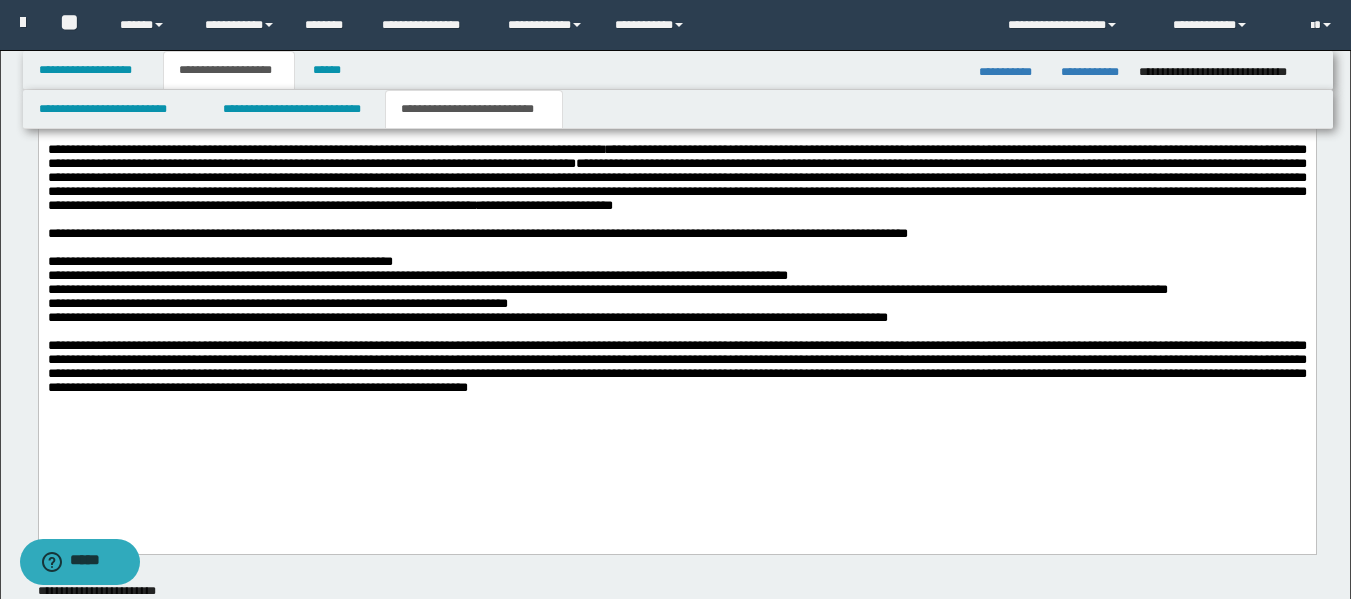 scroll, scrollTop: 698, scrollLeft: 0, axis: vertical 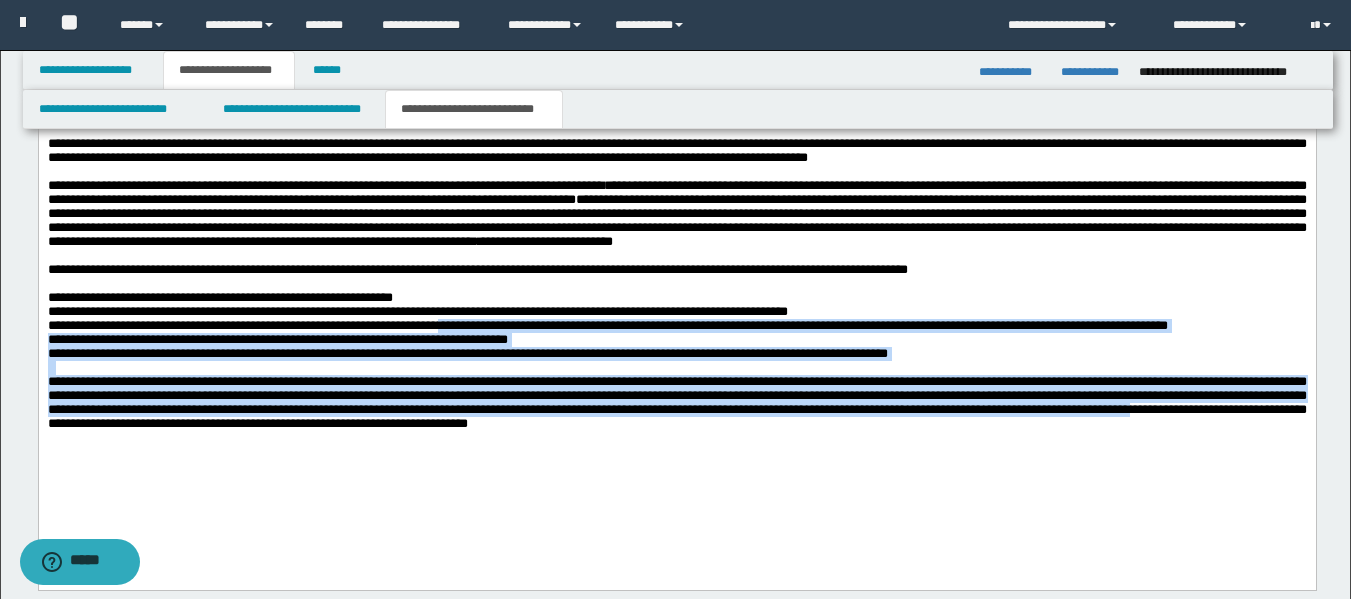 drag, startPoint x: 544, startPoint y: 347, endPoint x: 548, endPoint y: 573, distance: 226.0354 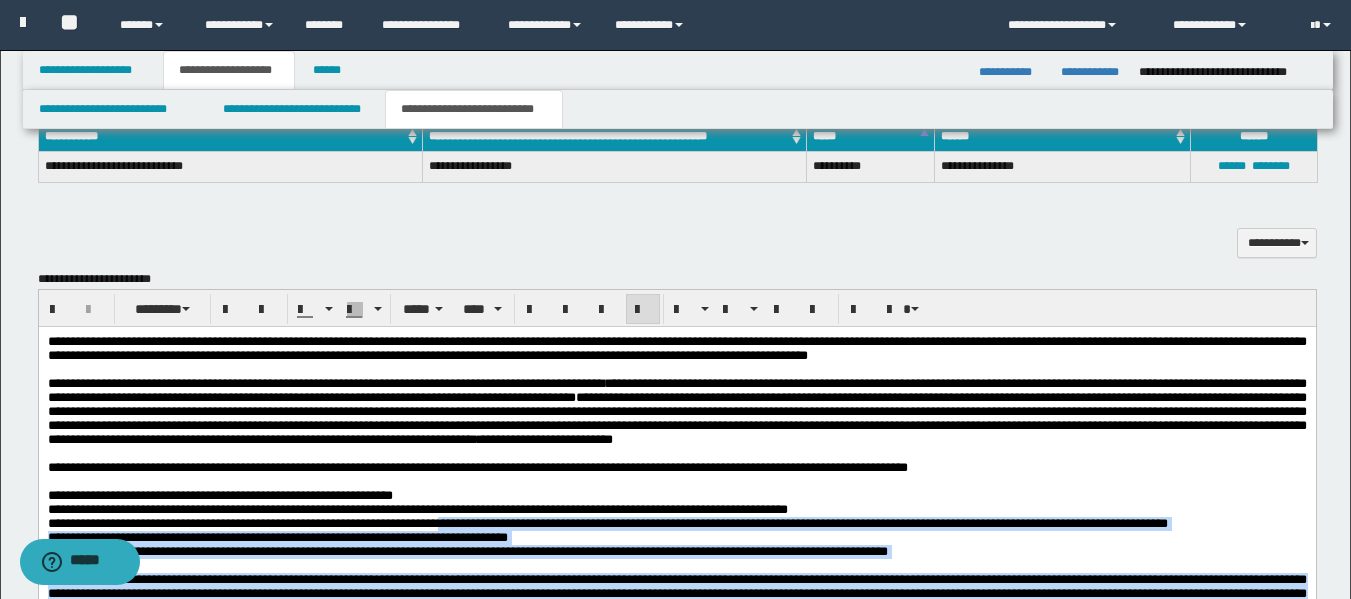 scroll, scrollTop: 498, scrollLeft: 0, axis: vertical 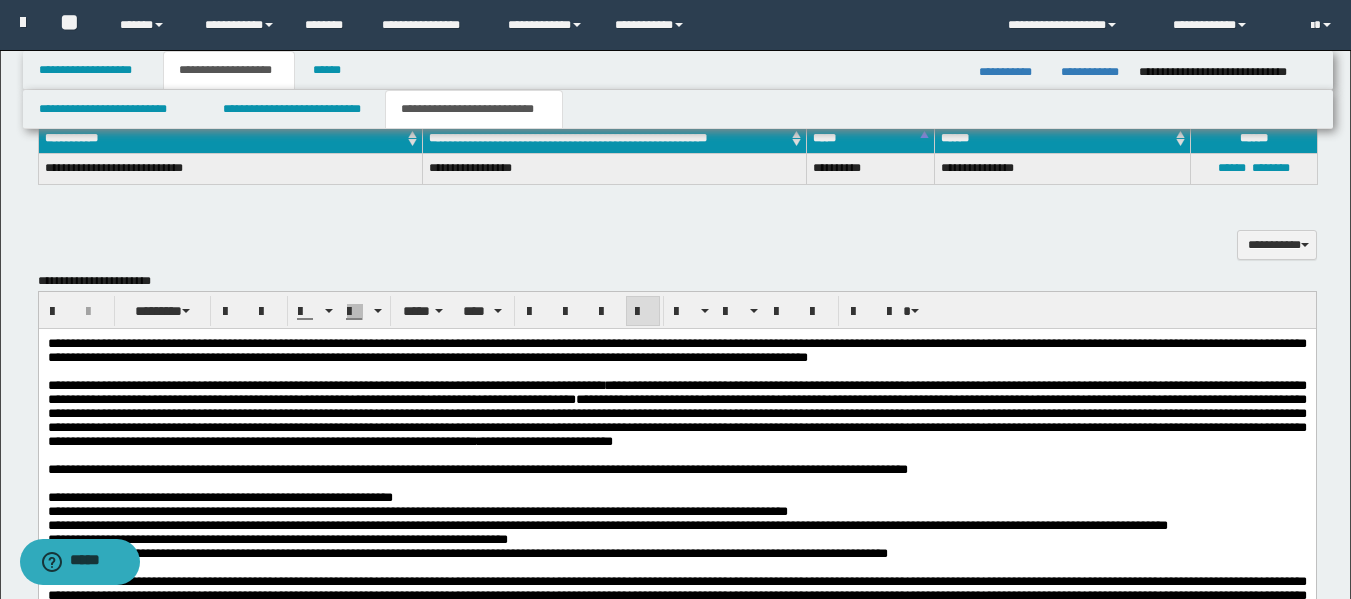 click on "**********" at bounding box center (676, 414) 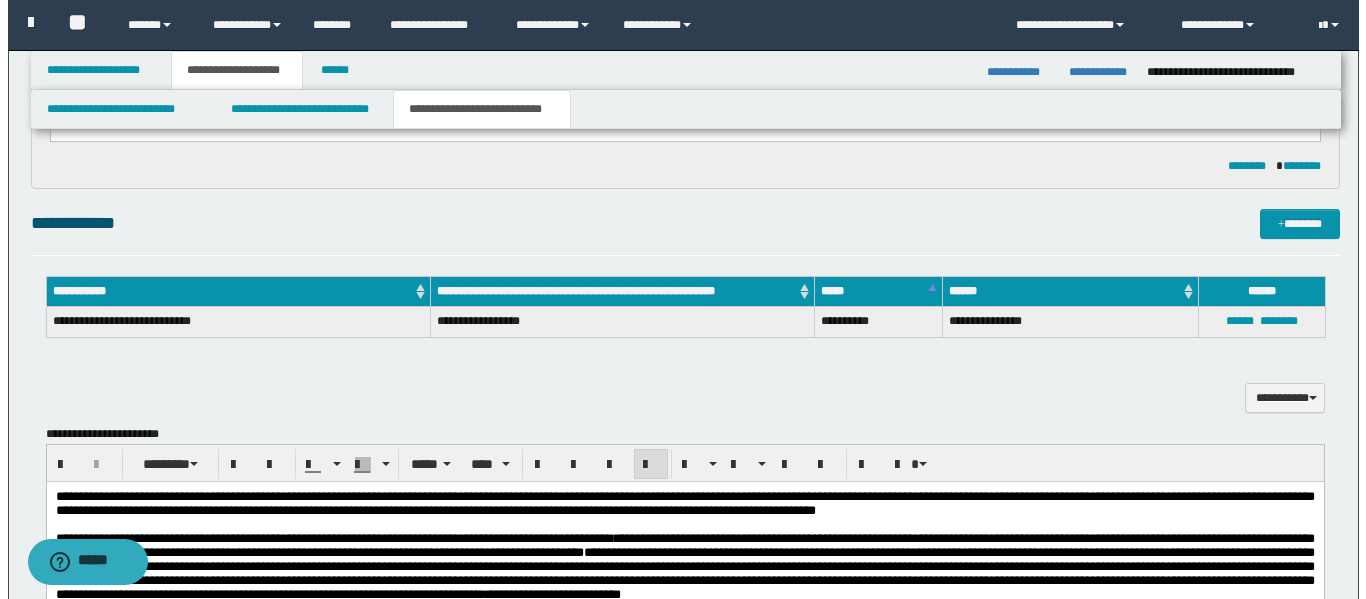 scroll, scrollTop: 298, scrollLeft: 0, axis: vertical 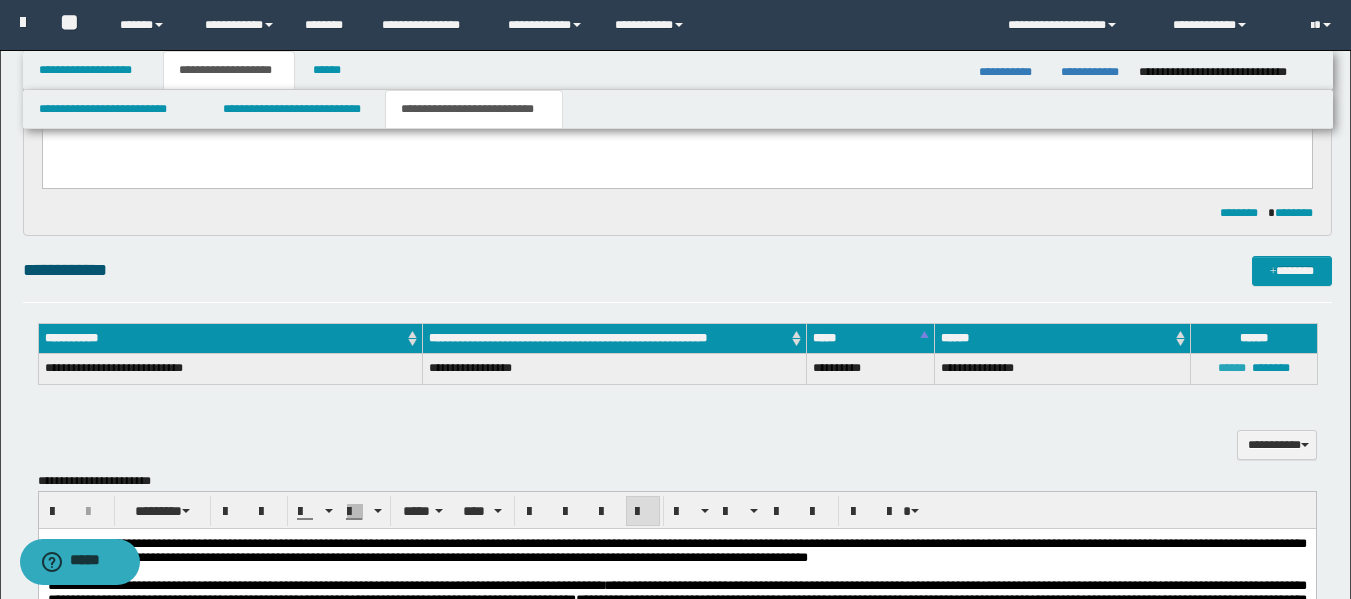 click on "******" at bounding box center (1232, 368) 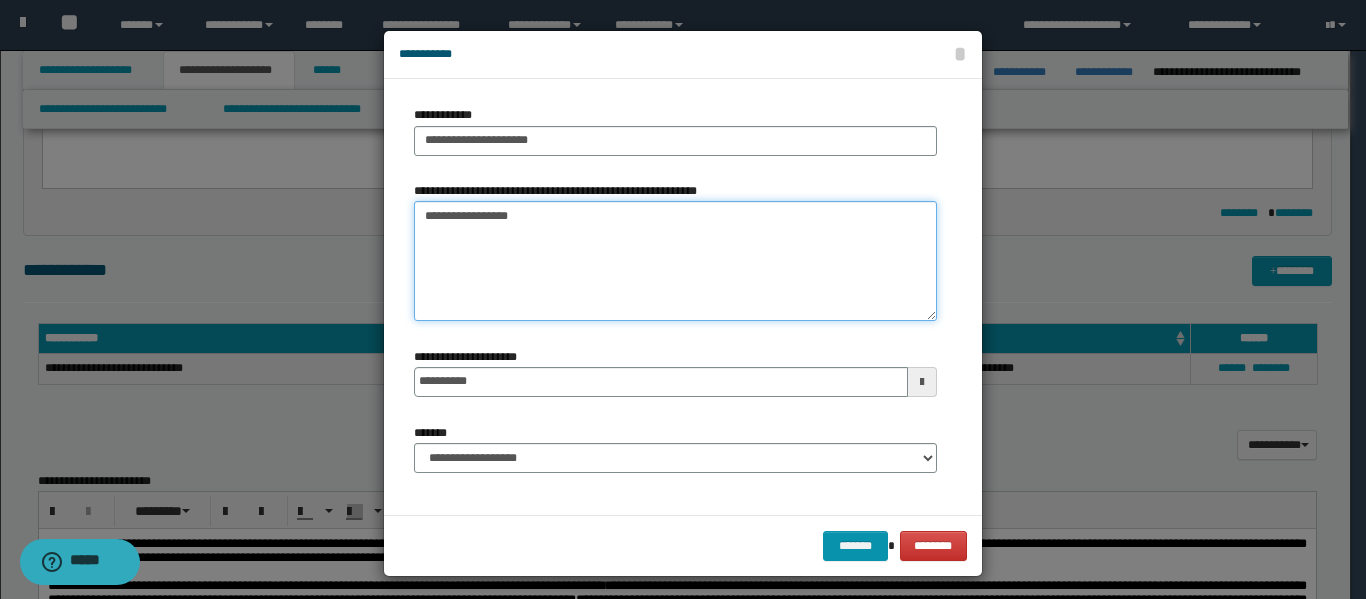 click on "**********" at bounding box center [675, 261] 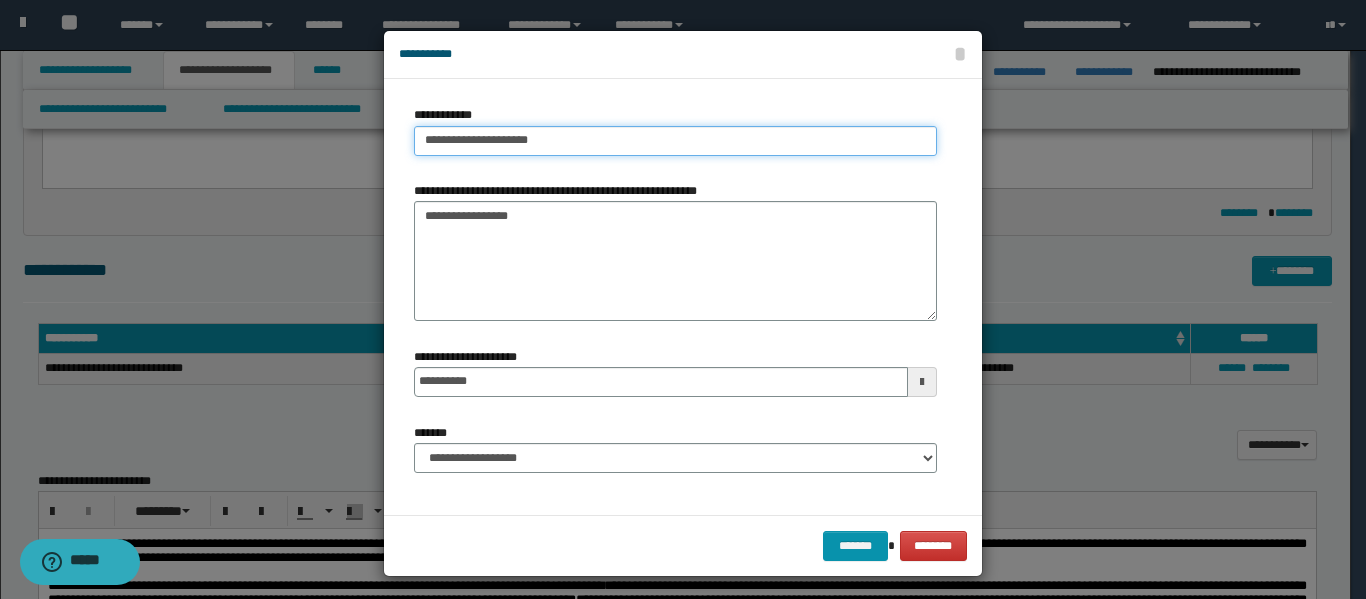 type on "**********" 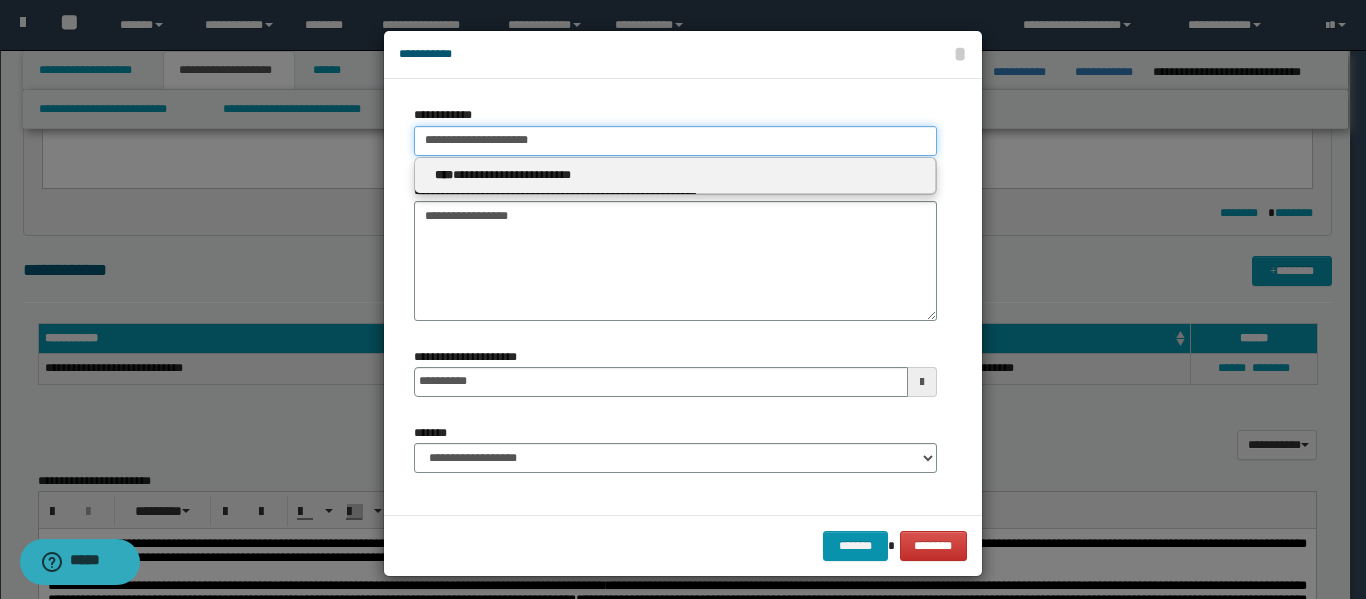 drag, startPoint x: 559, startPoint y: 139, endPoint x: 283, endPoint y: 134, distance: 276.0453 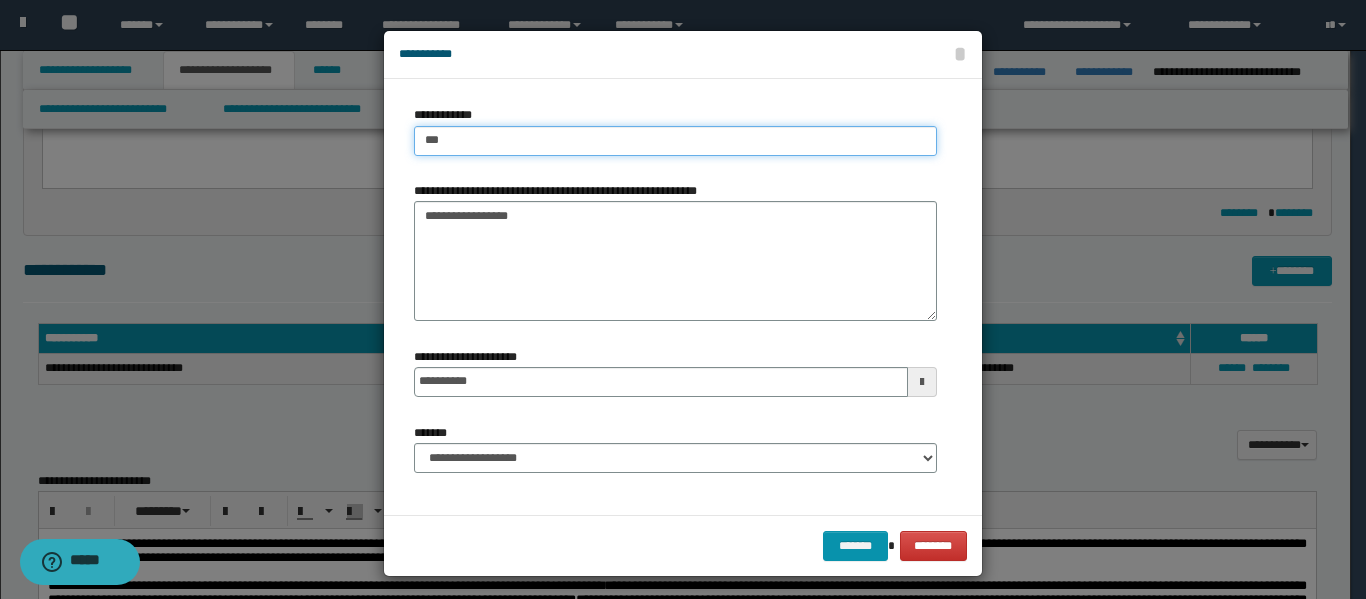 type on "****" 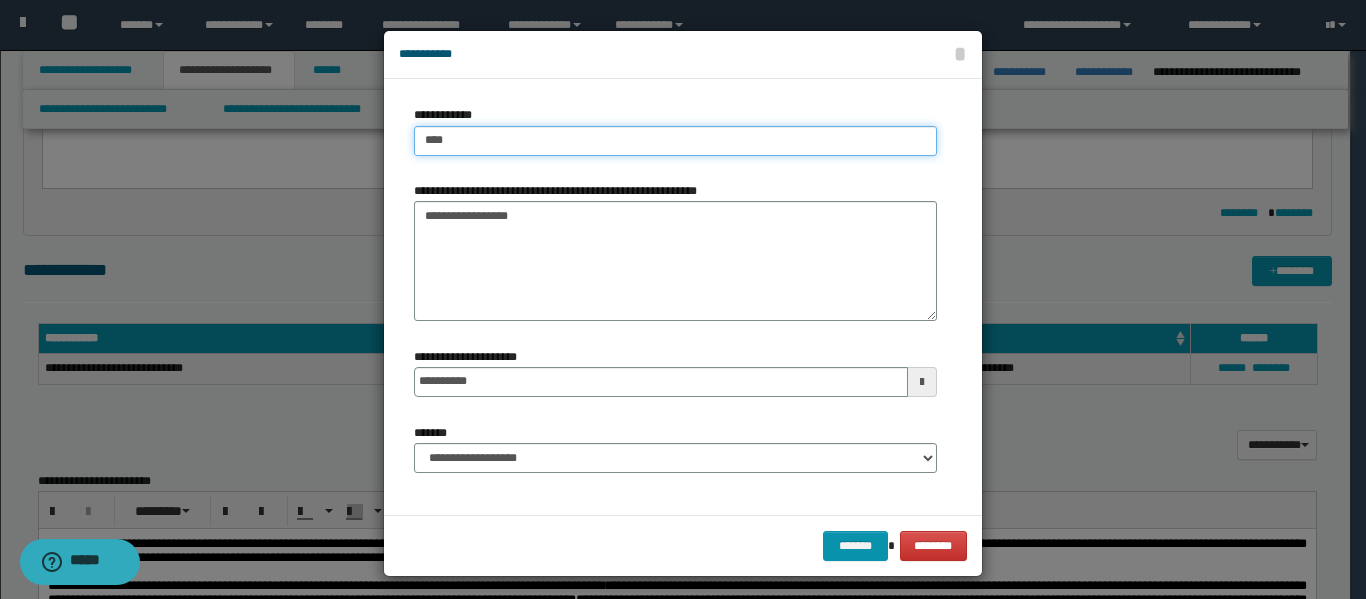 type on "****" 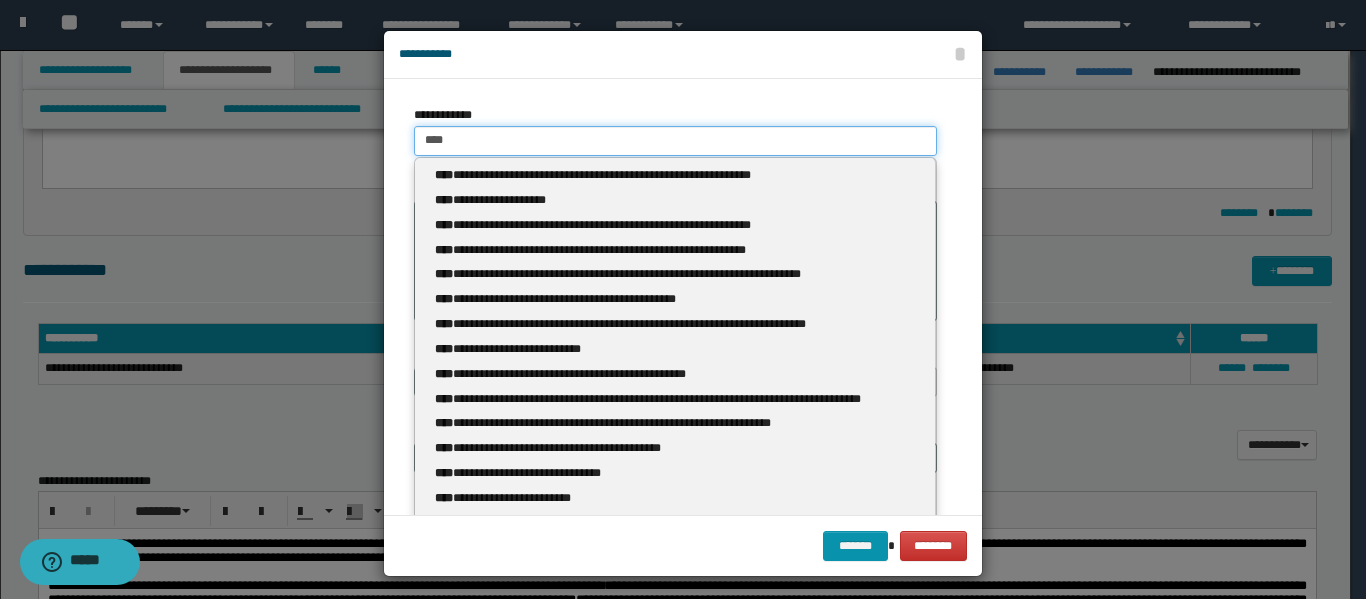 type 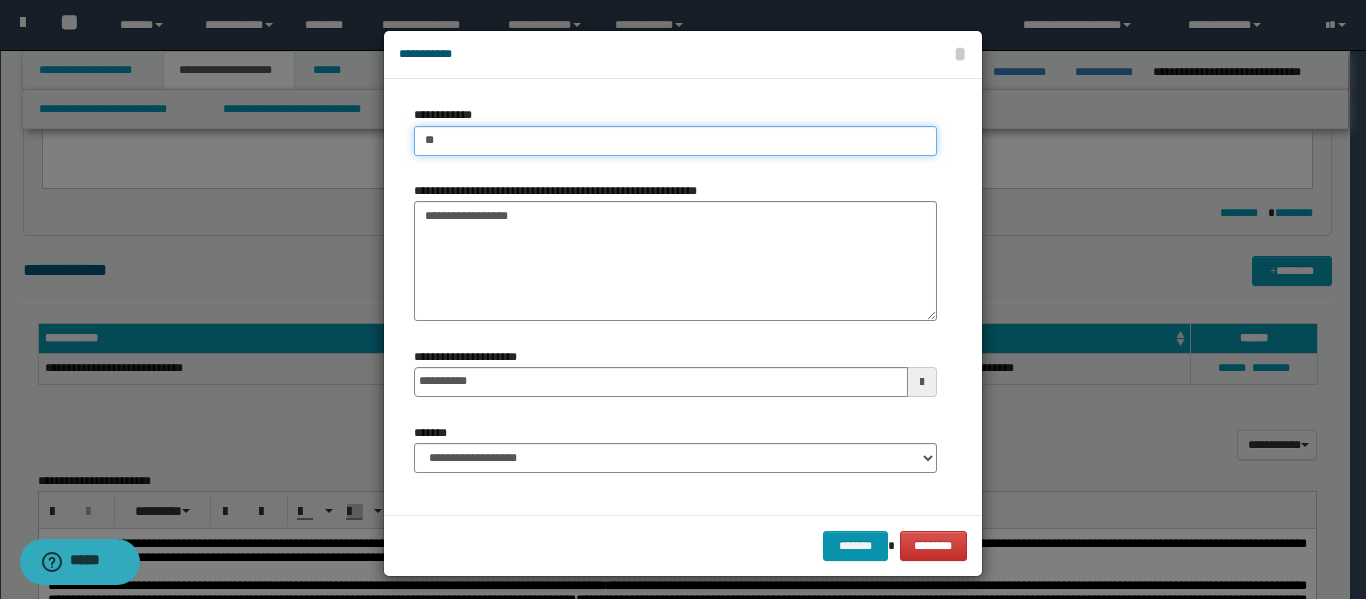type on "*" 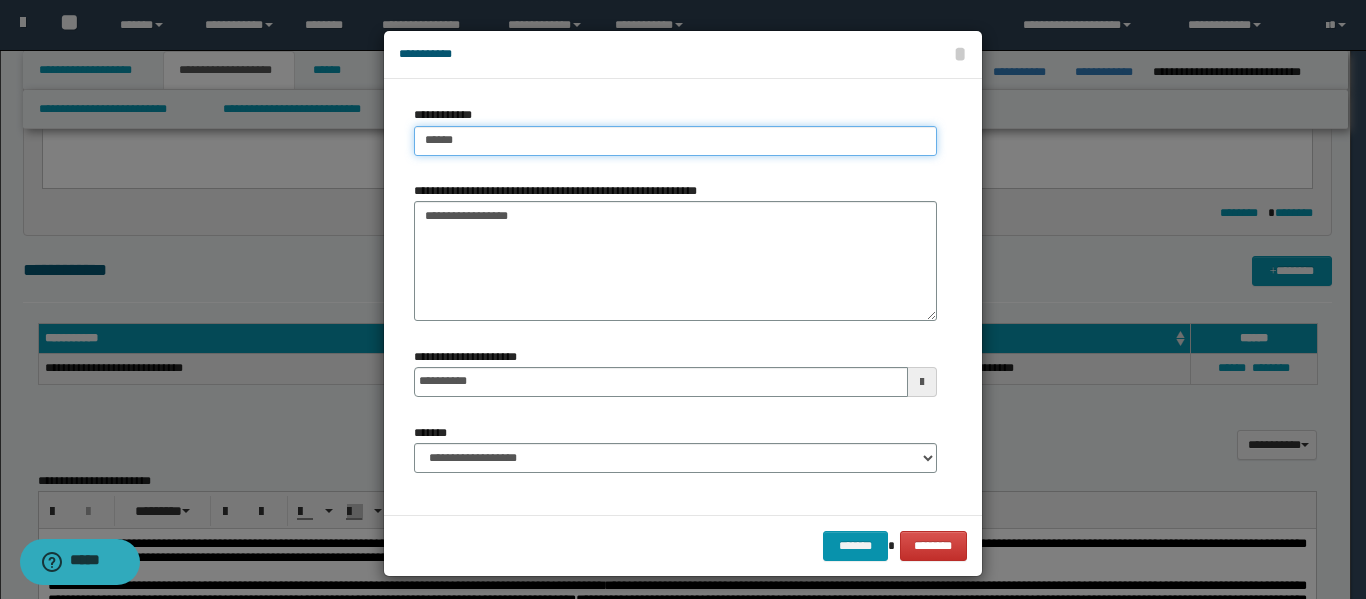 type on "*******" 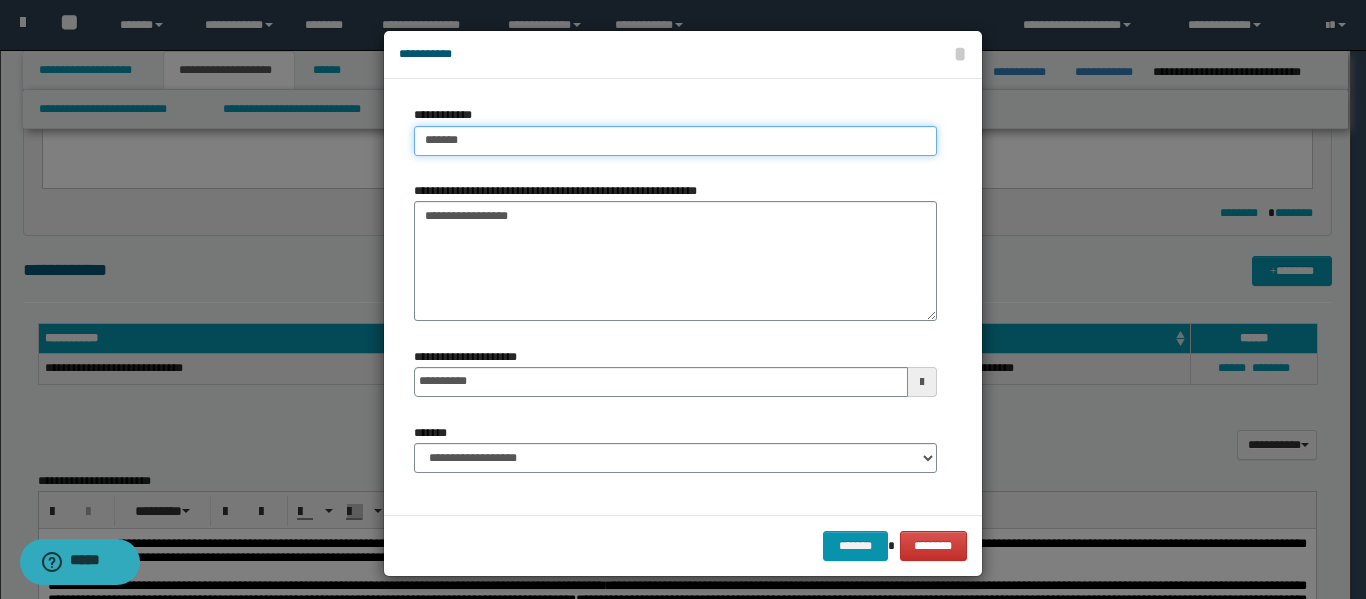 type on "*******" 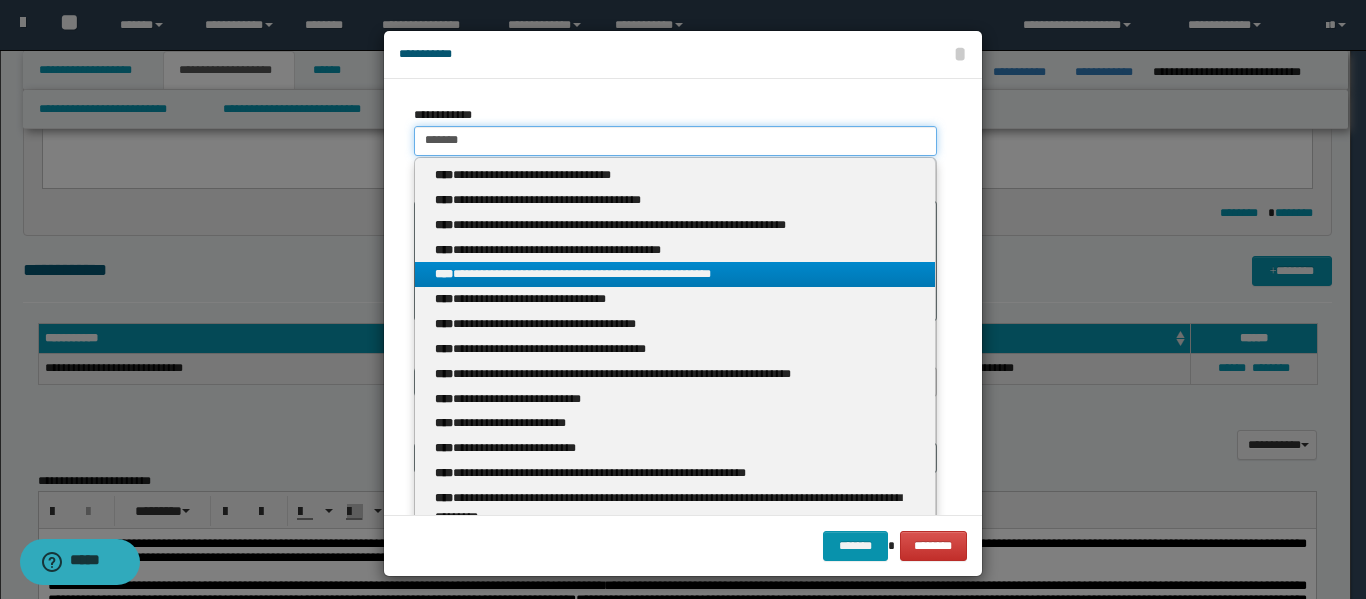 type on "*******" 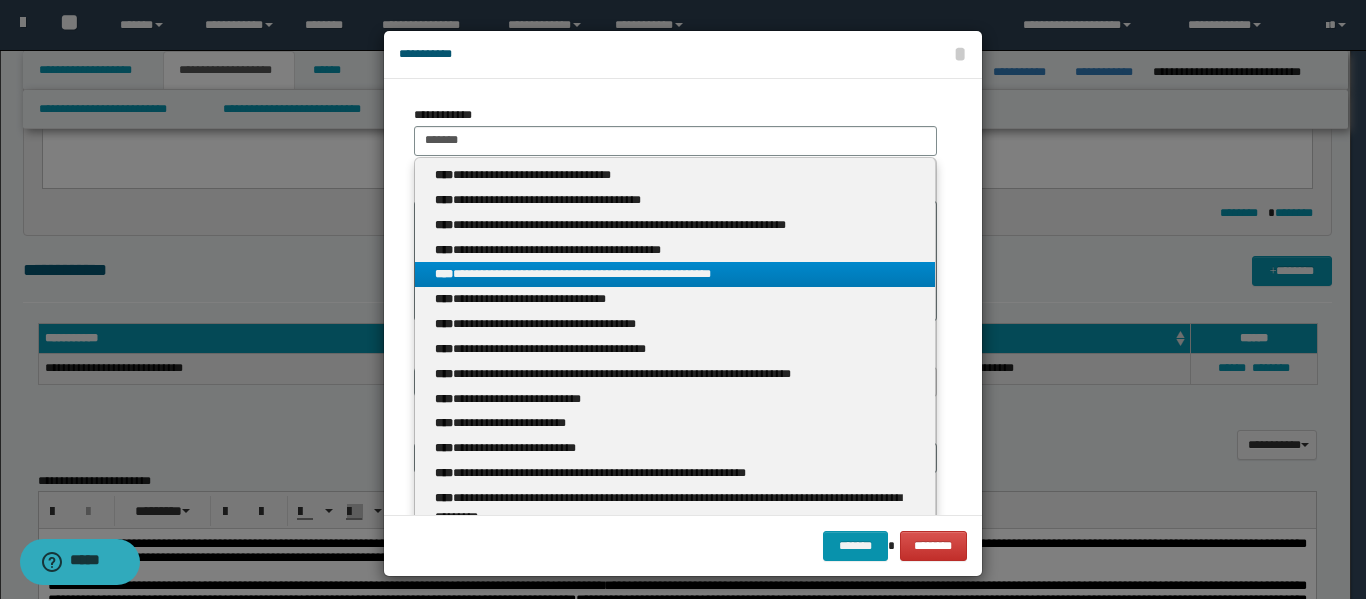 click on "**********" at bounding box center [675, 274] 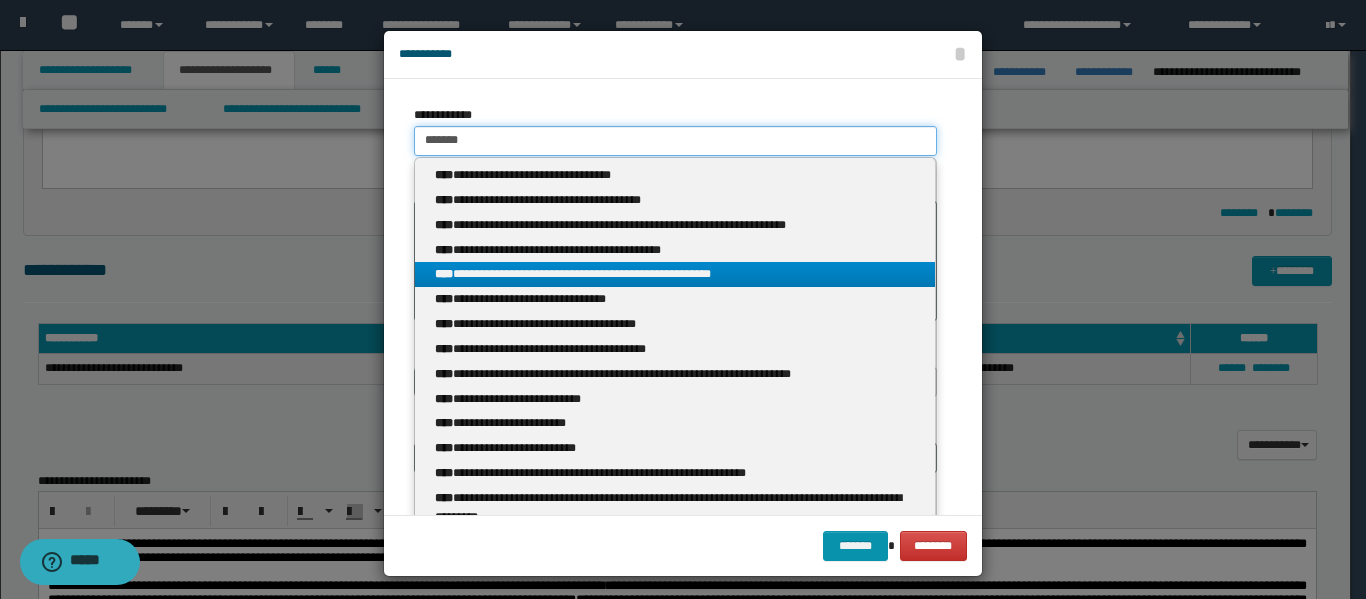 type 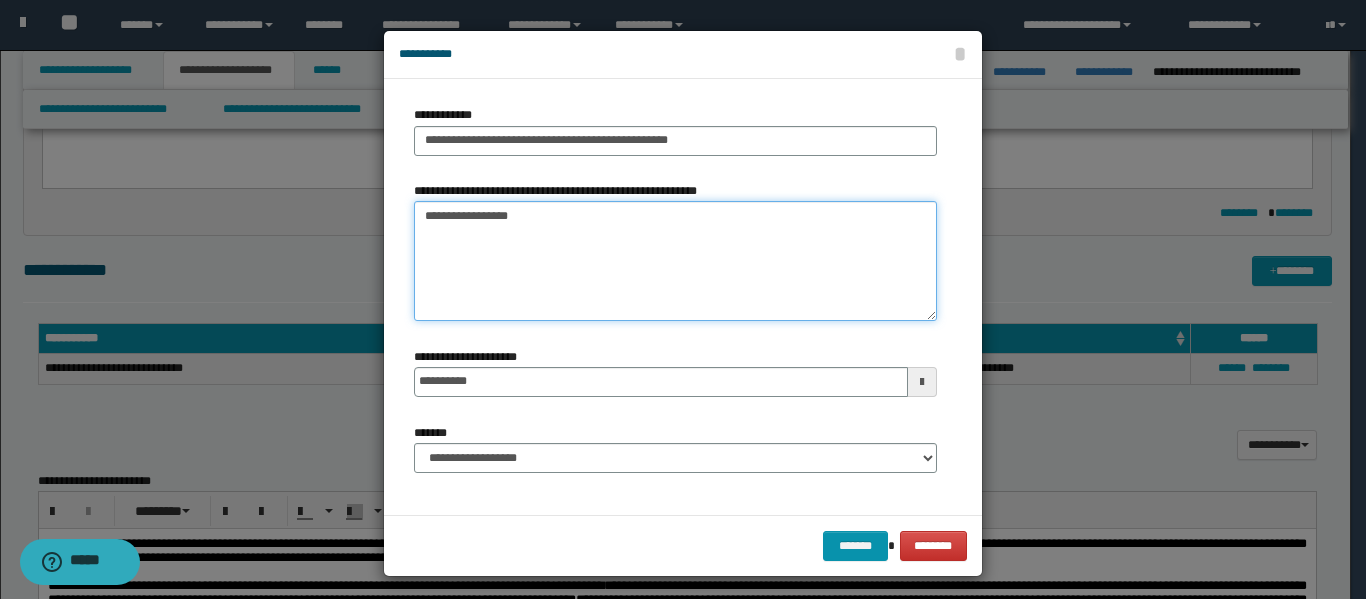 click on "**********" at bounding box center (675, 261) 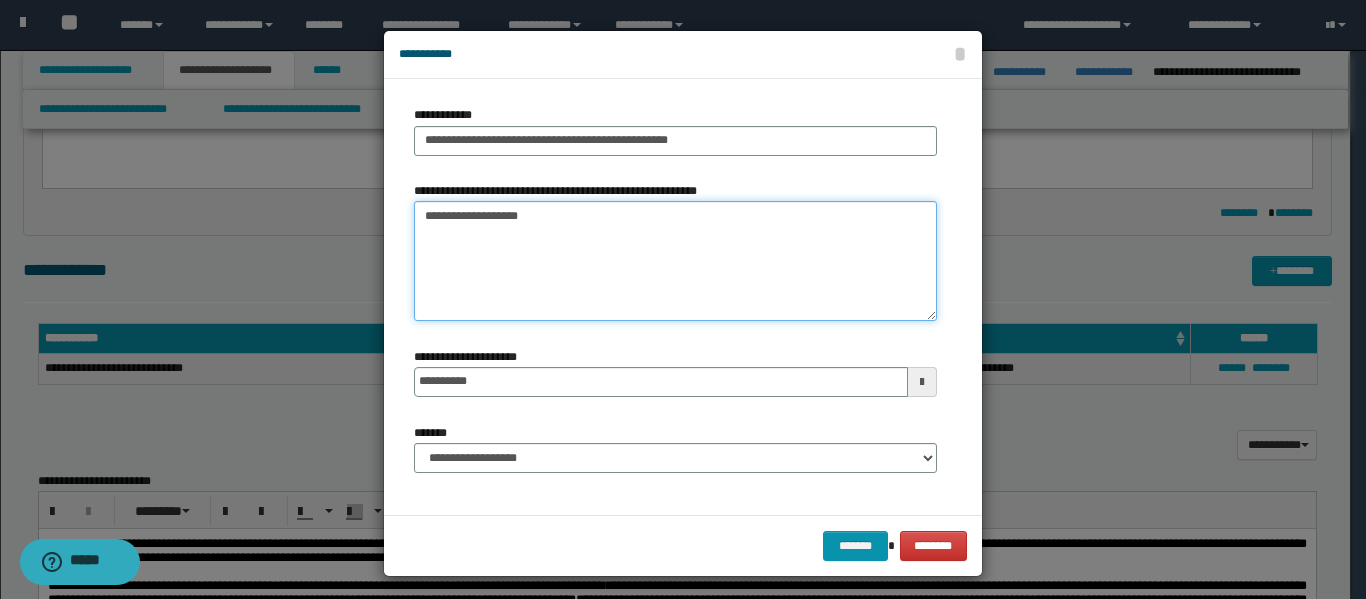 paste on "**********" 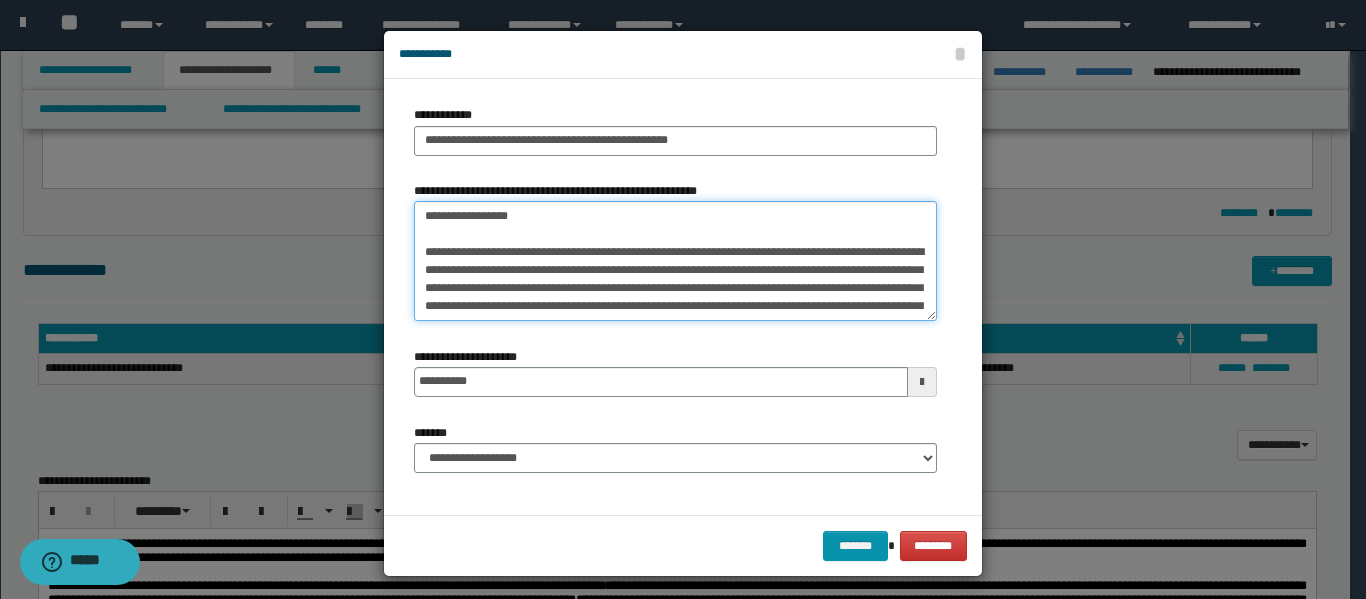 scroll, scrollTop: 174, scrollLeft: 0, axis: vertical 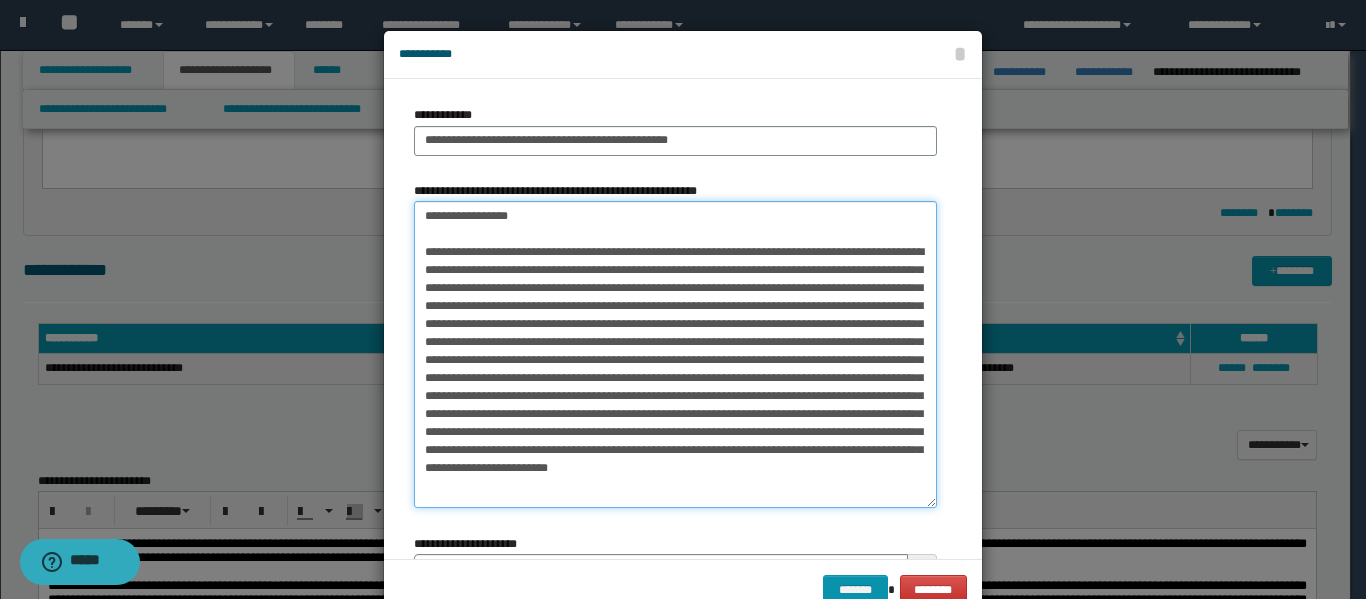 drag, startPoint x: 922, startPoint y: 316, endPoint x: 912, endPoint y: 502, distance: 186.26862 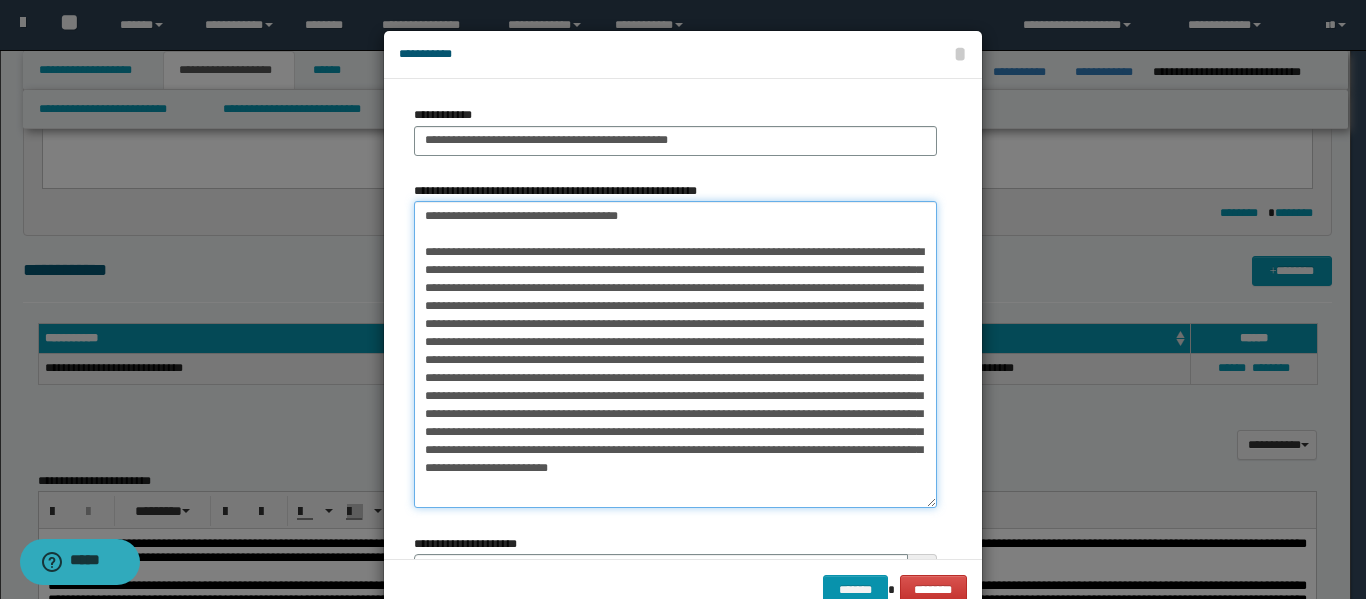 click on "**********" at bounding box center (675, 354) 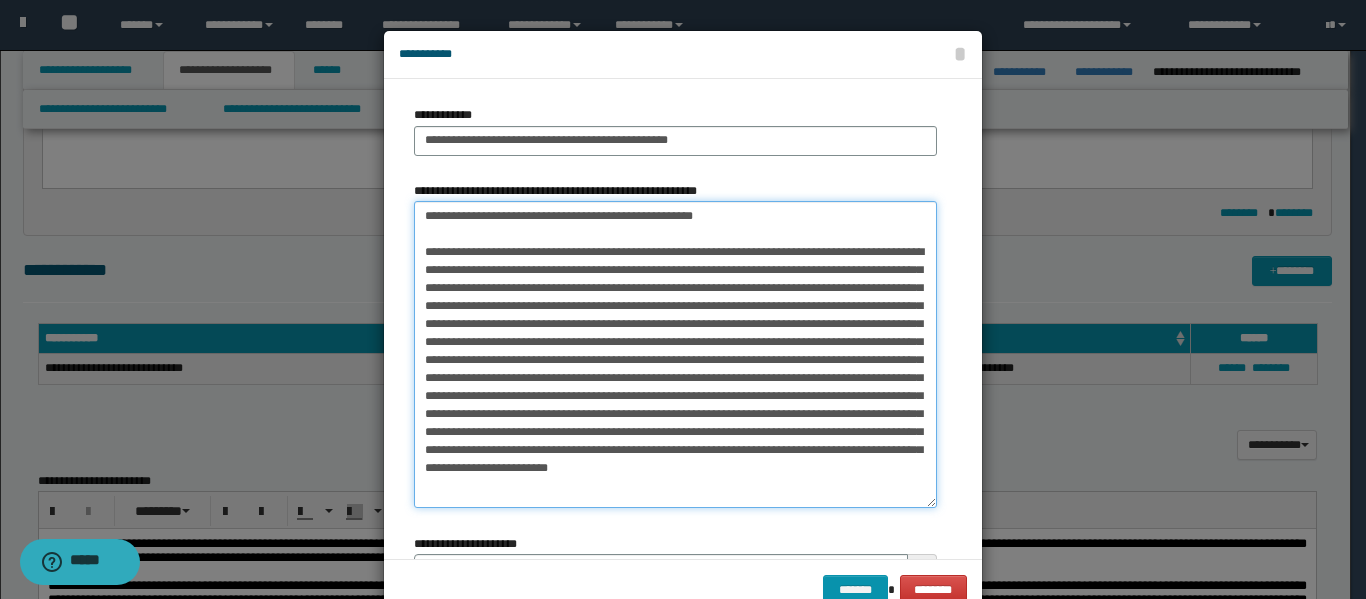 click on "**********" at bounding box center [675, 354] 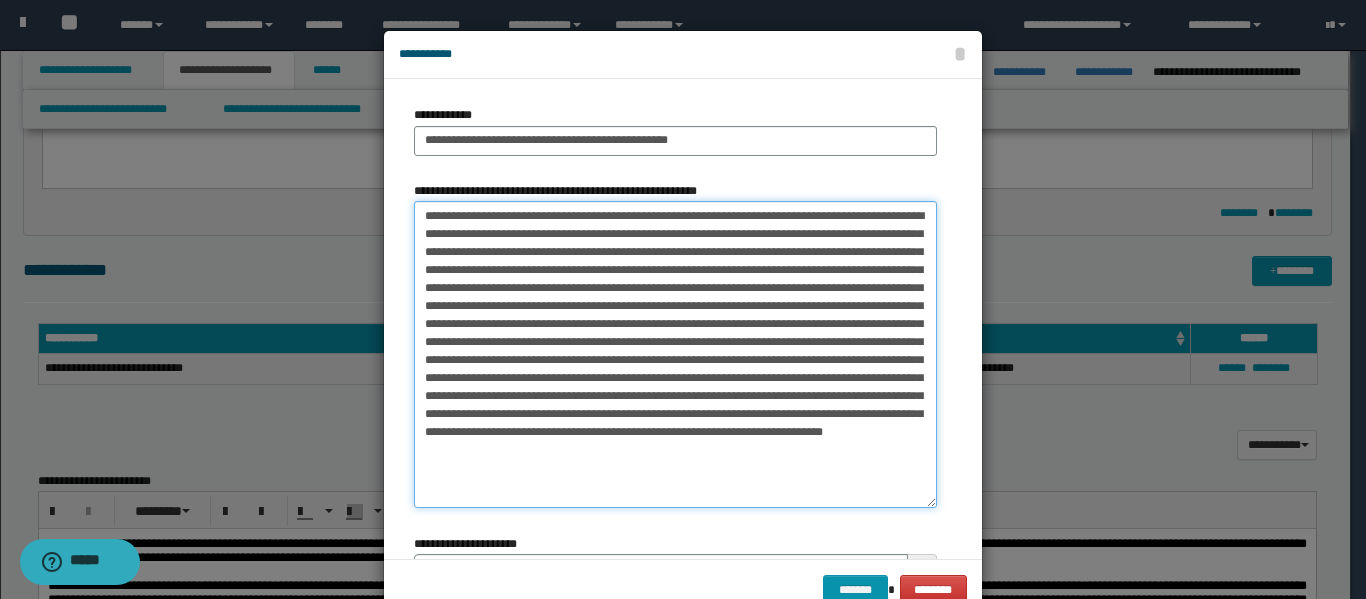 drag, startPoint x: 520, startPoint y: 238, endPoint x: 665, endPoint y: 238, distance: 145 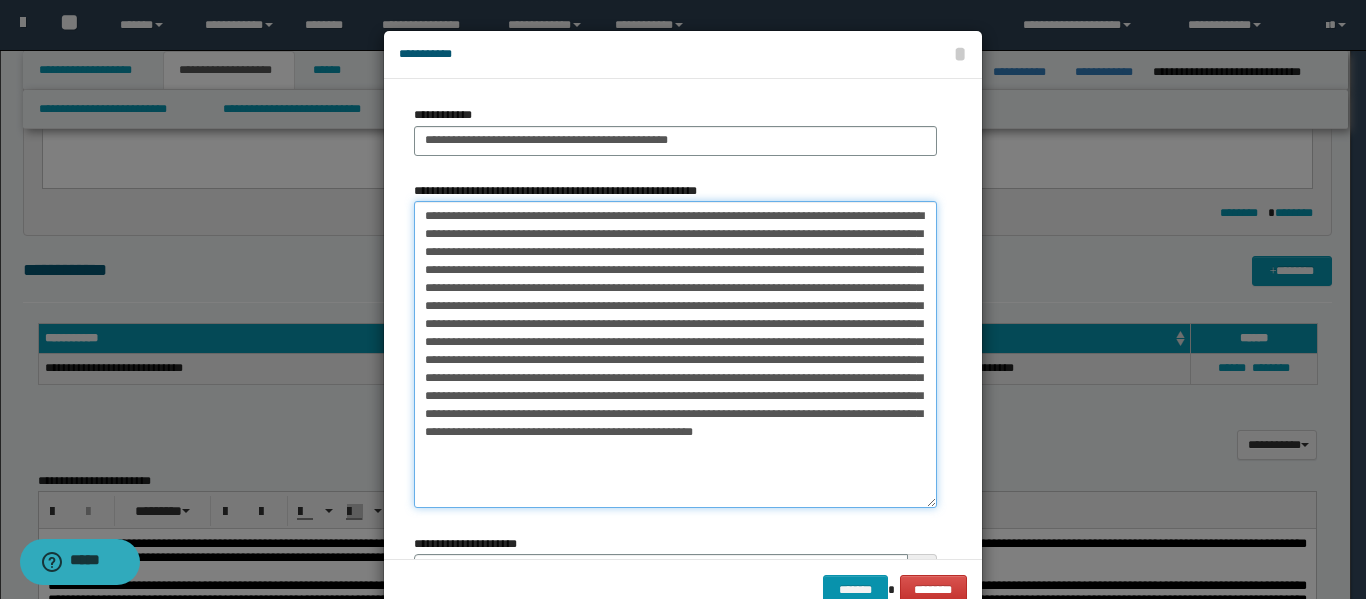 drag, startPoint x: 599, startPoint y: 255, endPoint x: 605, endPoint y: 287, distance: 32.55764 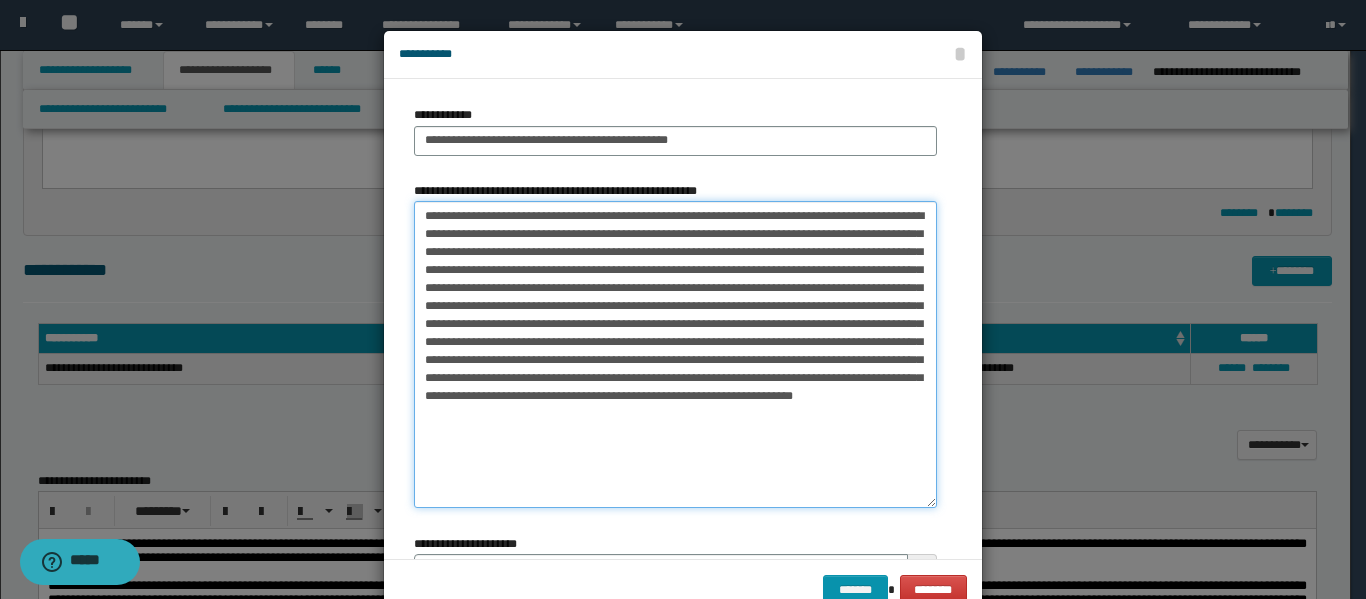 drag, startPoint x: 459, startPoint y: 341, endPoint x: 675, endPoint y: 340, distance: 216.00232 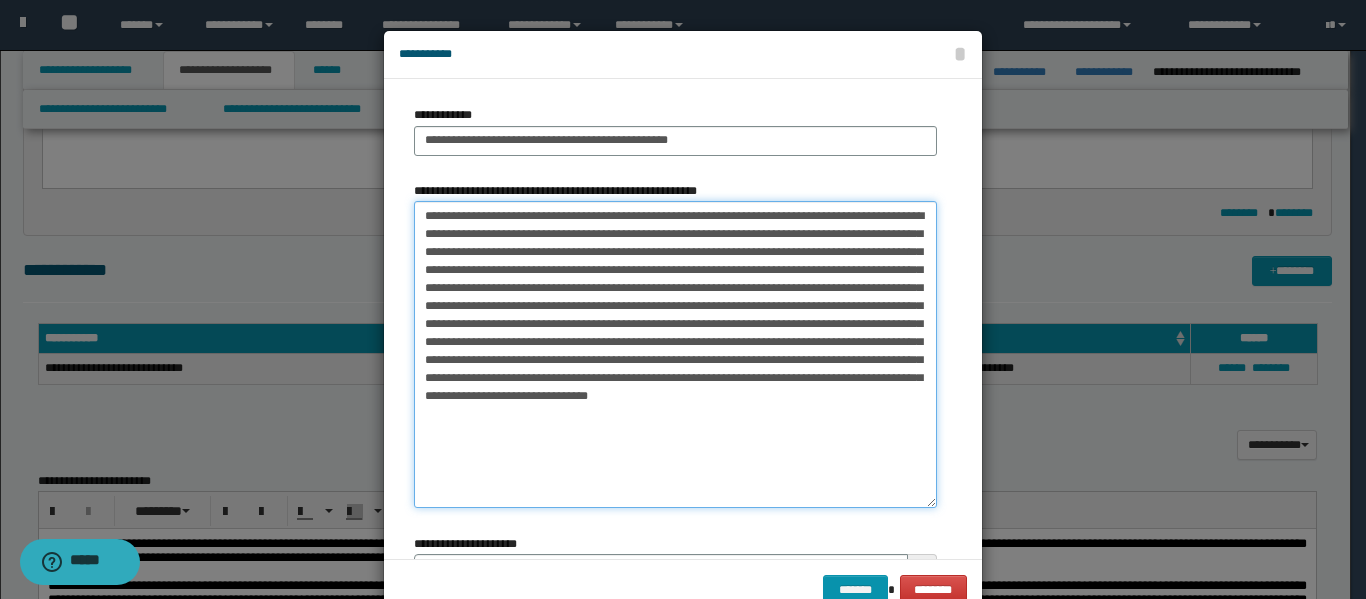 drag, startPoint x: 607, startPoint y: 345, endPoint x: 671, endPoint y: 412, distance: 92.65527 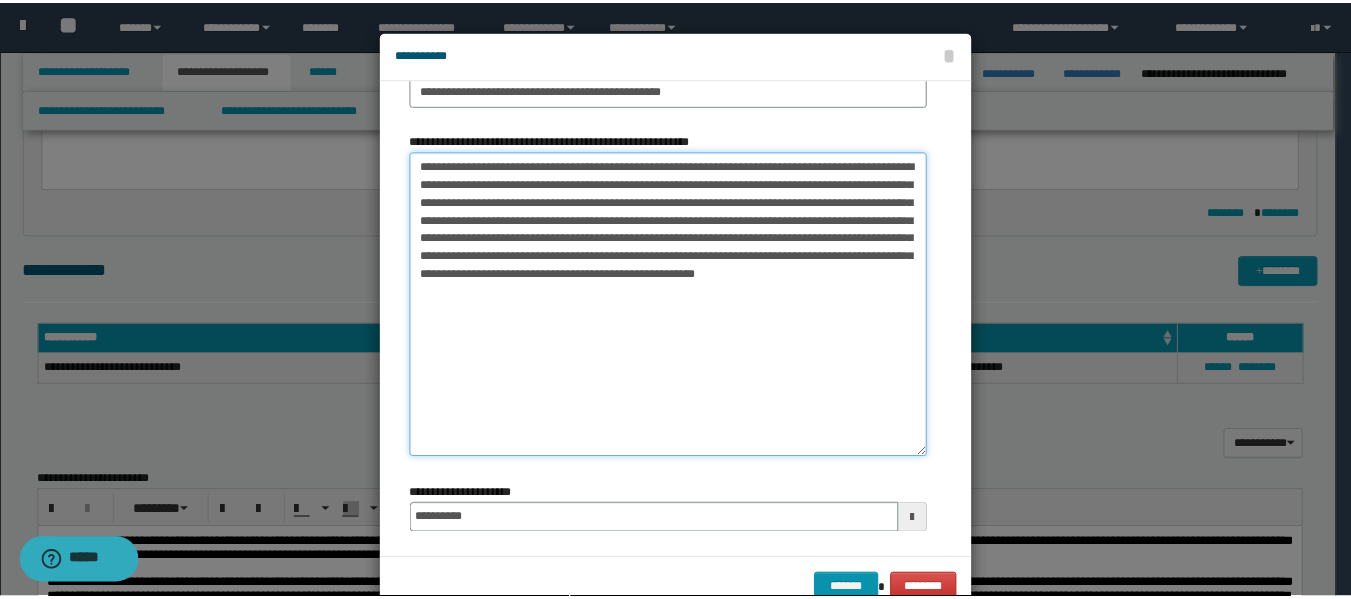 scroll, scrollTop: 142, scrollLeft: 0, axis: vertical 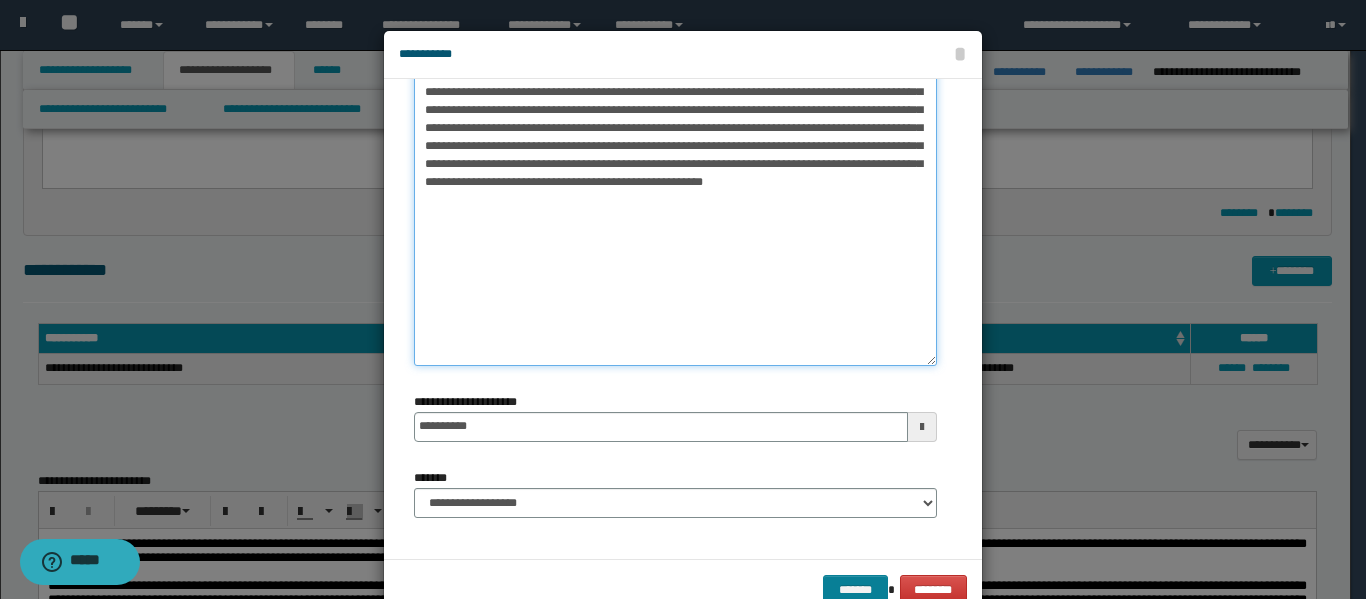 type on "**********" 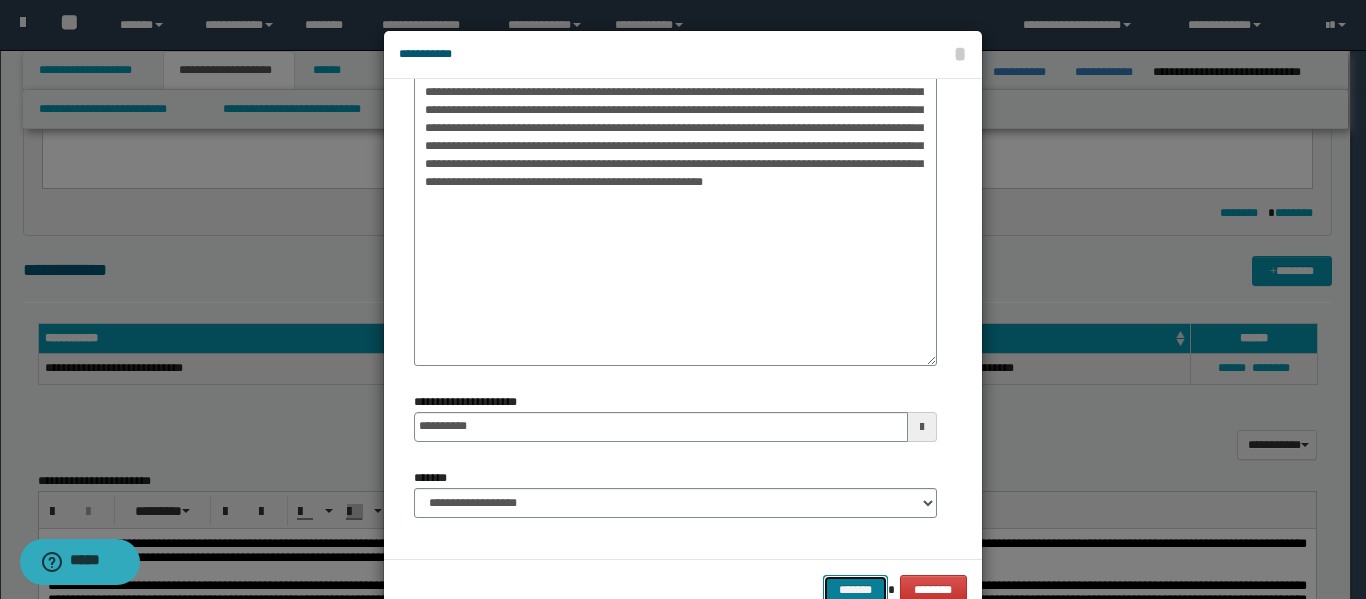 click on "*******" at bounding box center (855, 590) 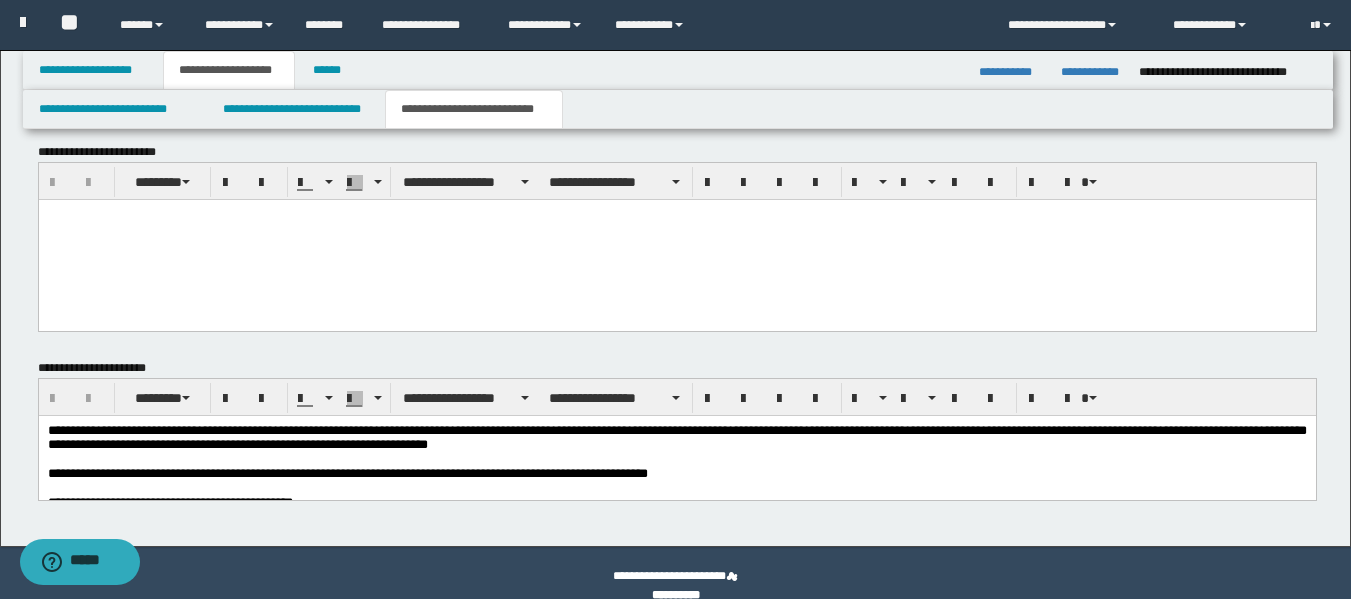 scroll, scrollTop: 1353, scrollLeft: 0, axis: vertical 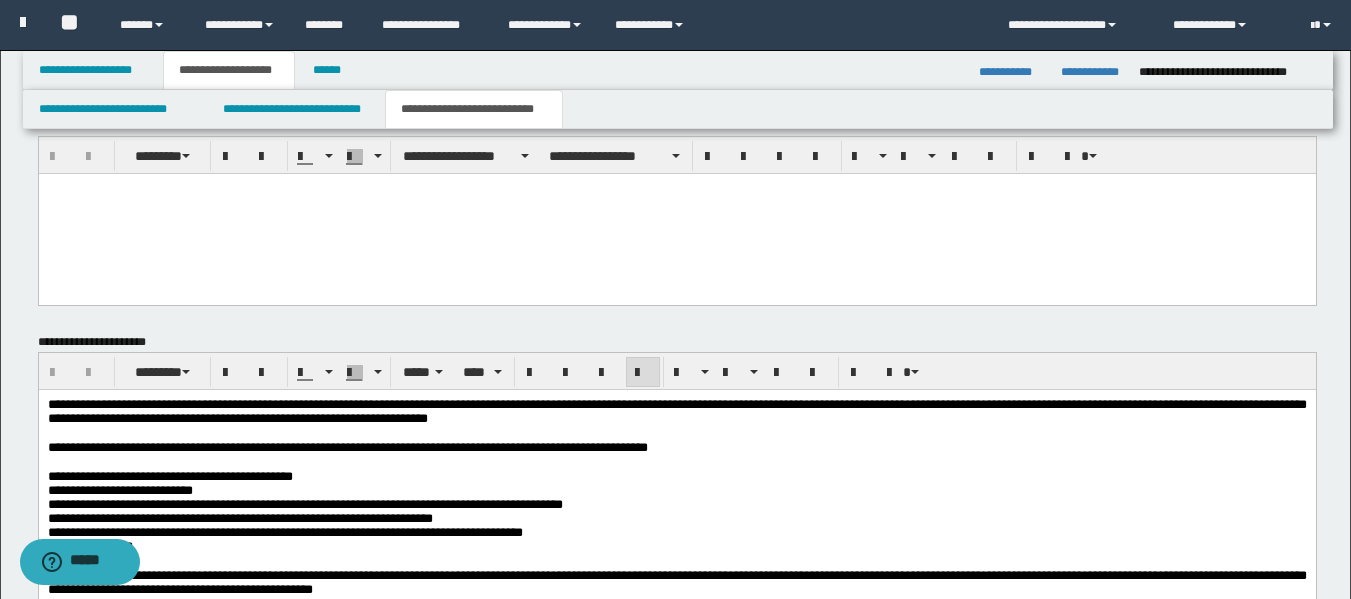 click on "**********" at bounding box center (676, 410) 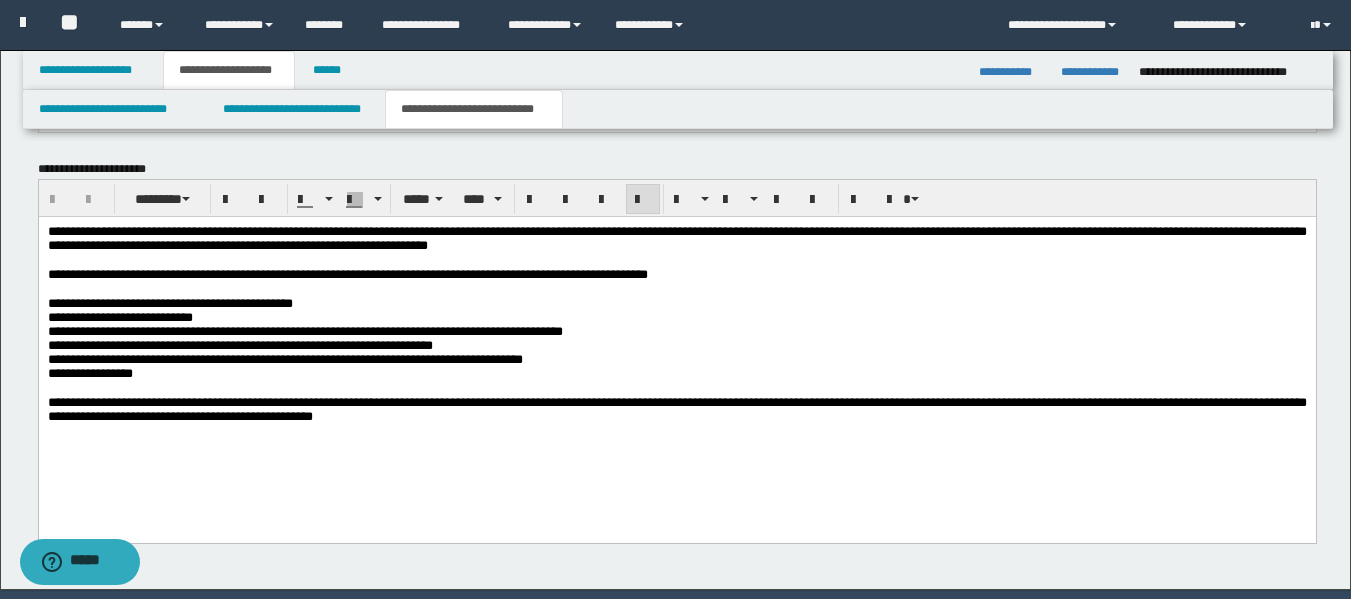 scroll, scrollTop: 1553, scrollLeft: 0, axis: vertical 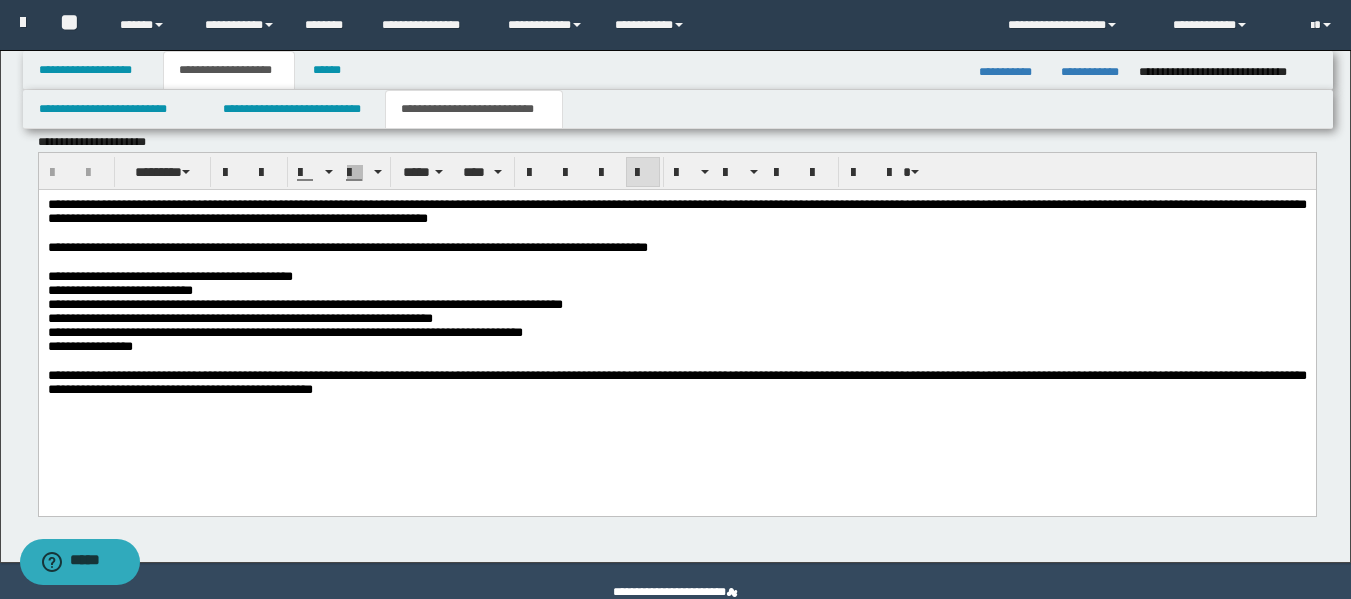 click on "**********" at bounding box center [676, 321] 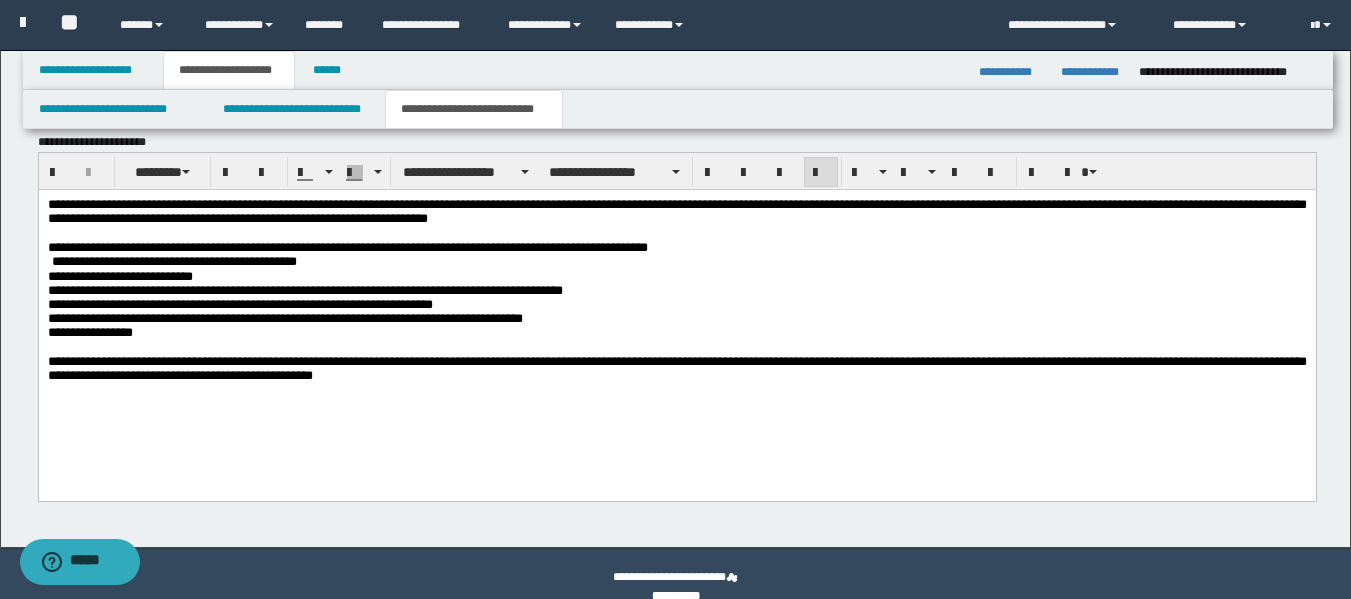 type 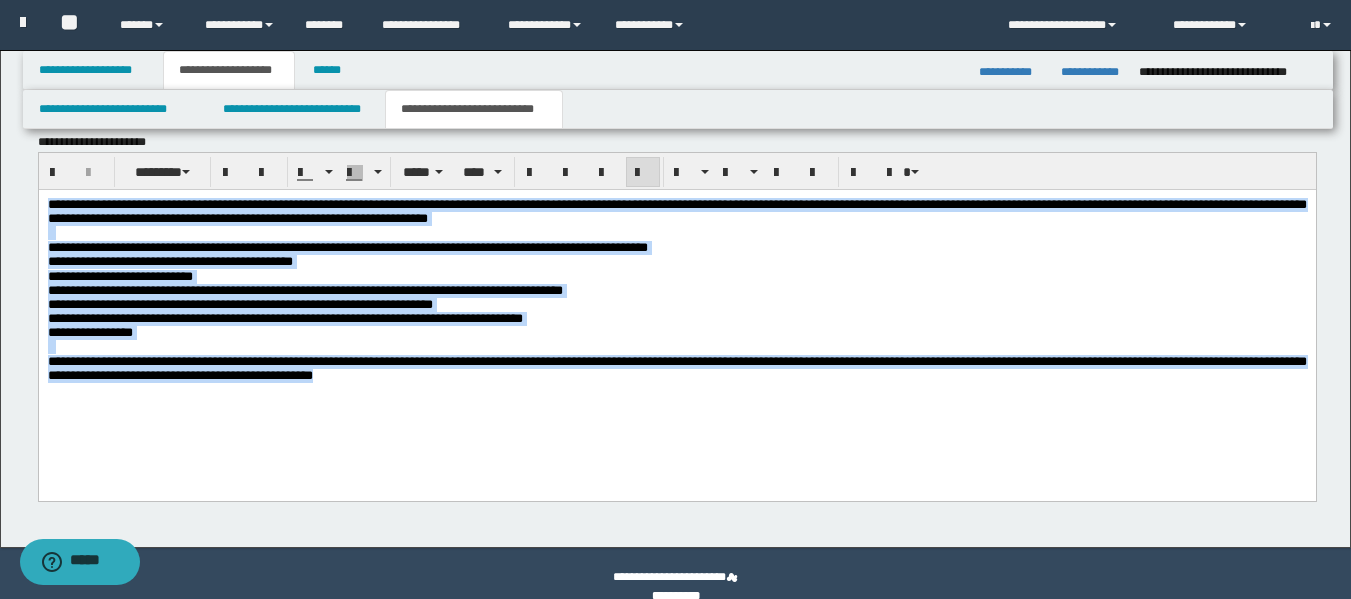drag, startPoint x: 626, startPoint y: 394, endPoint x: 63, endPoint y: 374, distance: 563.3551 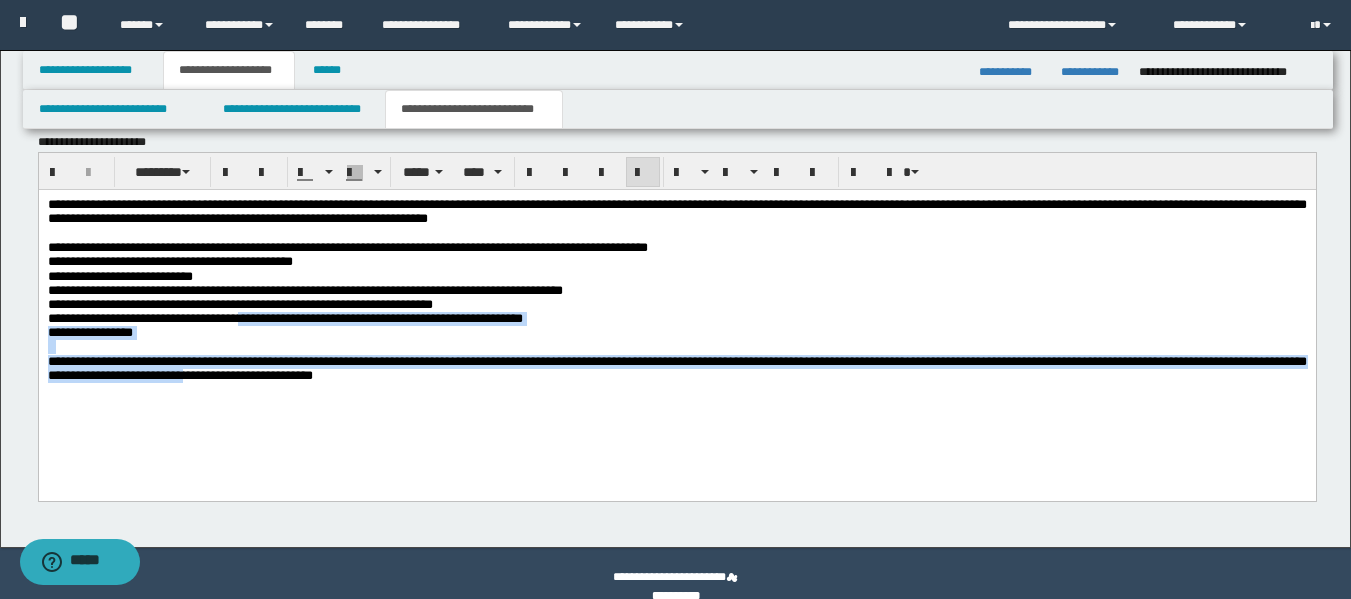drag, startPoint x: 279, startPoint y: 327, endPoint x: 437, endPoint y: 513, distance: 244.04918 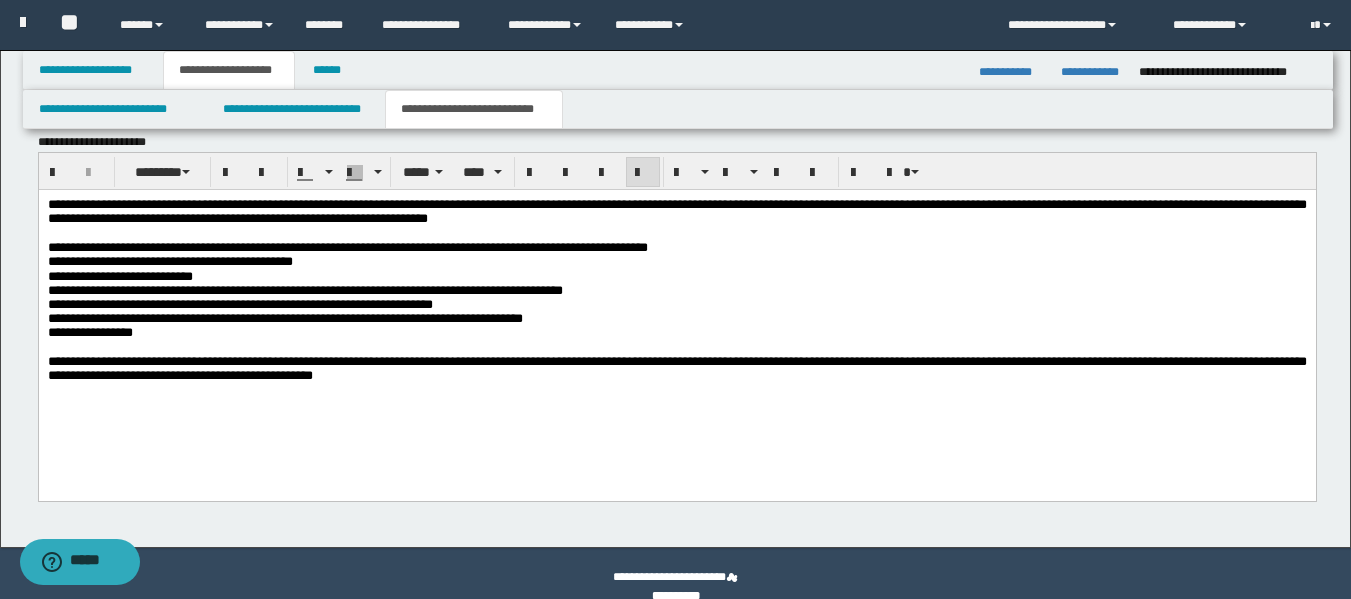 click on "**********" at bounding box center (676, 314) 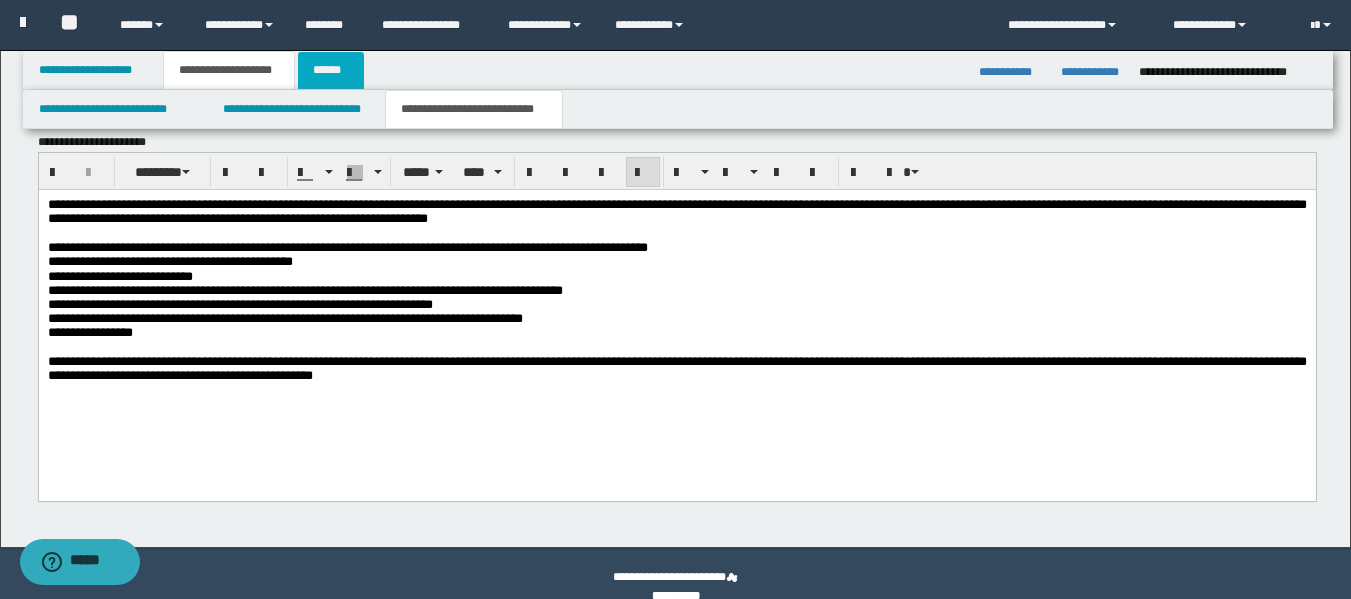click on "******" at bounding box center [331, 70] 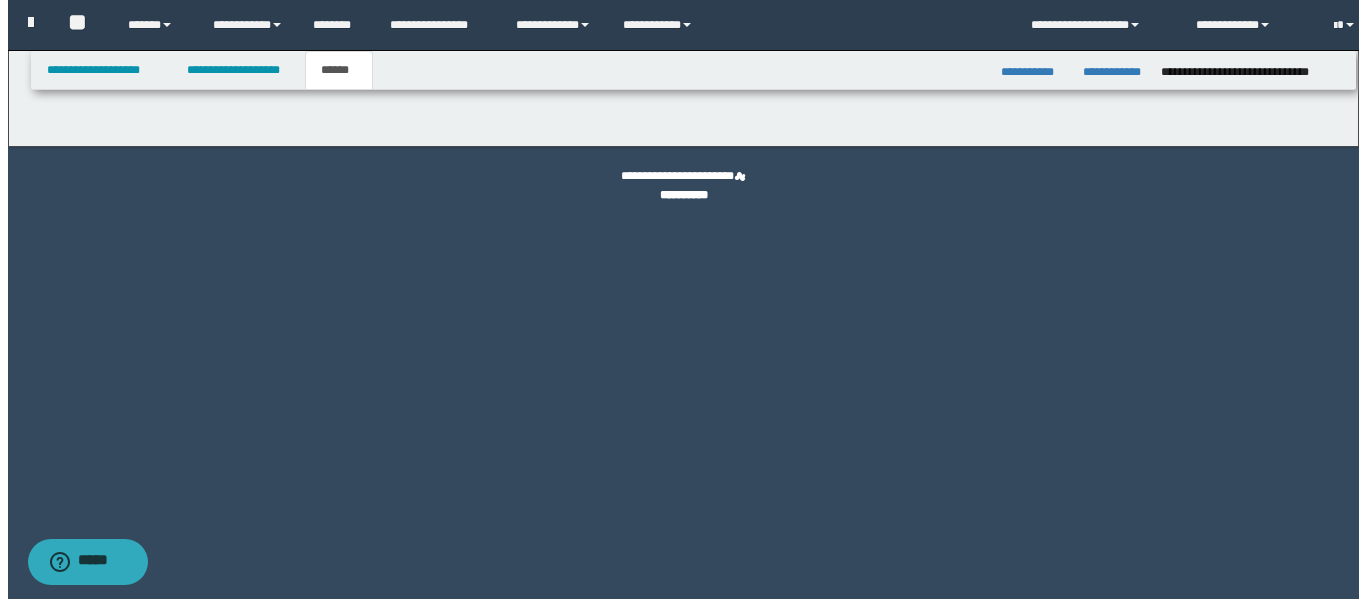 scroll, scrollTop: 0, scrollLeft: 0, axis: both 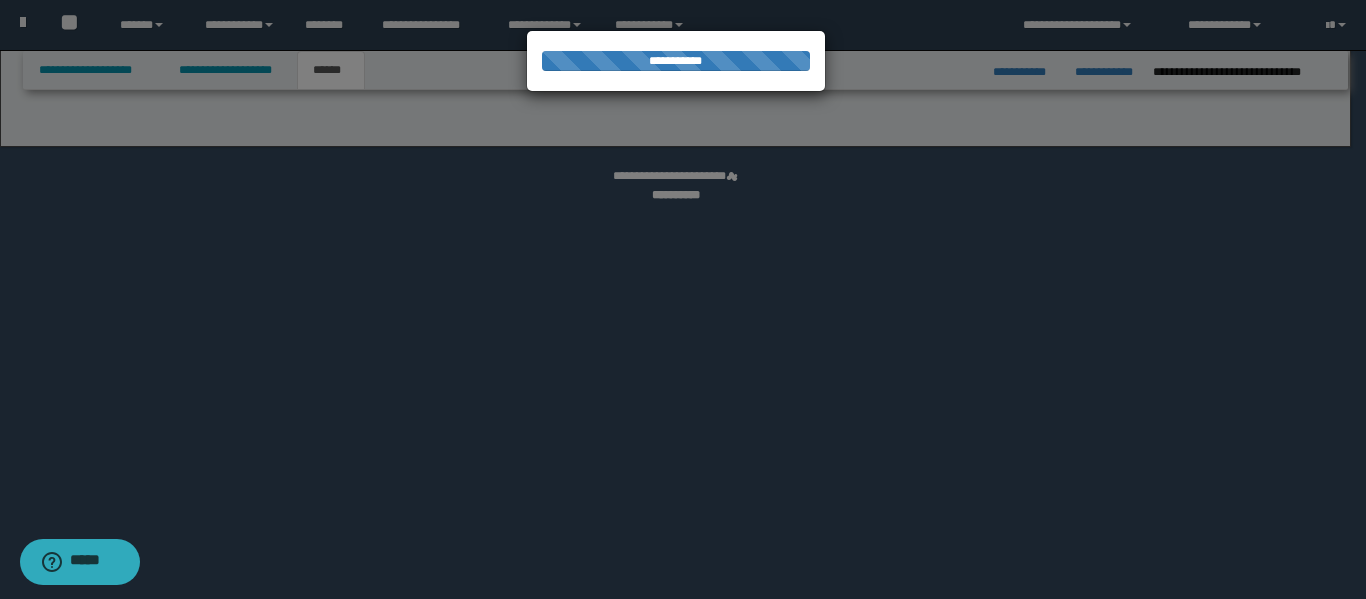 select on "*" 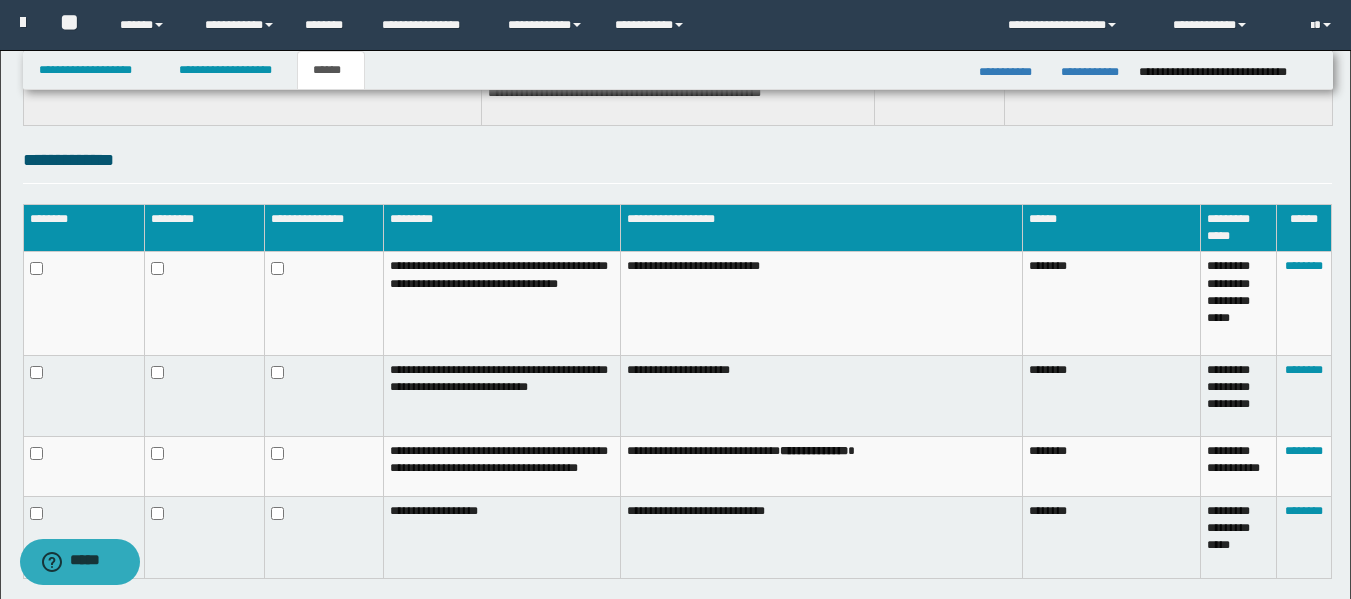 scroll, scrollTop: 600, scrollLeft: 0, axis: vertical 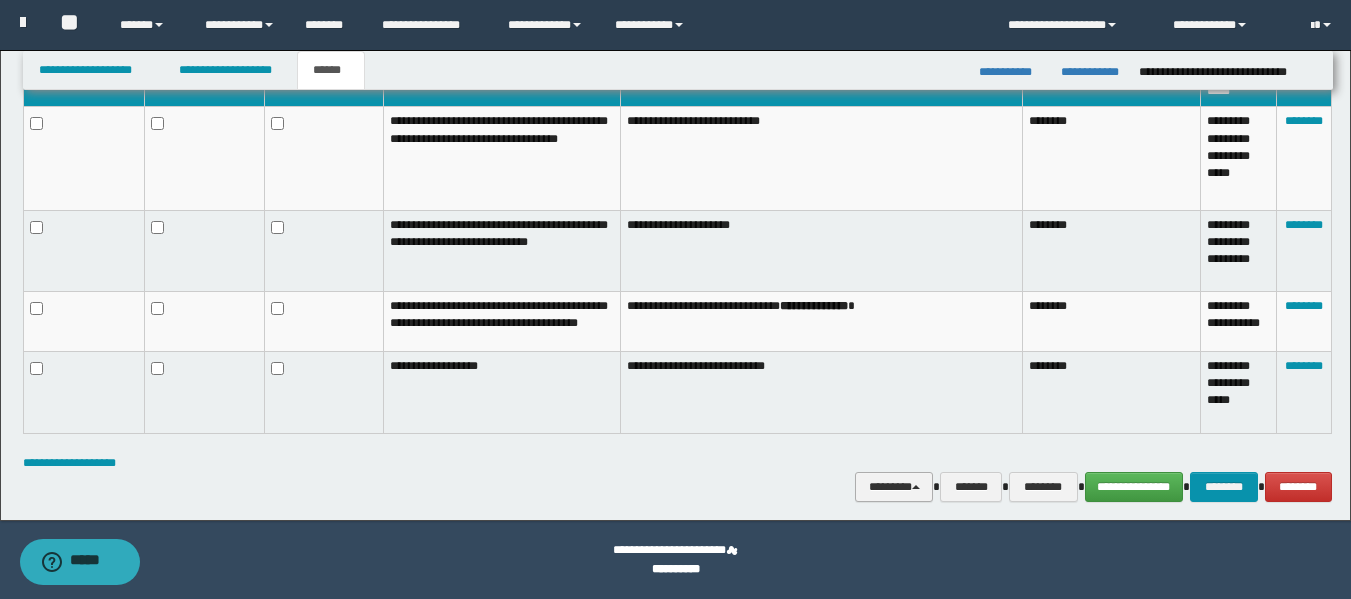 click on "********" at bounding box center [894, 487] 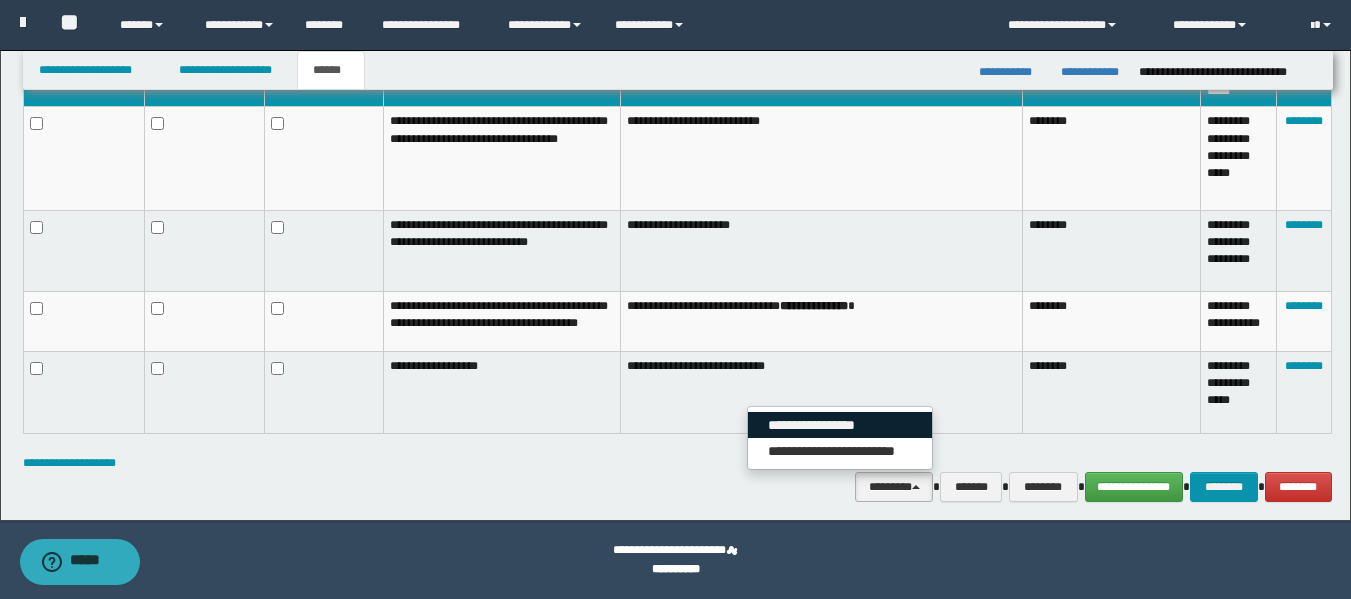 click on "**********" at bounding box center [840, 425] 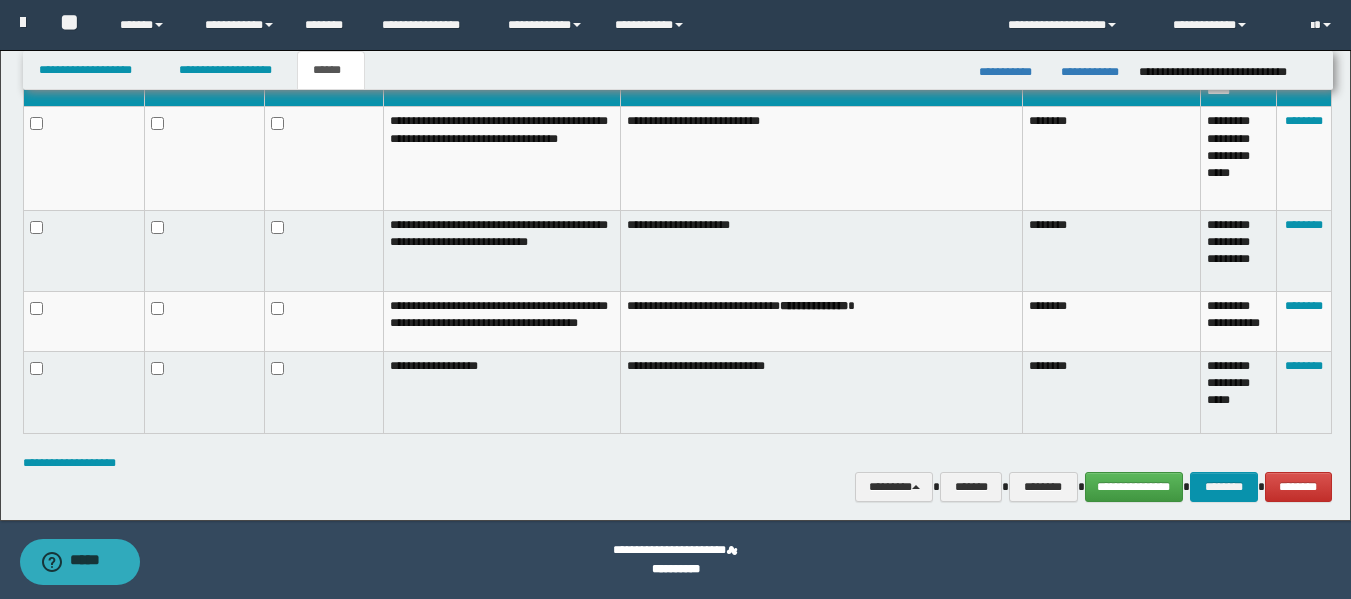 click on "**********" at bounding box center (677, 487) 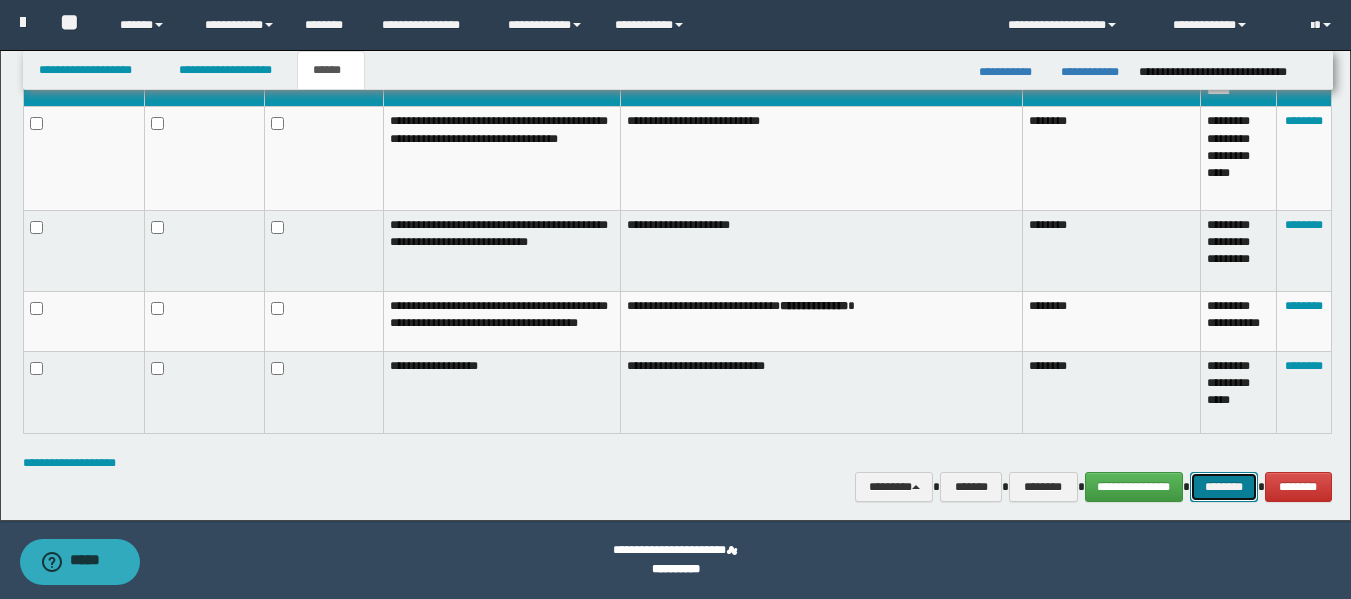 click on "********" at bounding box center [1224, 487] 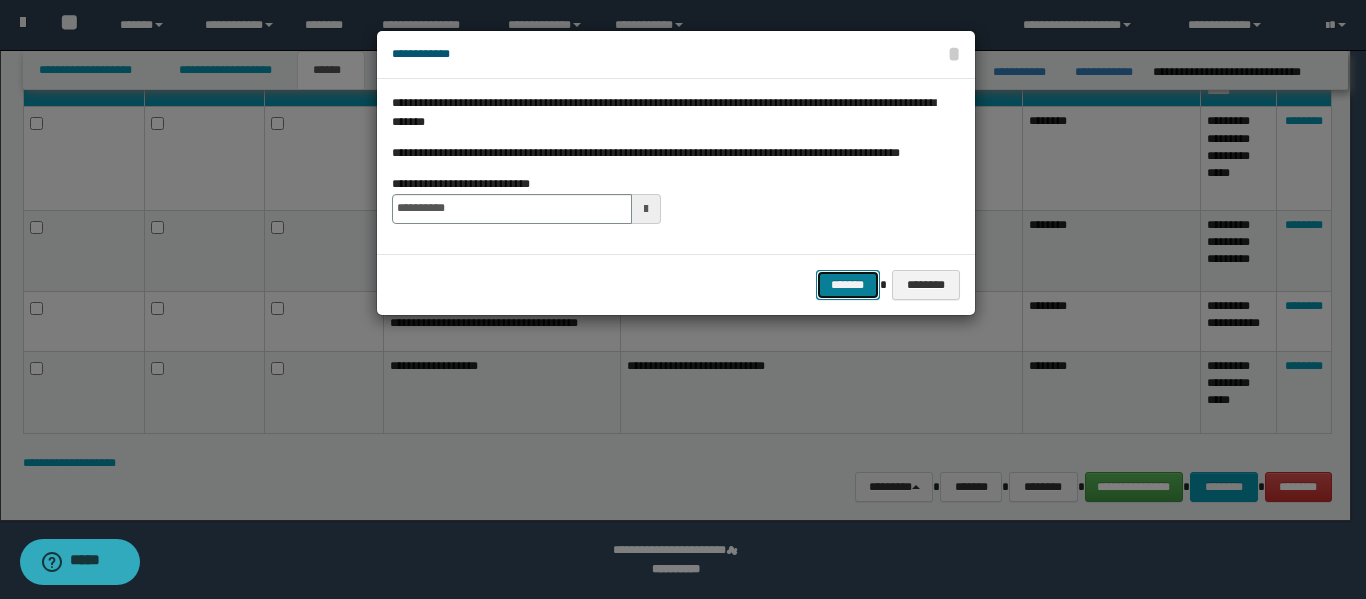 click on "*******" at bounding box center [848, 285] 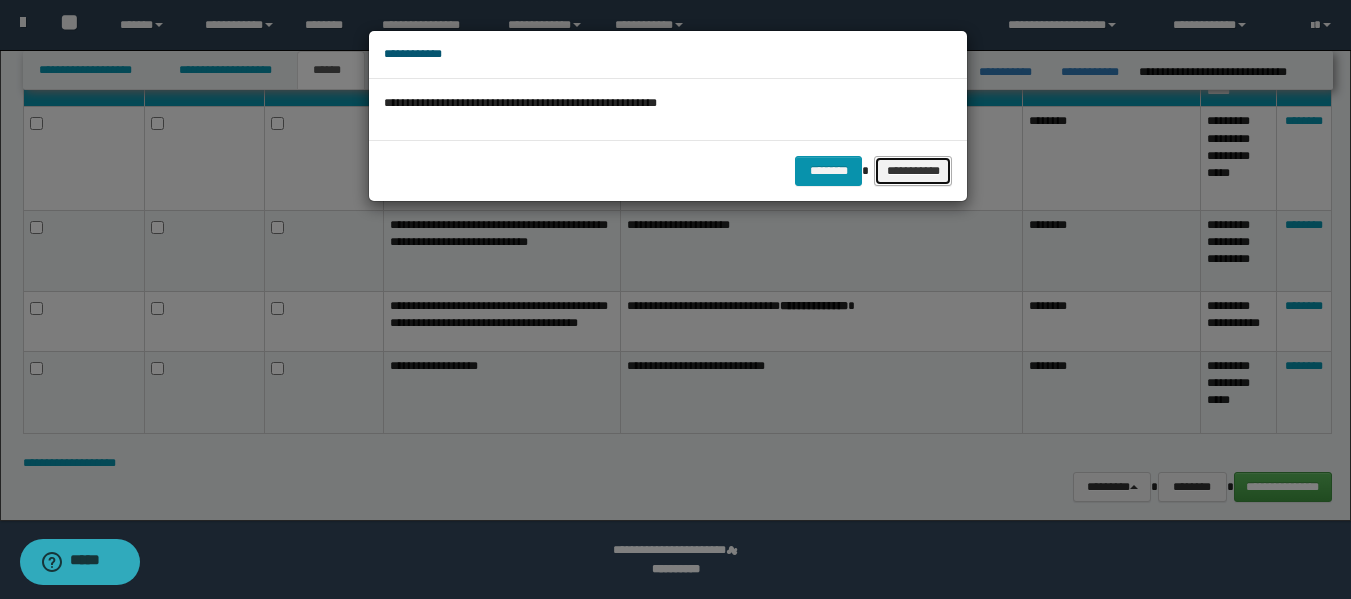 click on "**********" at bounding box center [913, 171] 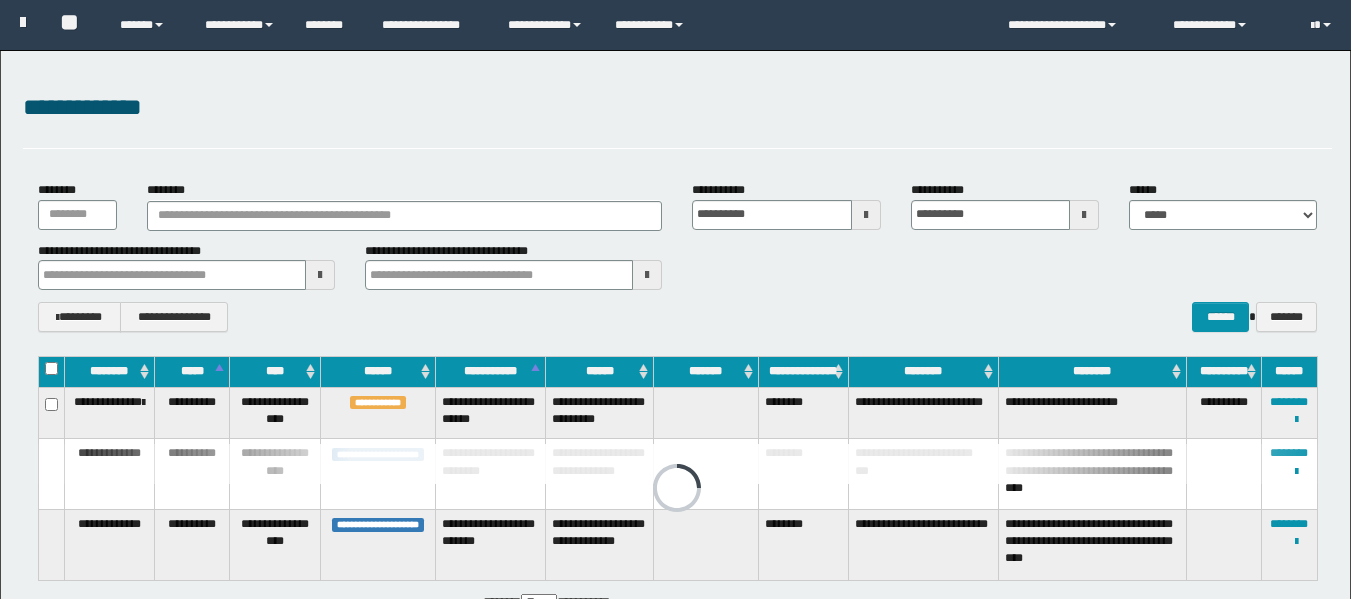 scroll, scrollTop: 138, scrollLeft: 0, axis: vertical 